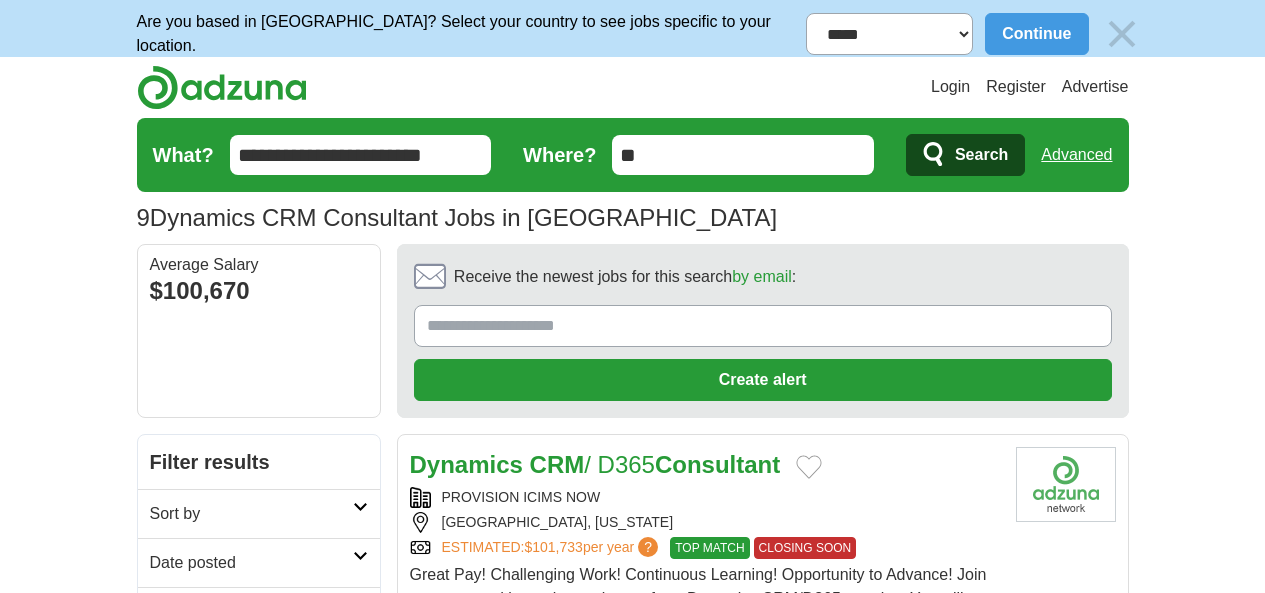 scroll, scrollTop: 210, scrollLeft: 0, axis: vertical 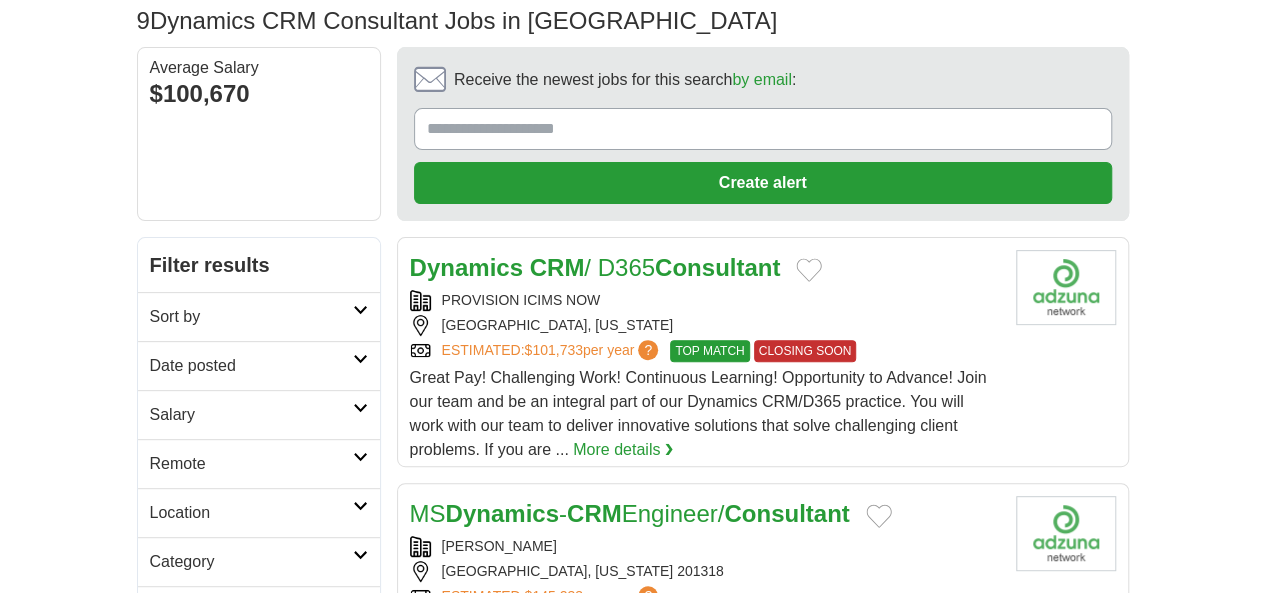click on "Date posted" at bounding box center [251, 366] 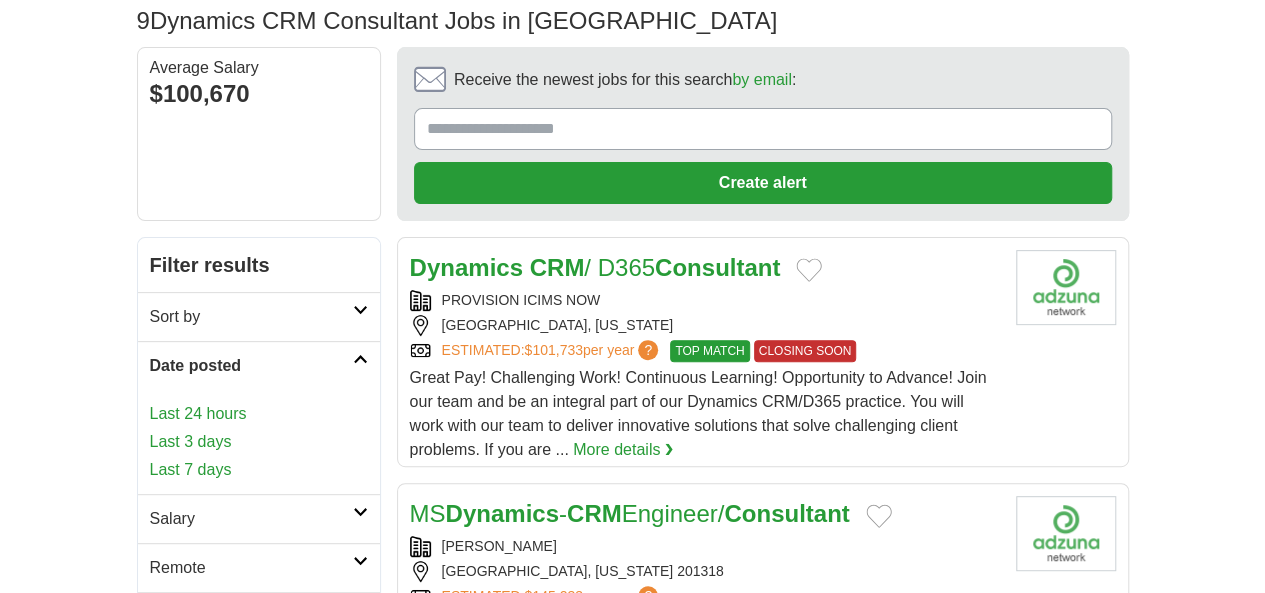 click on "Last 24 hours Last 3 days Last 7 days" at bounding box center [259, 442] 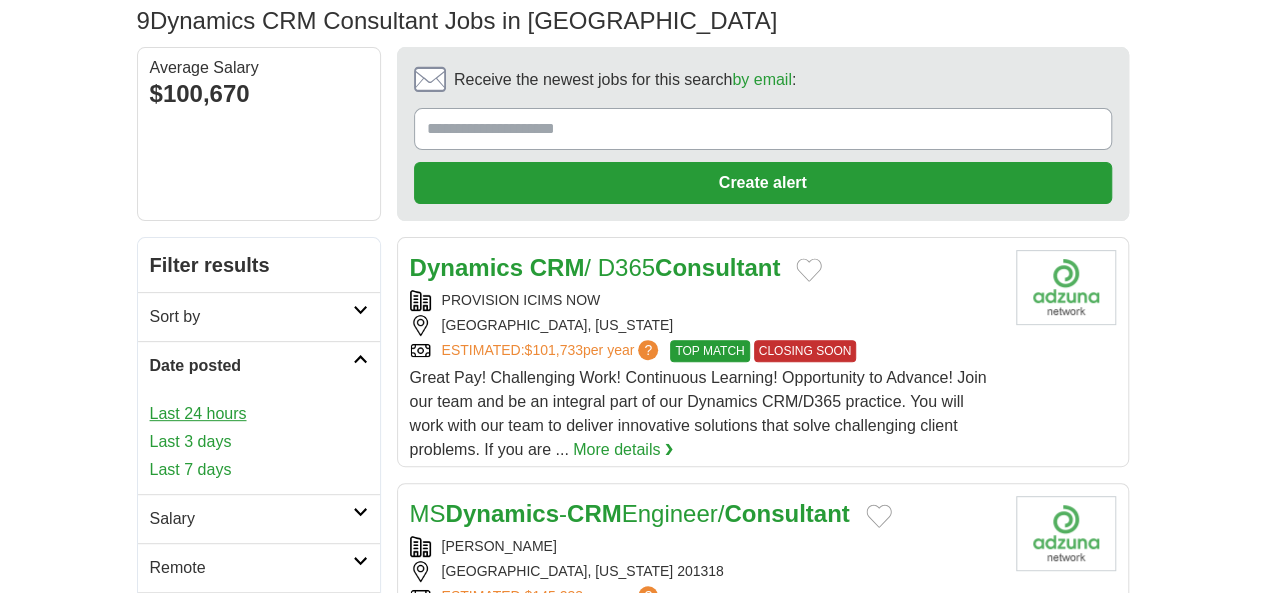 click on "Last 24 hours" at bounding box center (259, 414) 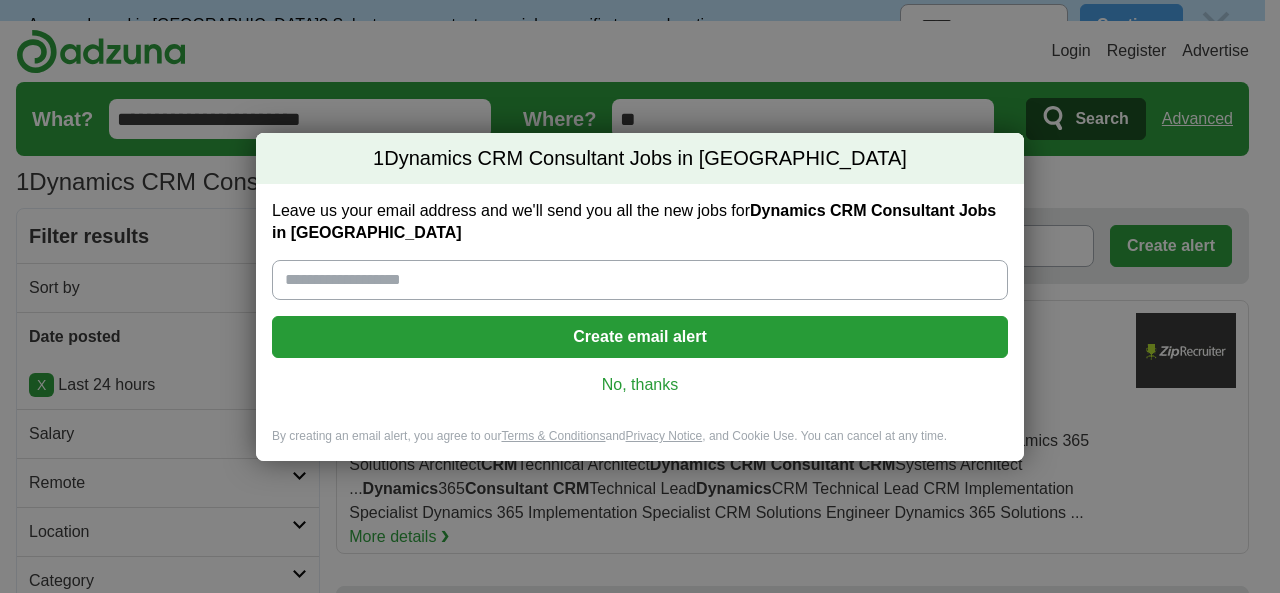 scroll, scrollTop: 0, scrollLeft: 0, axis: both 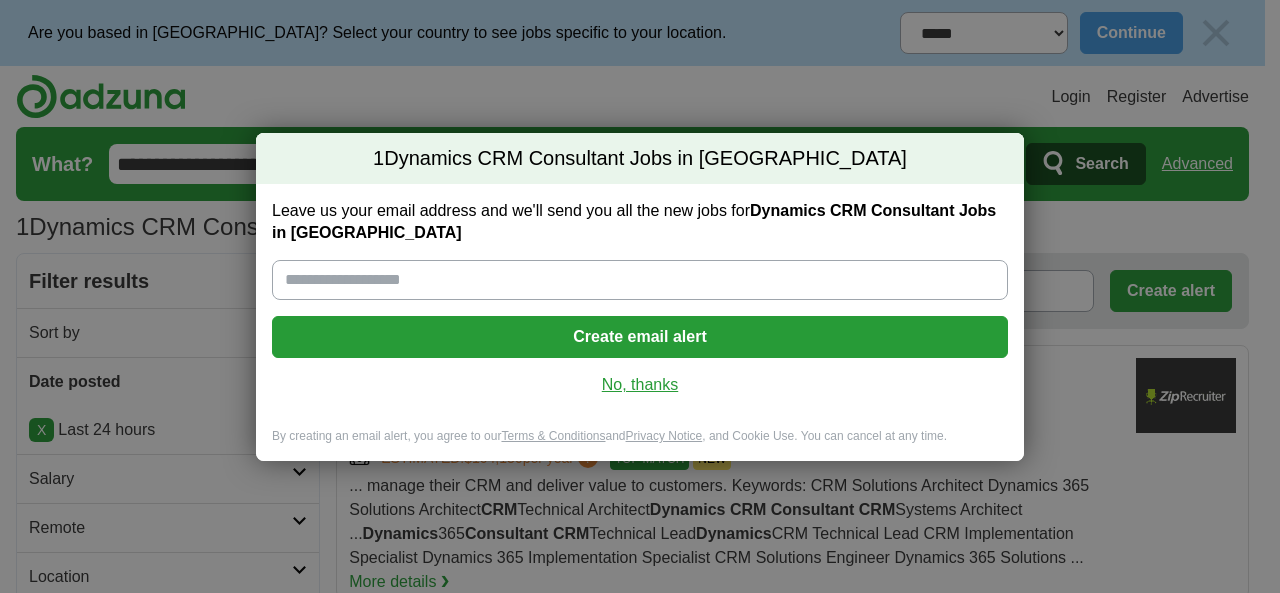 click on "No, thanks" at bounding box center [640, 385] 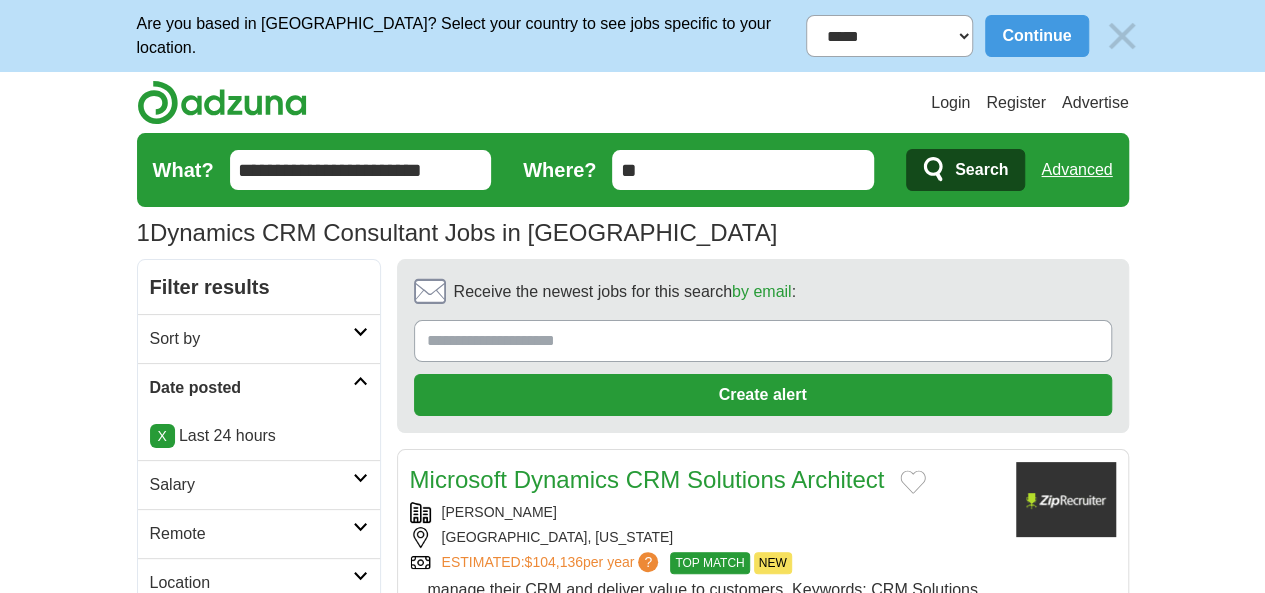scroll, scrollTop: 200, scrollLeft: 0, axis: vertical 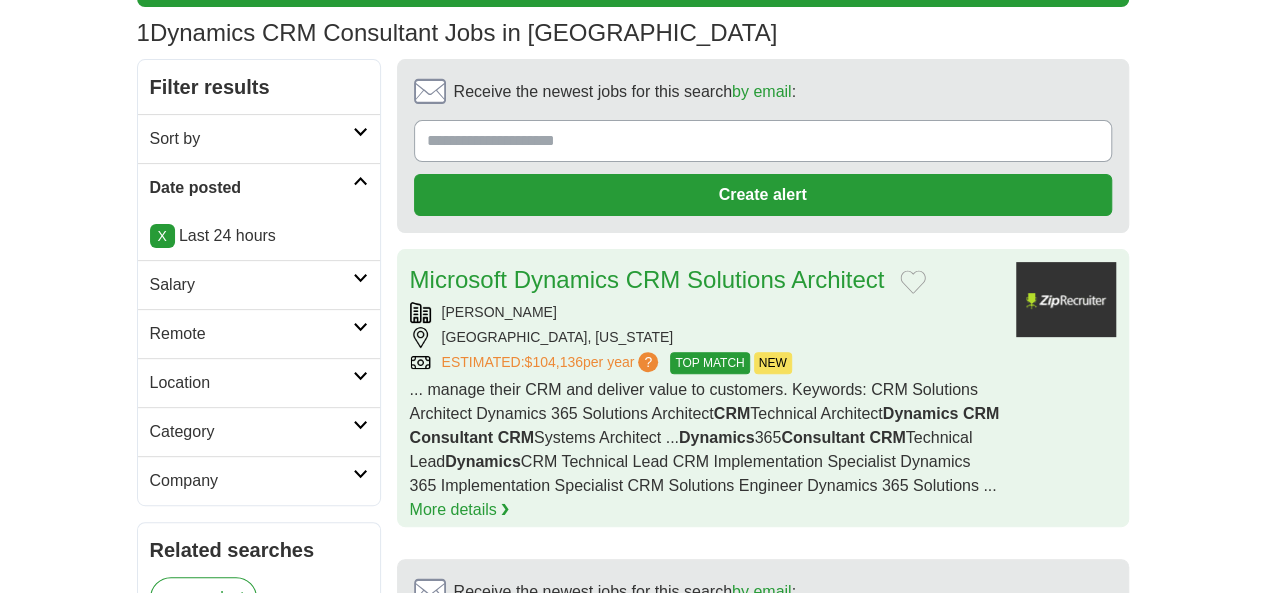 click on "ESTIMATED:
$104,136
per year
?
TOP MATCH NEW" at bounding box center (705, 363) 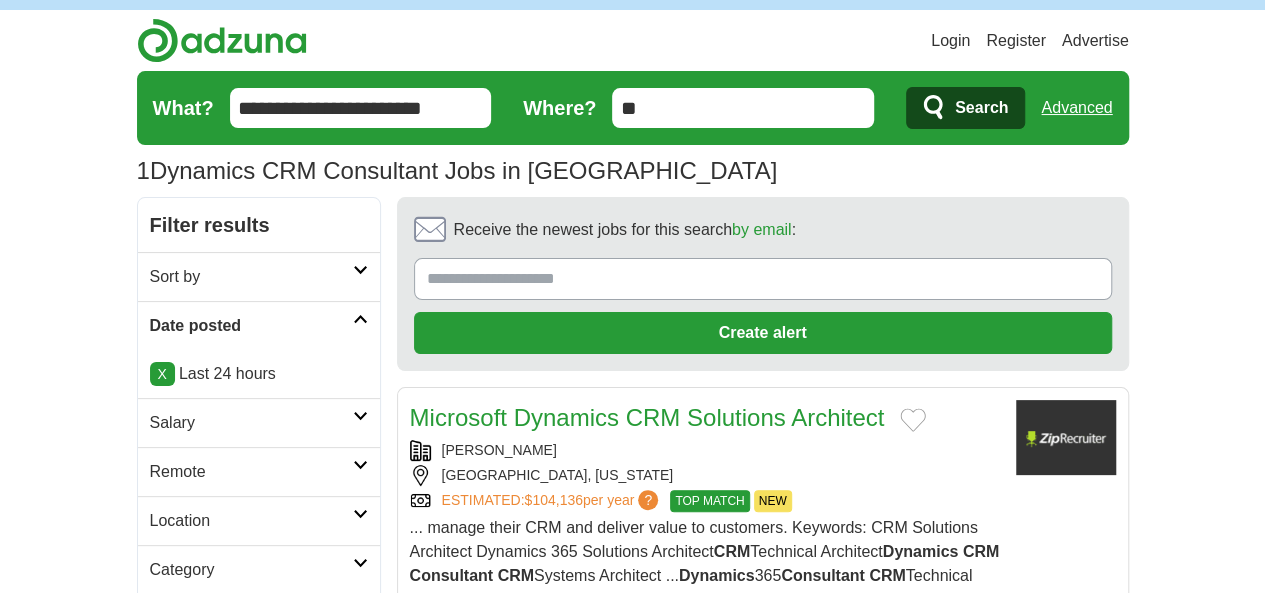 scroll, scrollTop: 0, scrollLeft: 0, axis: both 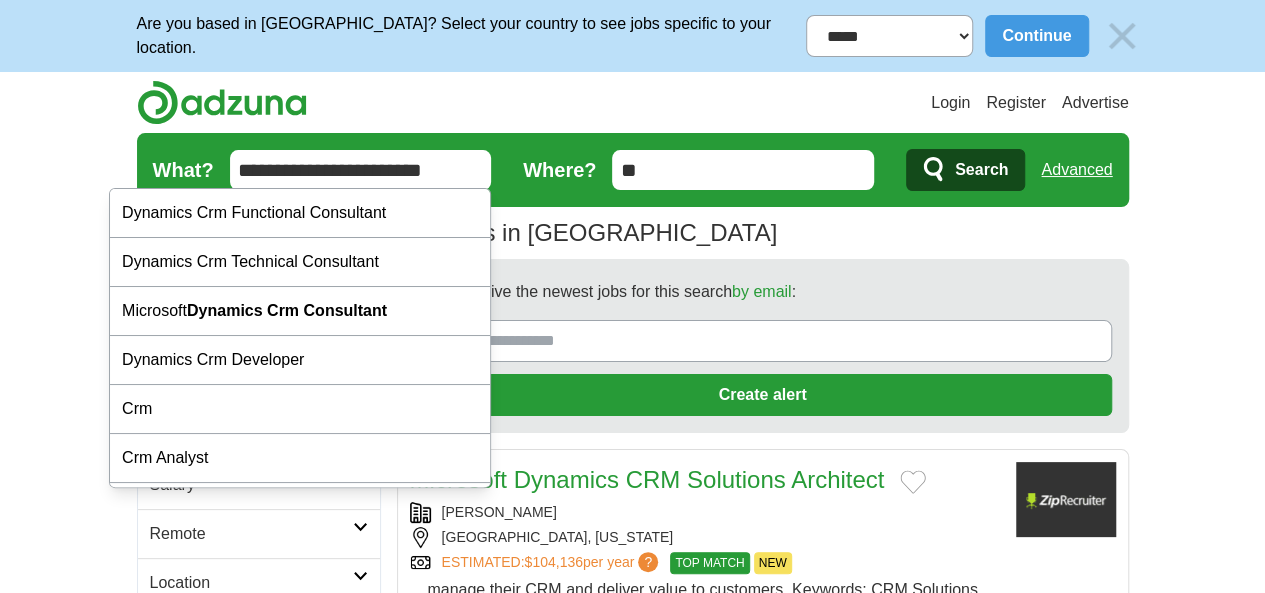 drag, startPoint x: 380, startPoint y: 165, endPoint x: 106, endPoint y: 187, distance: 274.8818 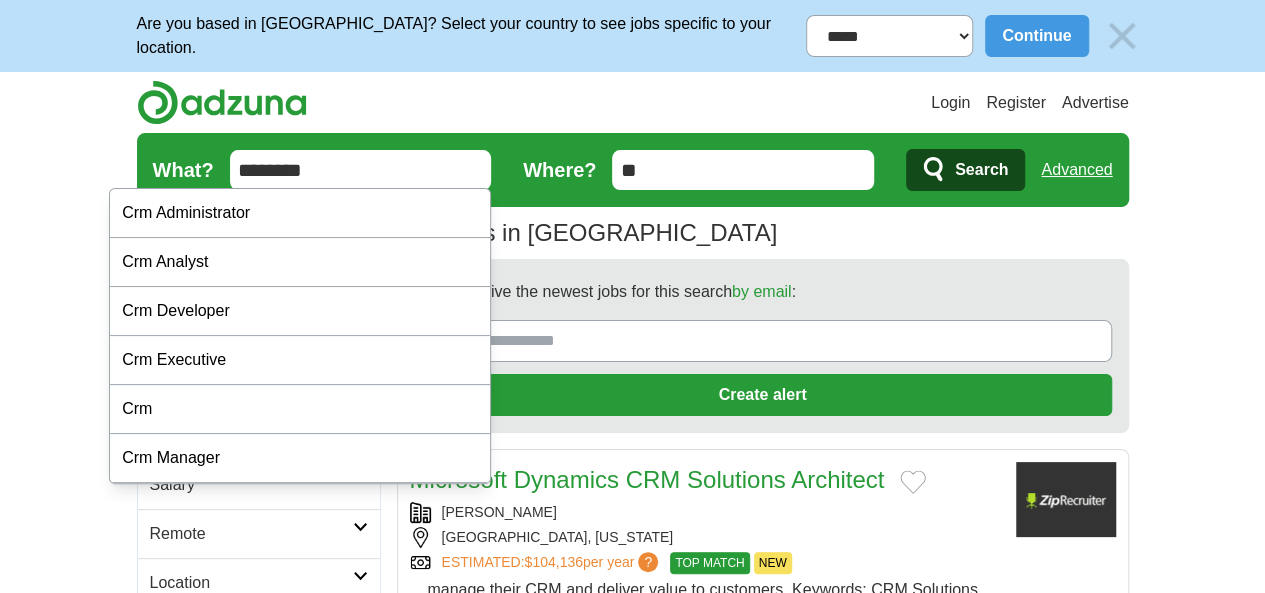 type on "********" 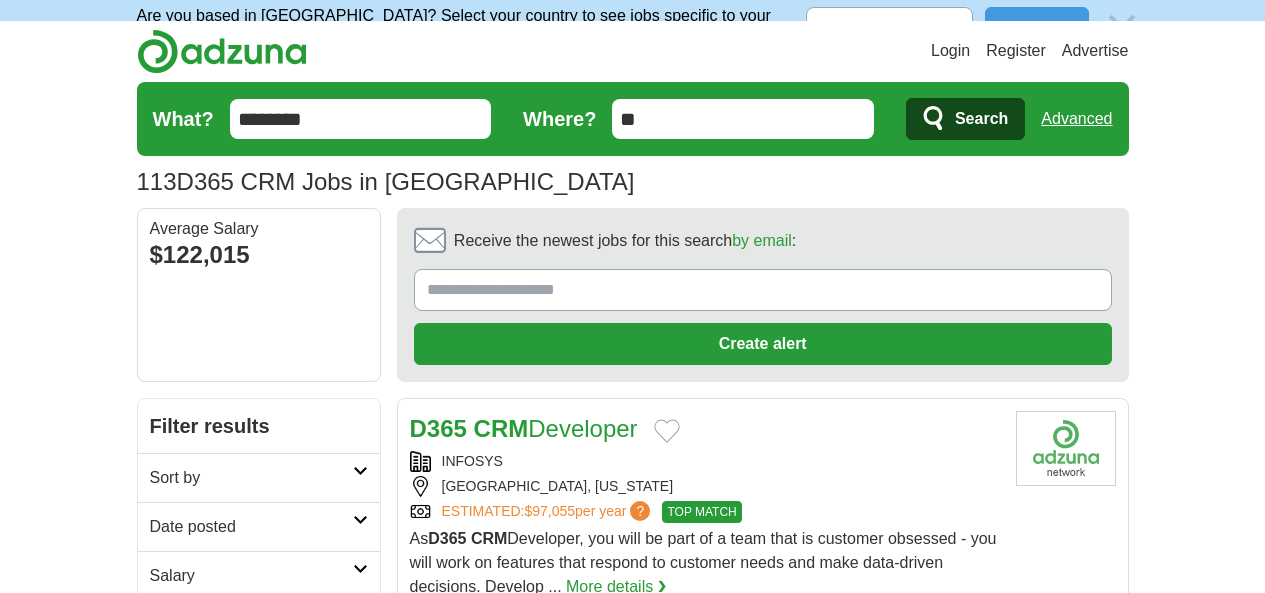 scroll, scrollTop: 0, scrollLeft: 0, axis: both 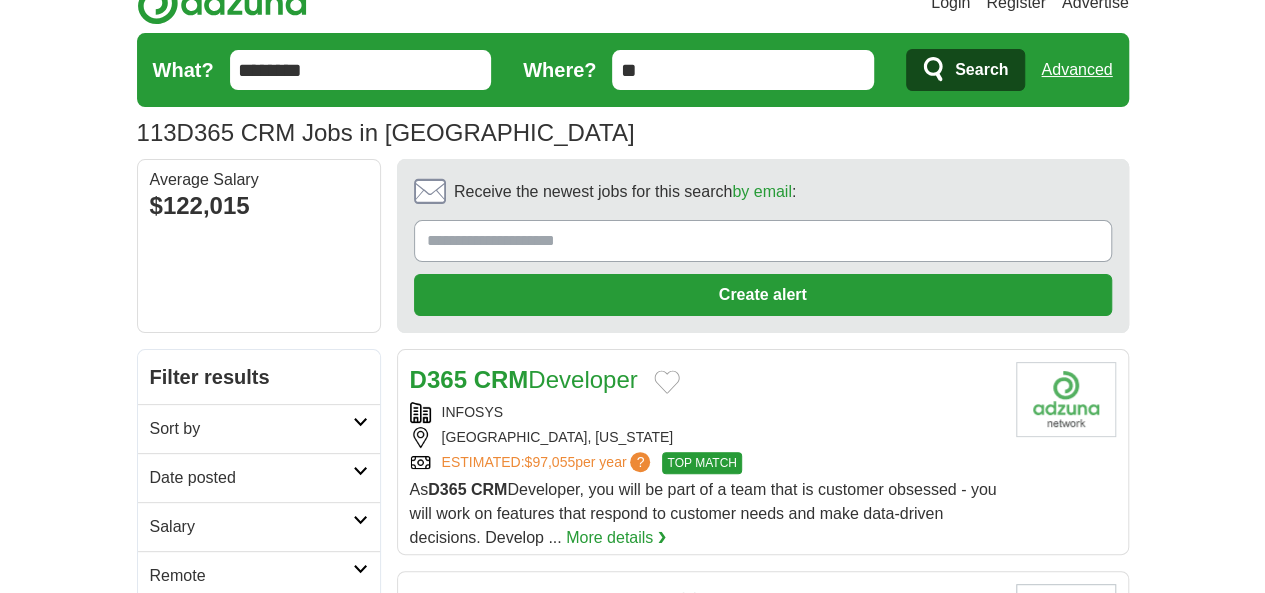click on "Date posted" at bounding box center [251, 478] 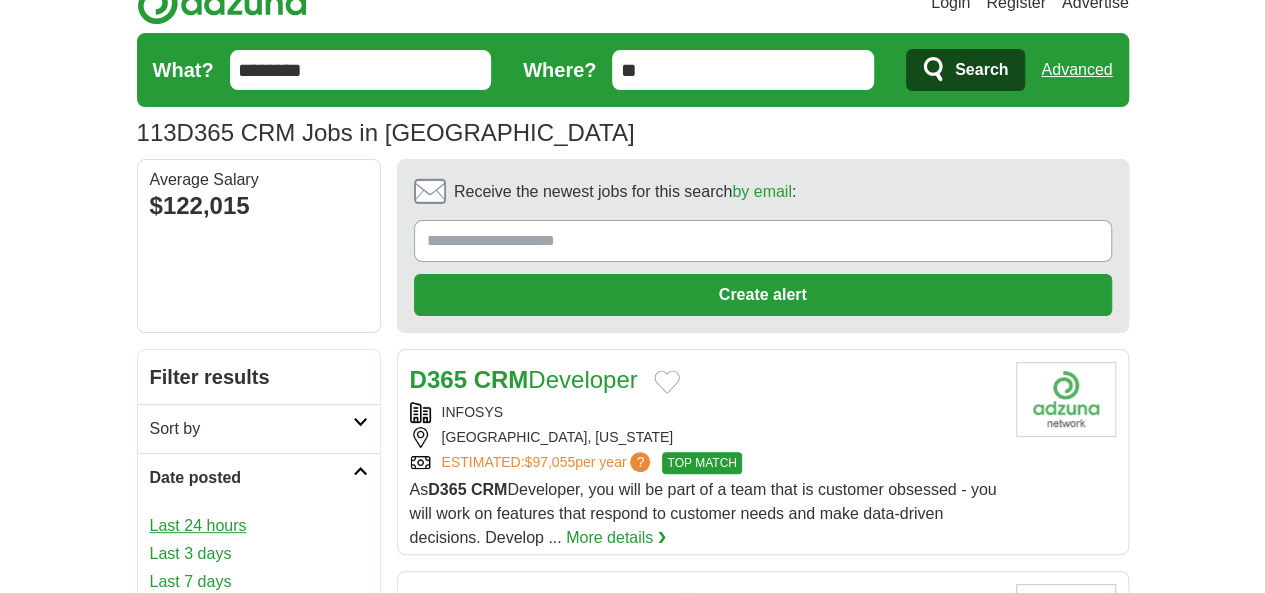 click on "Last 24 hours" at bounding box center (259, 526) 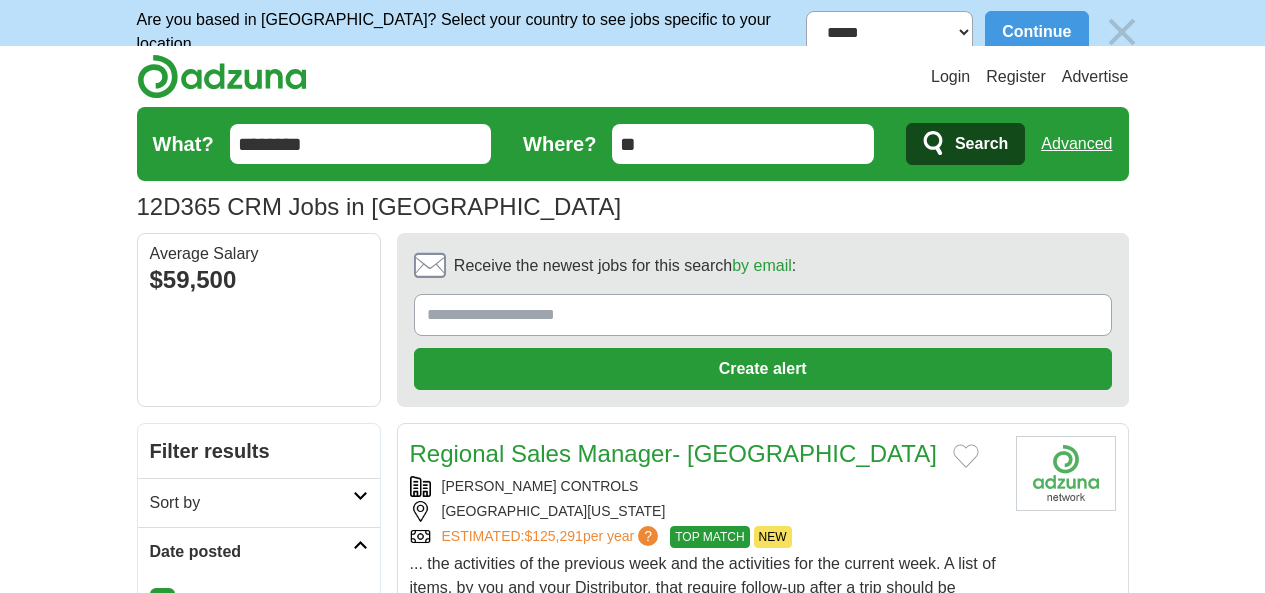 scroll, scrollTop: 0, scrollLeft: 0, axis: both 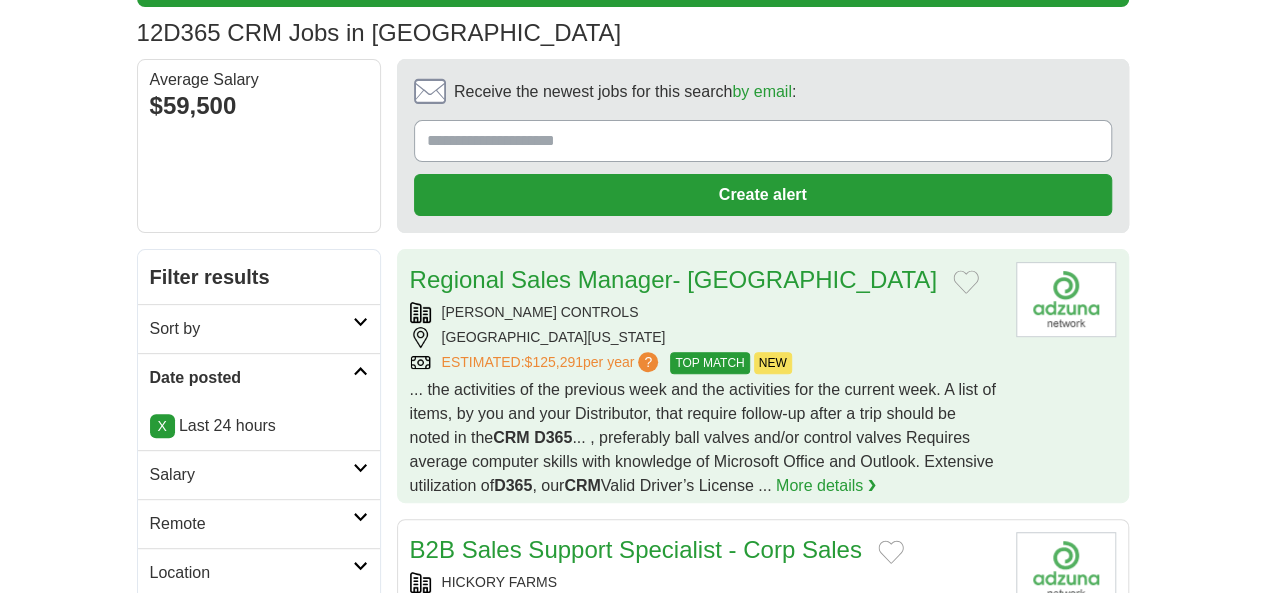 click on "BRAY CONTROLS
ATLANTA GEORGIA 30301
ESTIMATED:
$125,291
per year
?
TOP MATCH NEW" at bounding box center (705, 338) 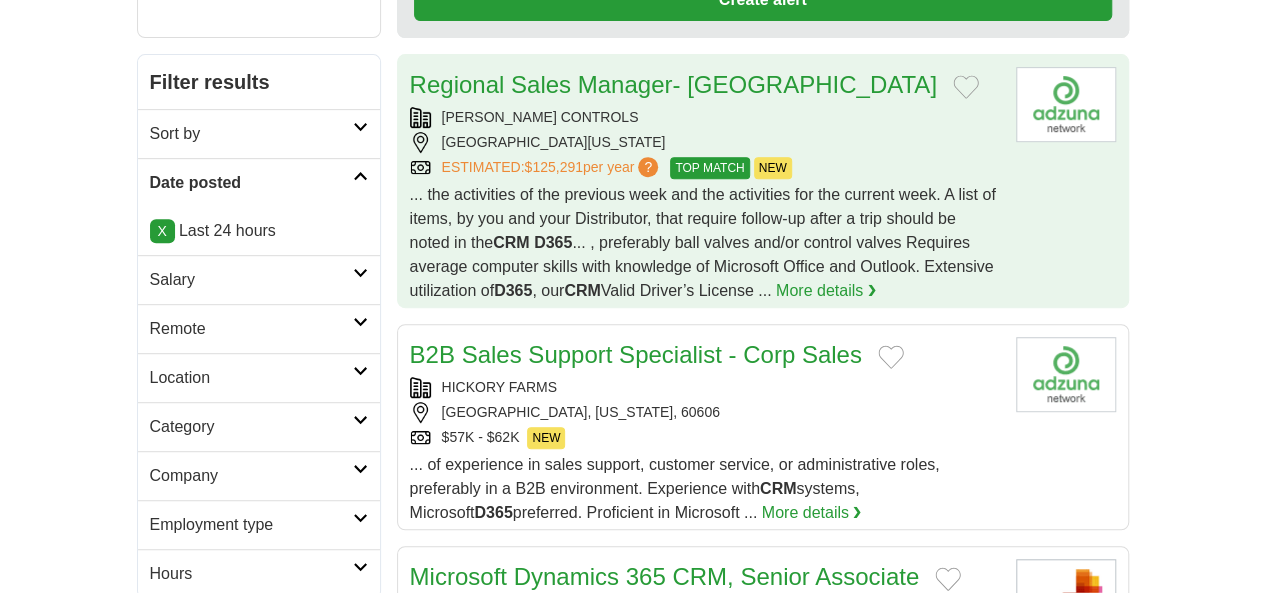 scroll, scrollTop: 400, scrollLeft: 0, axis: vertical 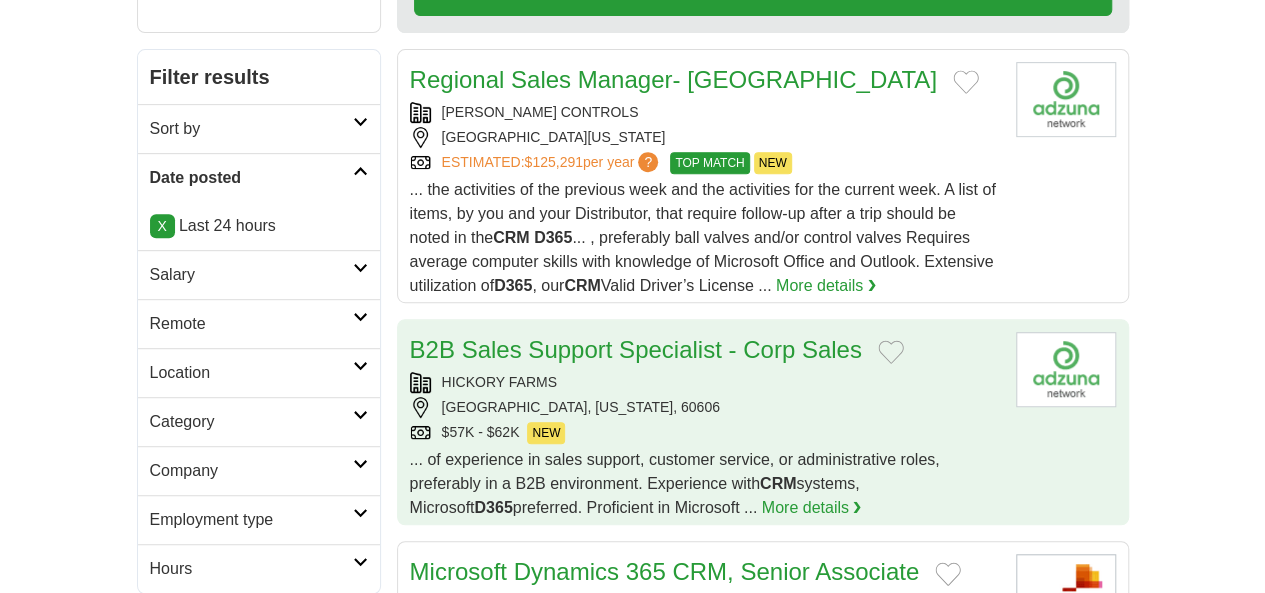 click on "HICKORY FARMS
CHICAGO, ILLINOIS, 60606
$57K - $62K
NEW" at bounding box center (705, 408) 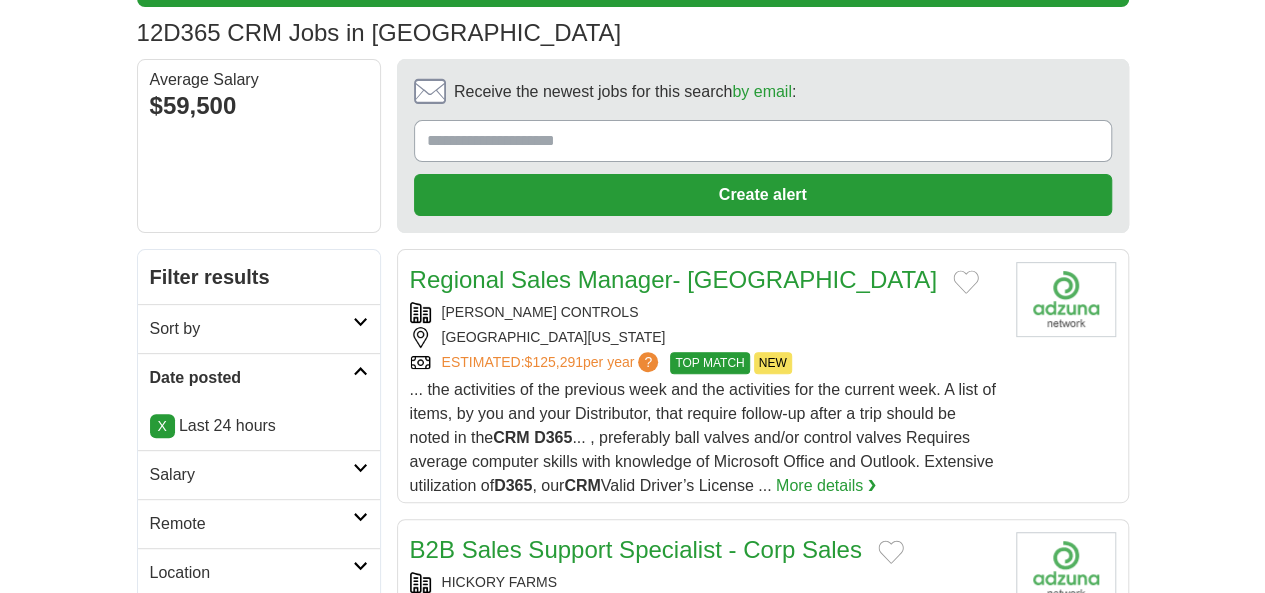 scroll, scrollTop: 0, scrollLeft: 0, axis: both 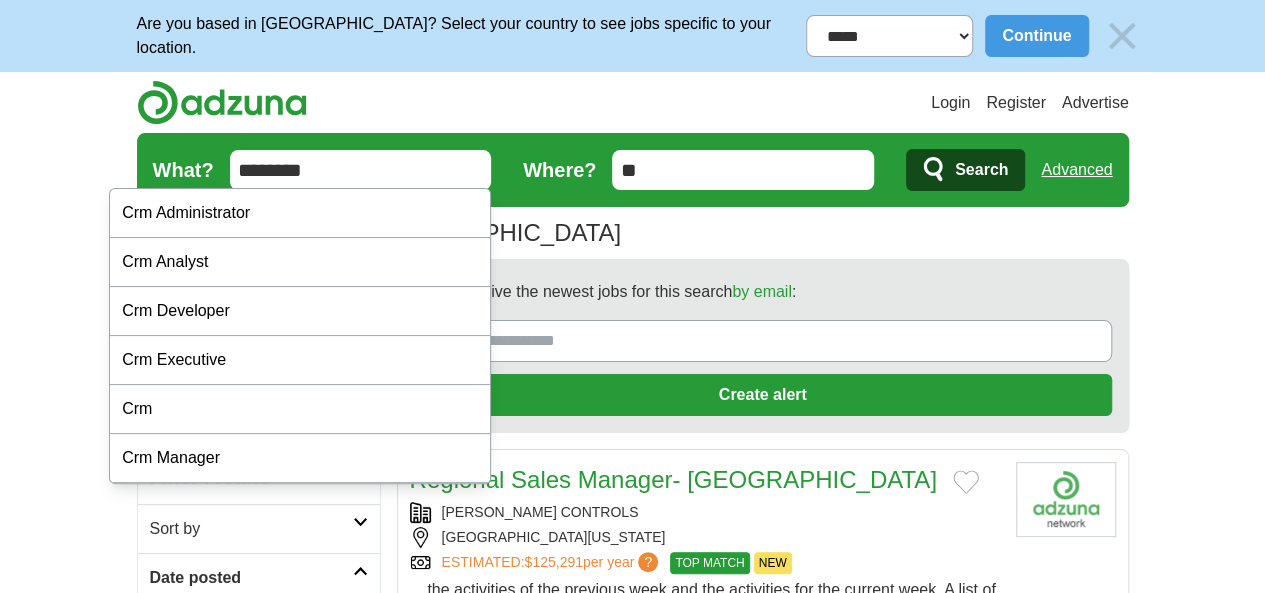 drag, startPoint x: 138, startPoint y: 175, endPoint x: 0, endPoint y: 161, distance: 138.70833 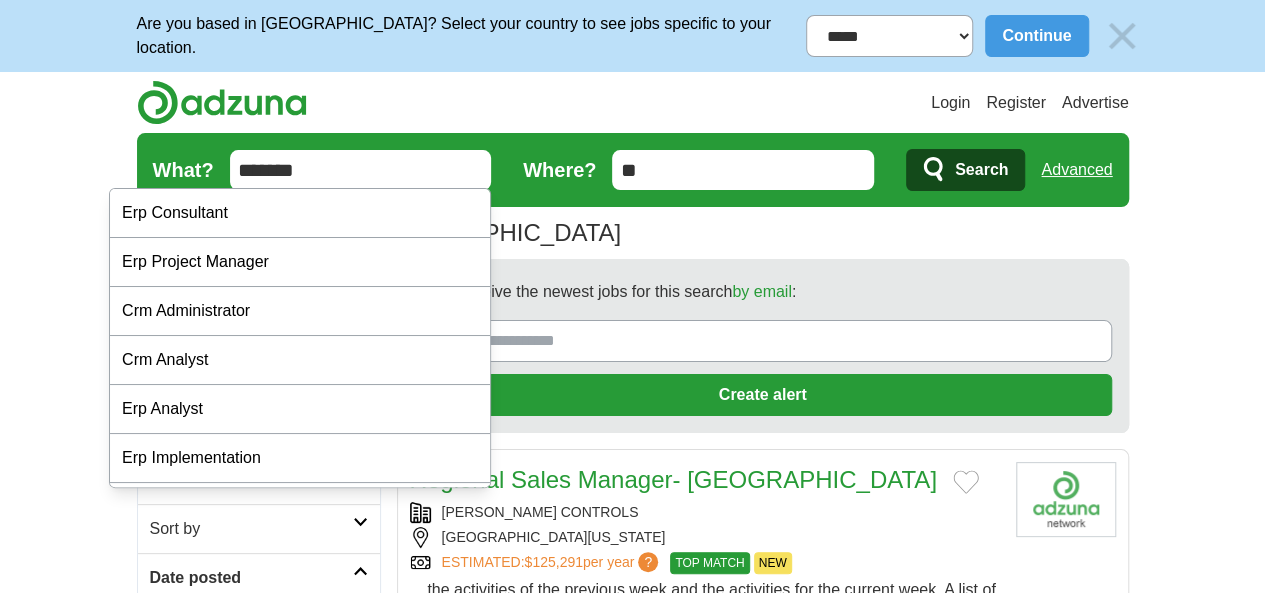 type on "*******" 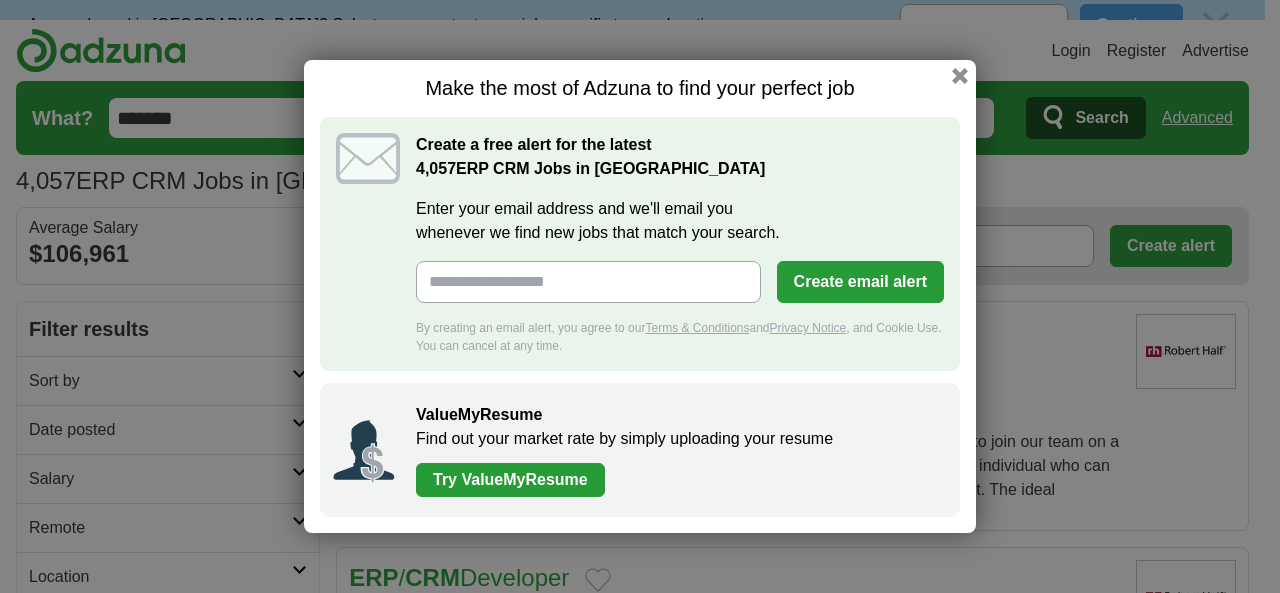 scroll, scrollTop: 0, scrollLeft: 0, axis: both 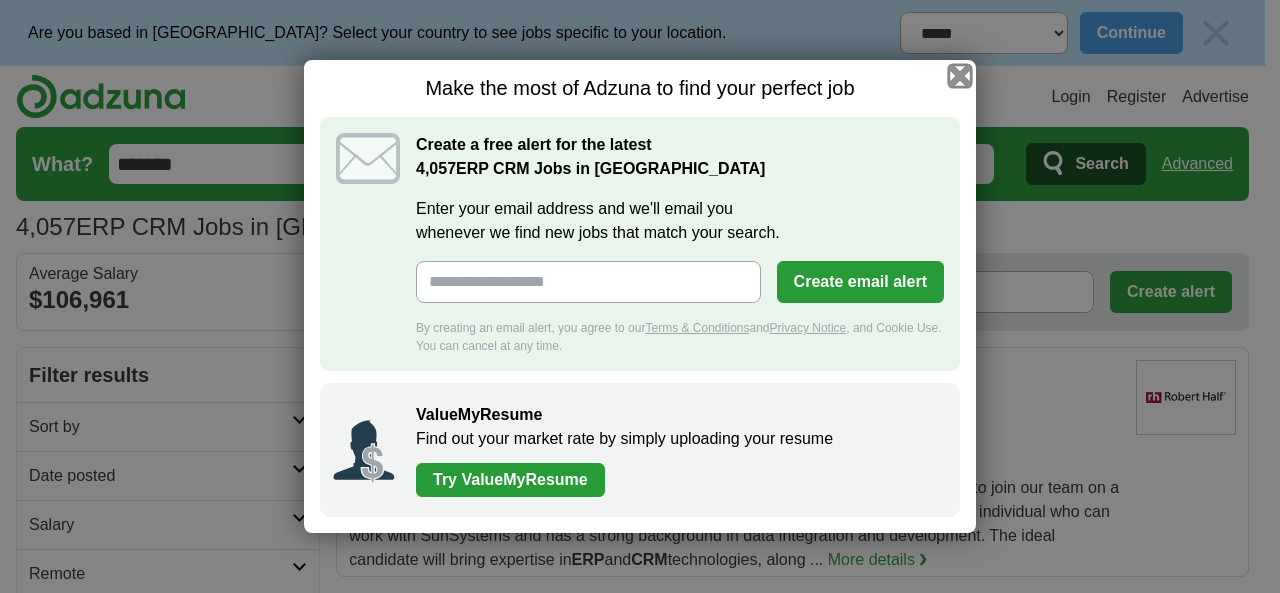 click at bounding box center [960, 76] 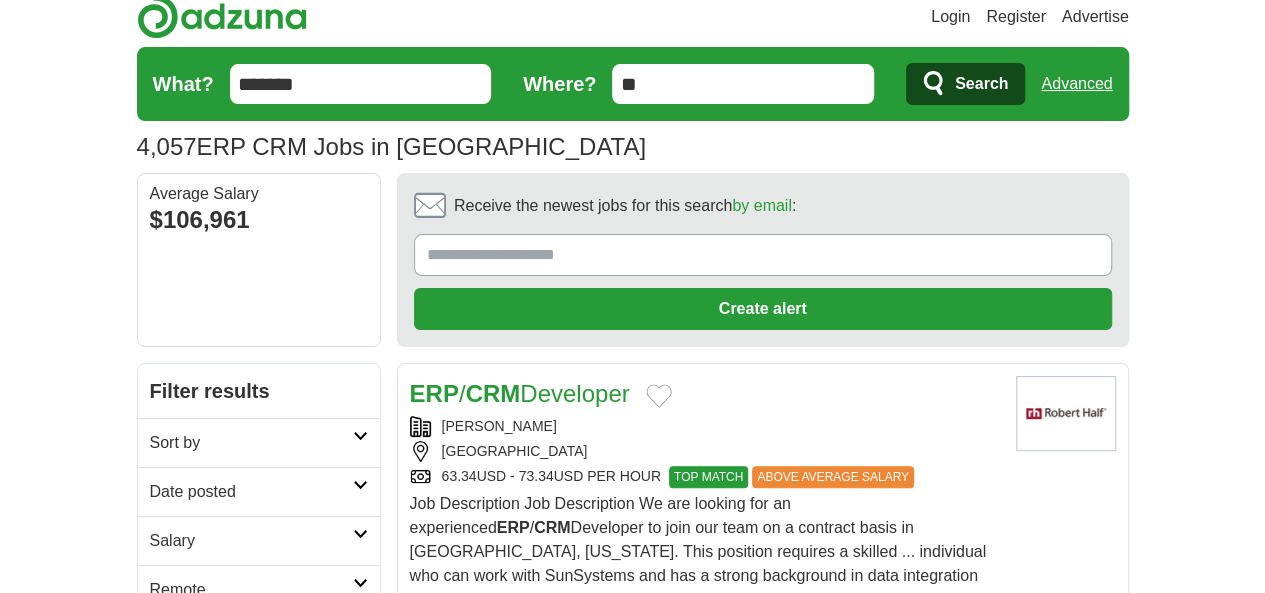 scroll, scrollTop: 200, scrollLeft: 0, axis: vertical 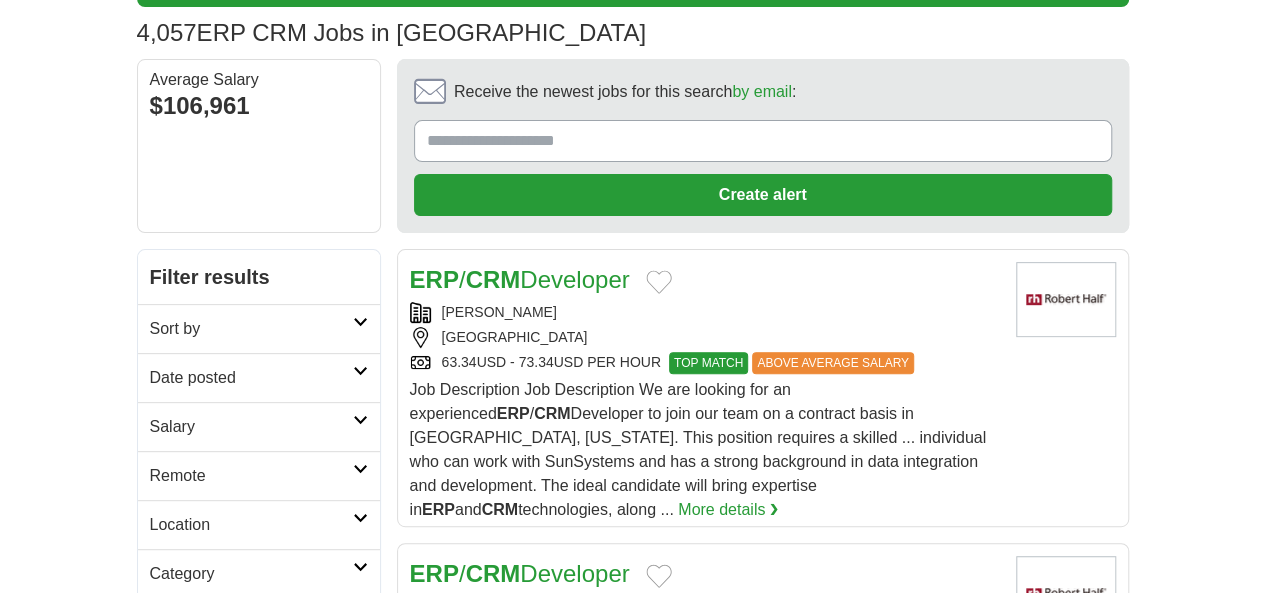 click on "Date posted" at bounding box center (251, 378) 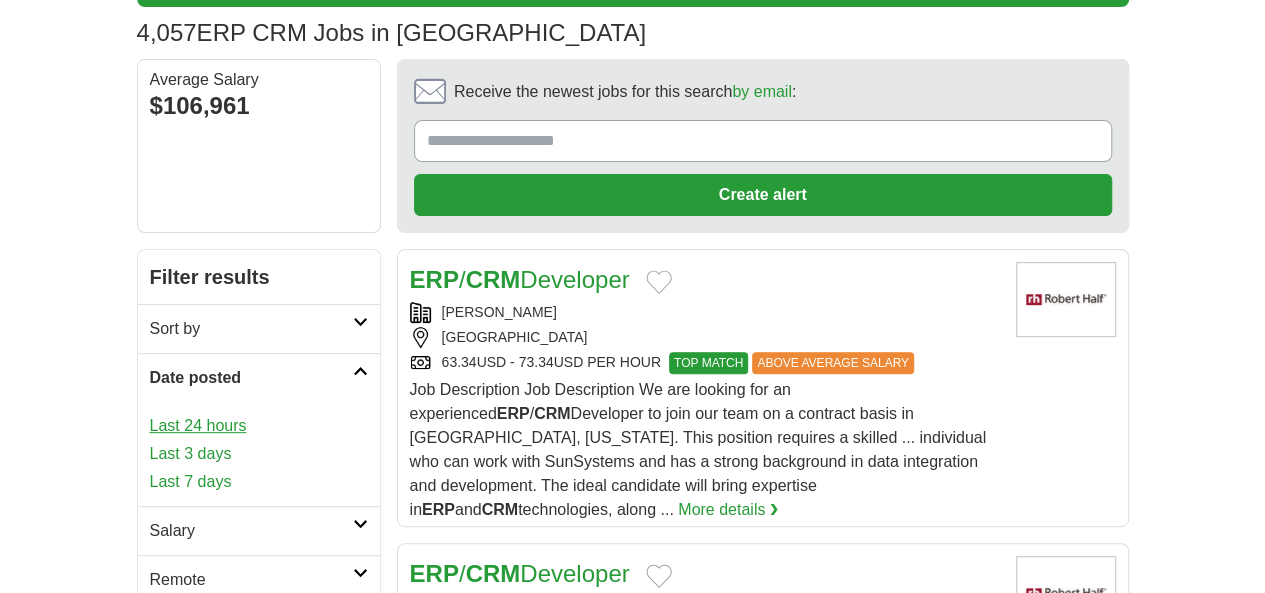click on "Last 24 hours" at bounding box center [259, 426] 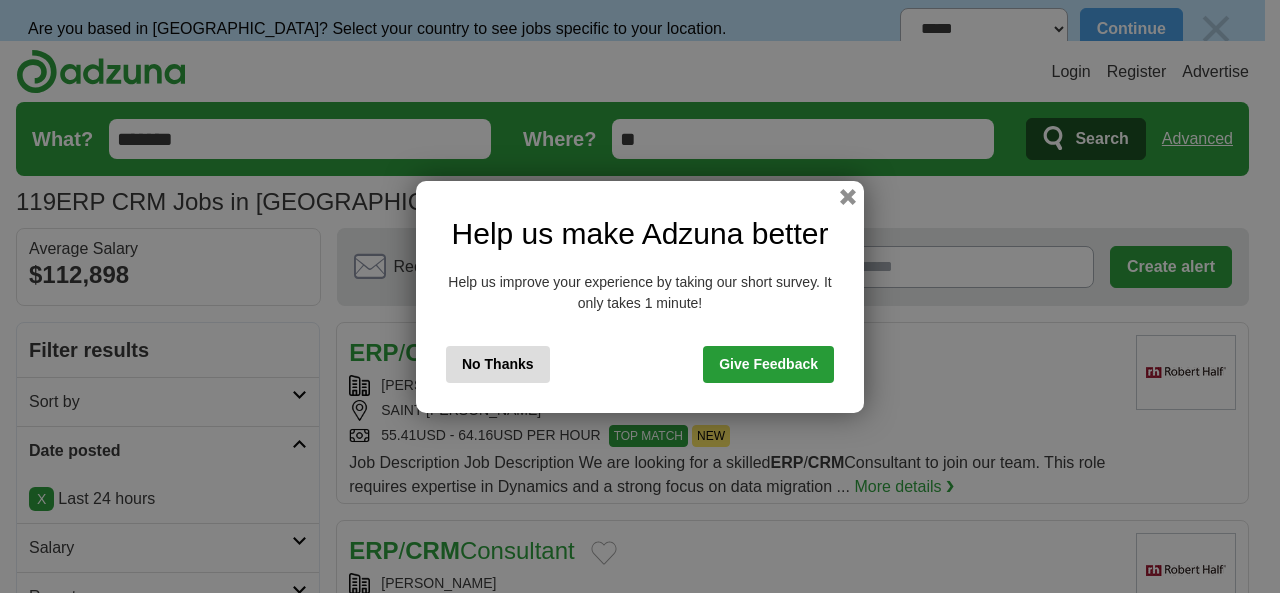 scroll, scrollTop: 0, scrollLeft: 0, axis: both 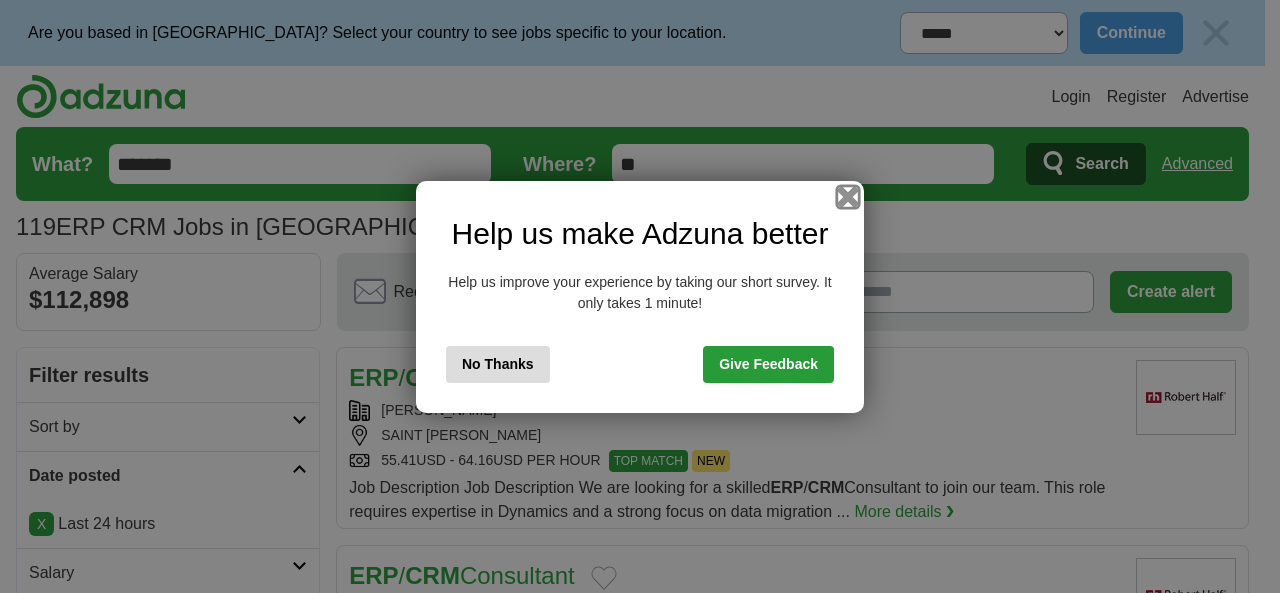 click at bounding box center (848, 196) 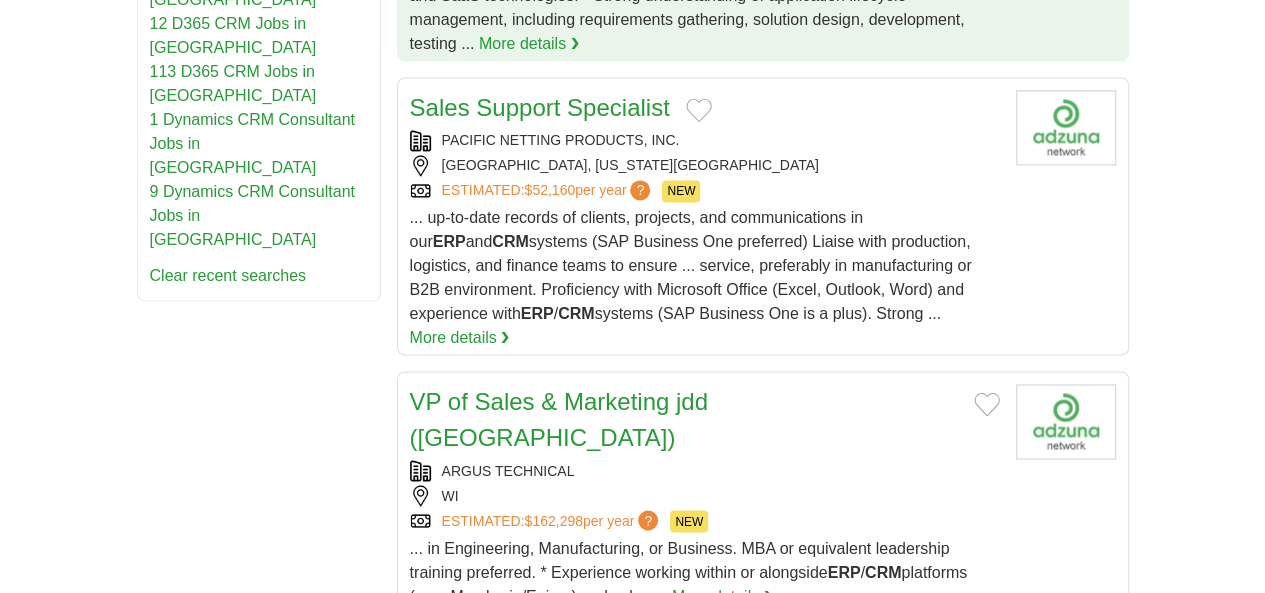 scroll, scrollTop: 1400, scrollLeft: 0, axis: vertical 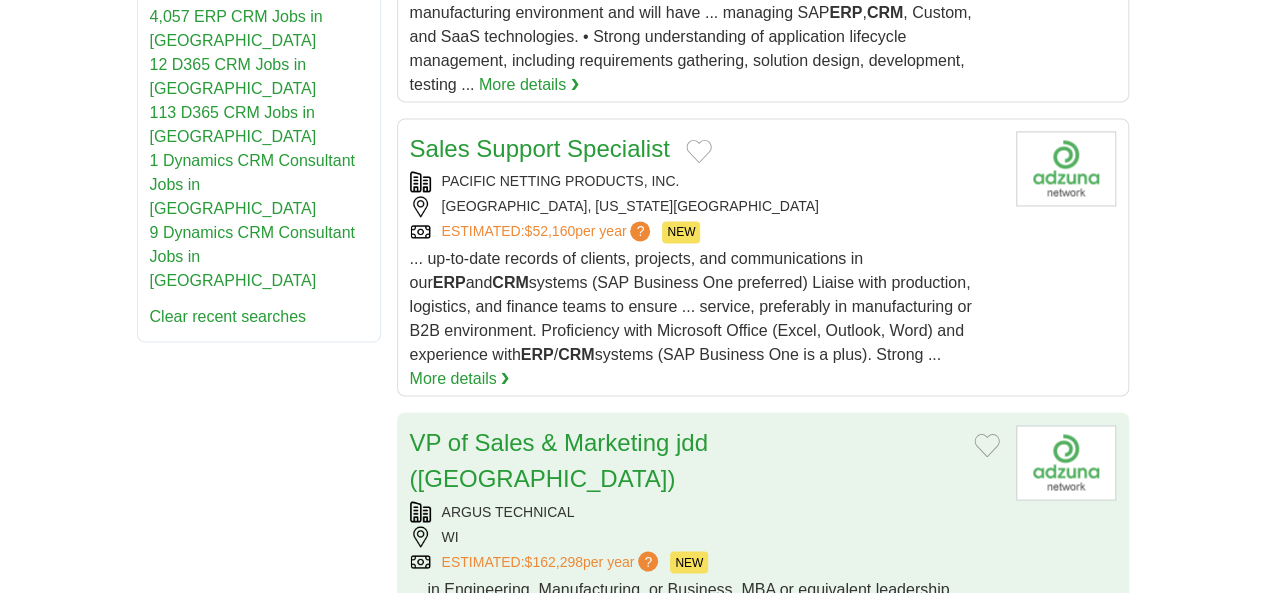 click on "ARGUS TECHNICAL" at bounding box center [705, 511] 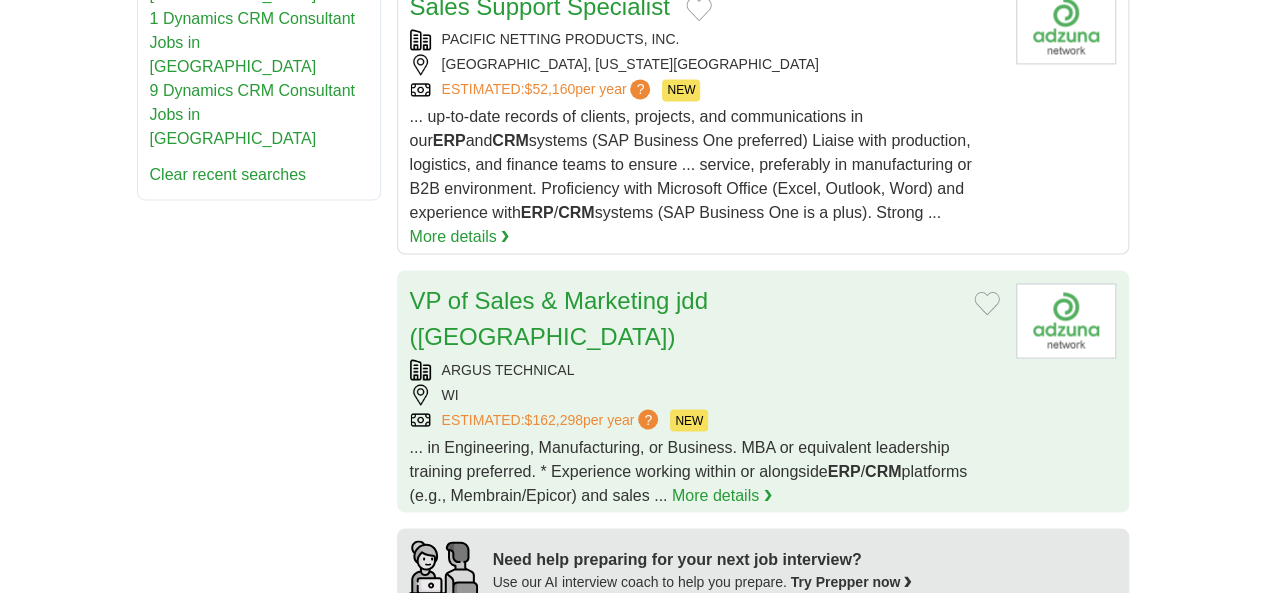 scroll, scrollTop: 1600, scrollLeft: 0, axis: vertical 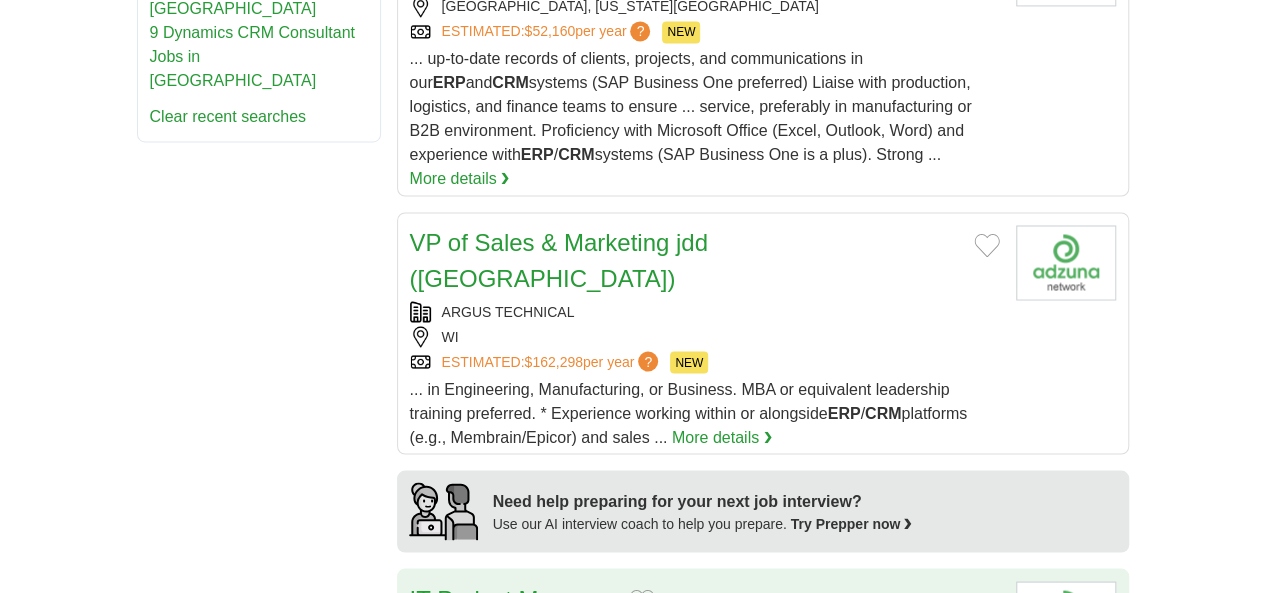 click on "REMOTE, USA" at bounding box center (705, 656) 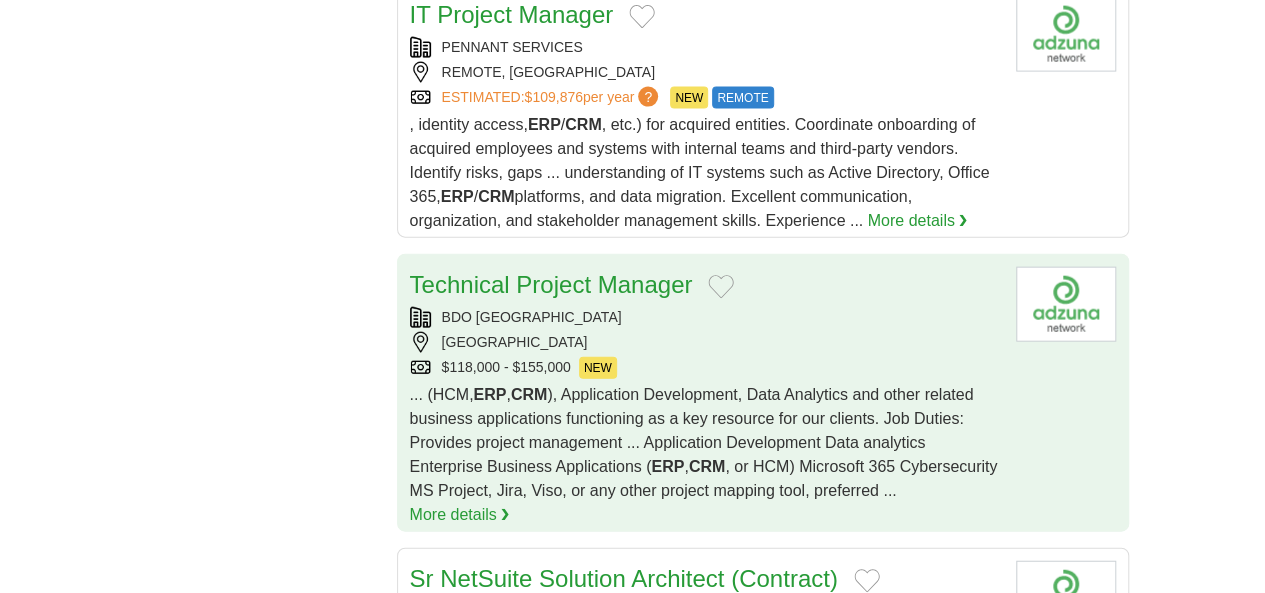 scroll, scrollTop: 2300, scrollLeft: 0, axis: vertical 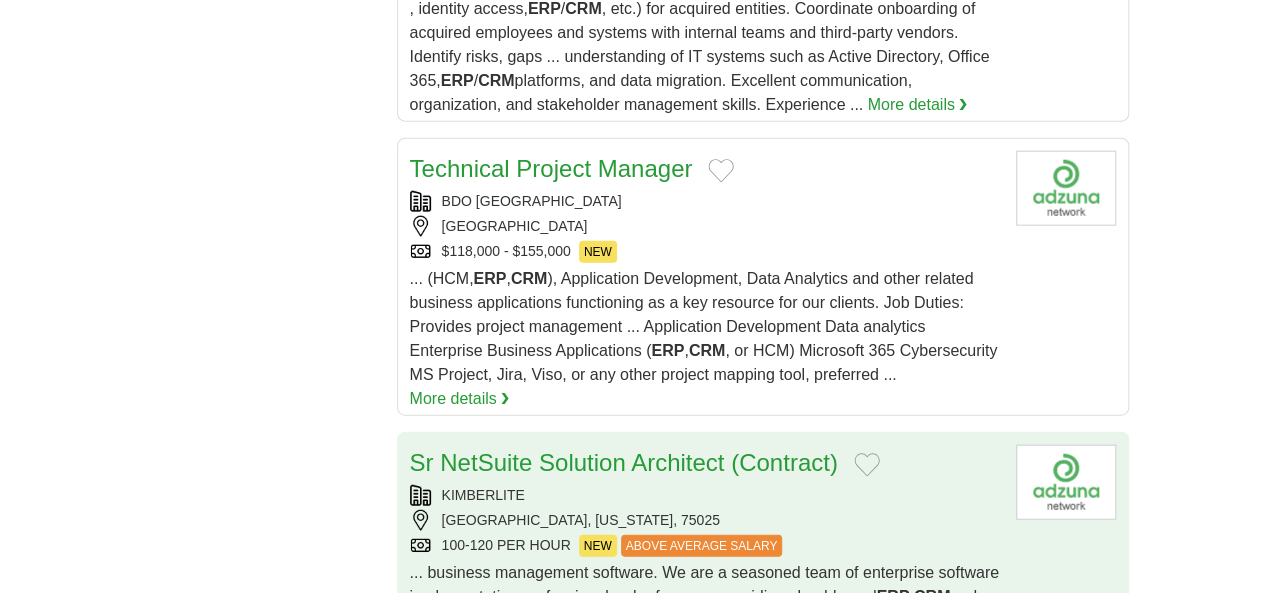 click on "100-120 PER HOUR
NEW ABOVE AVERAGE SALARY" at bounding box center (705, 546) 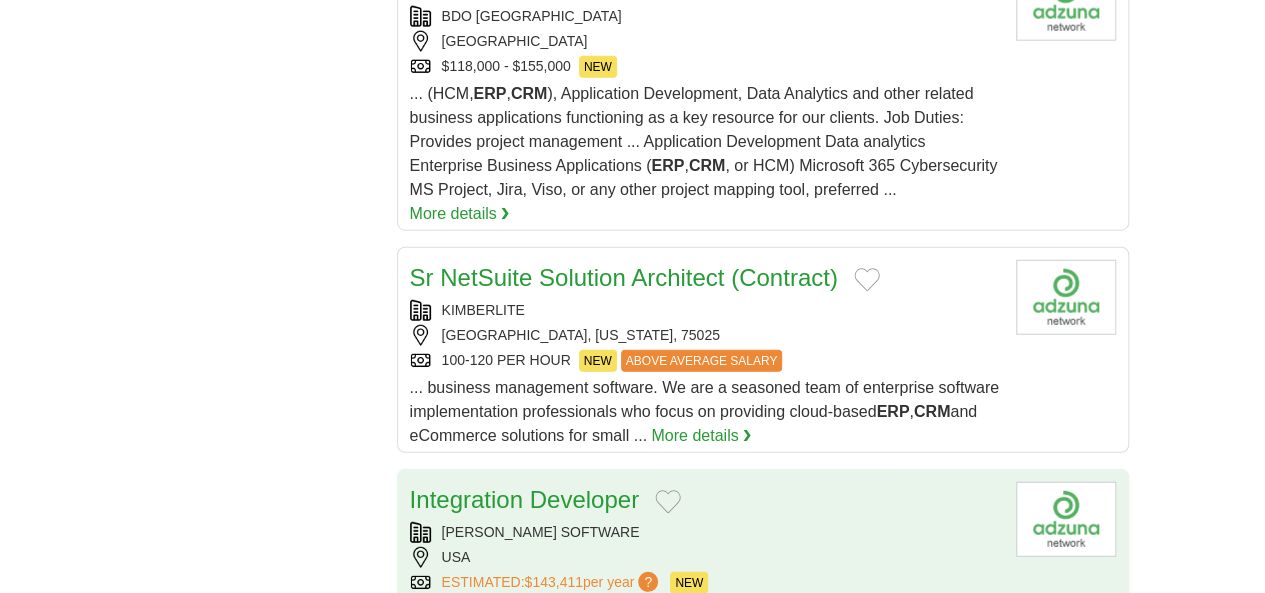 scroll, scrollTop: 2500, scrollLeft: 0, axis: vertical 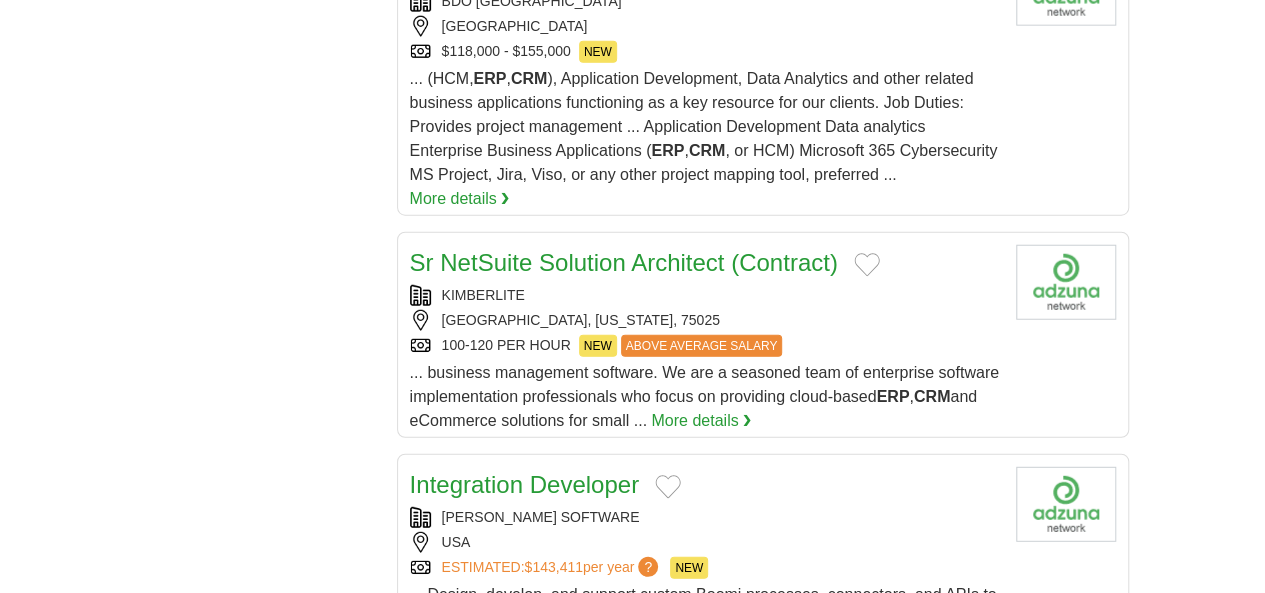 click on "2" at bounding box center (553, 1004) 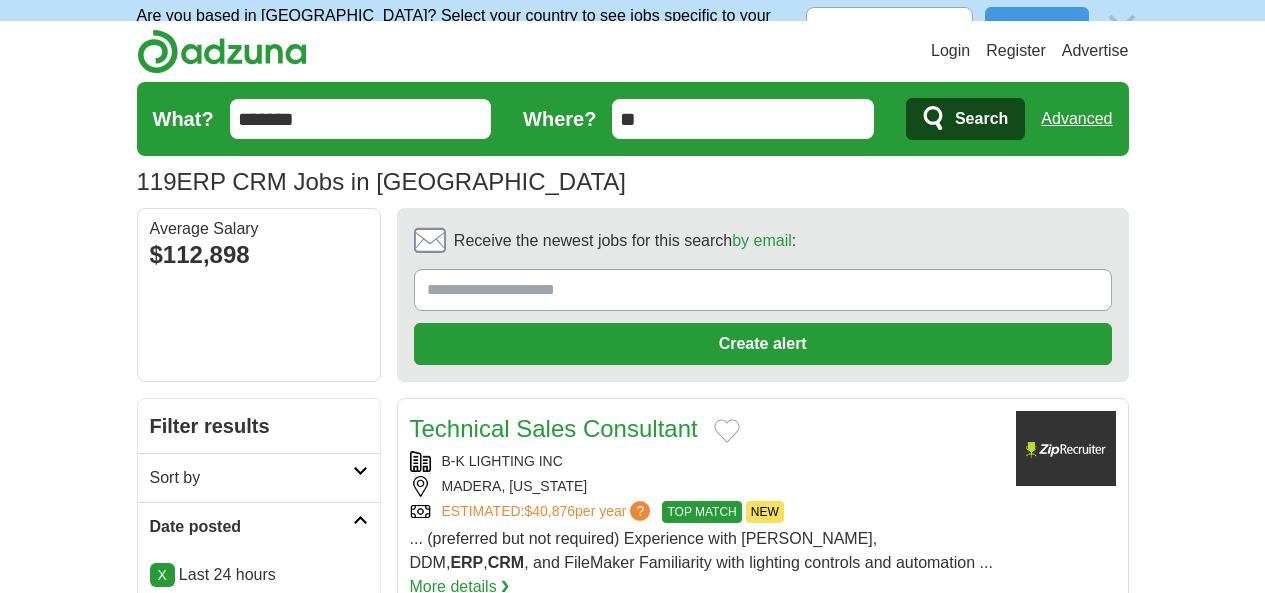 scroll, scrollTop: 330, scrollLeft: 0, axis: vertical 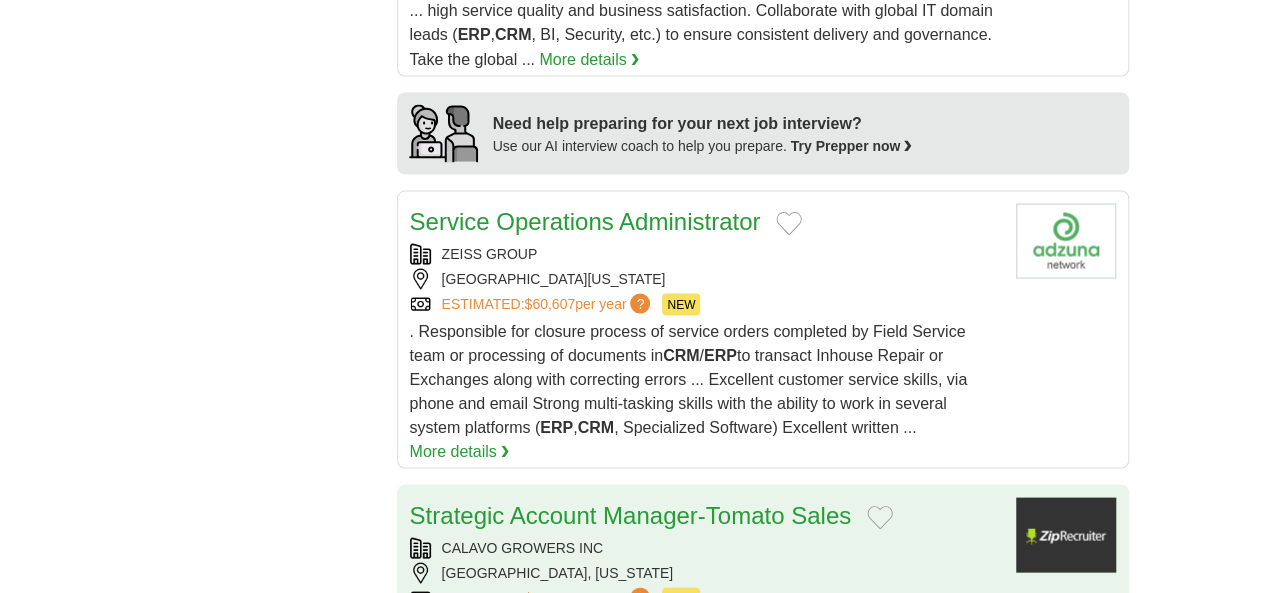 click on "ESTIMATED:
$65,882
per year
?
NEW" at bounding box center [705, 598] 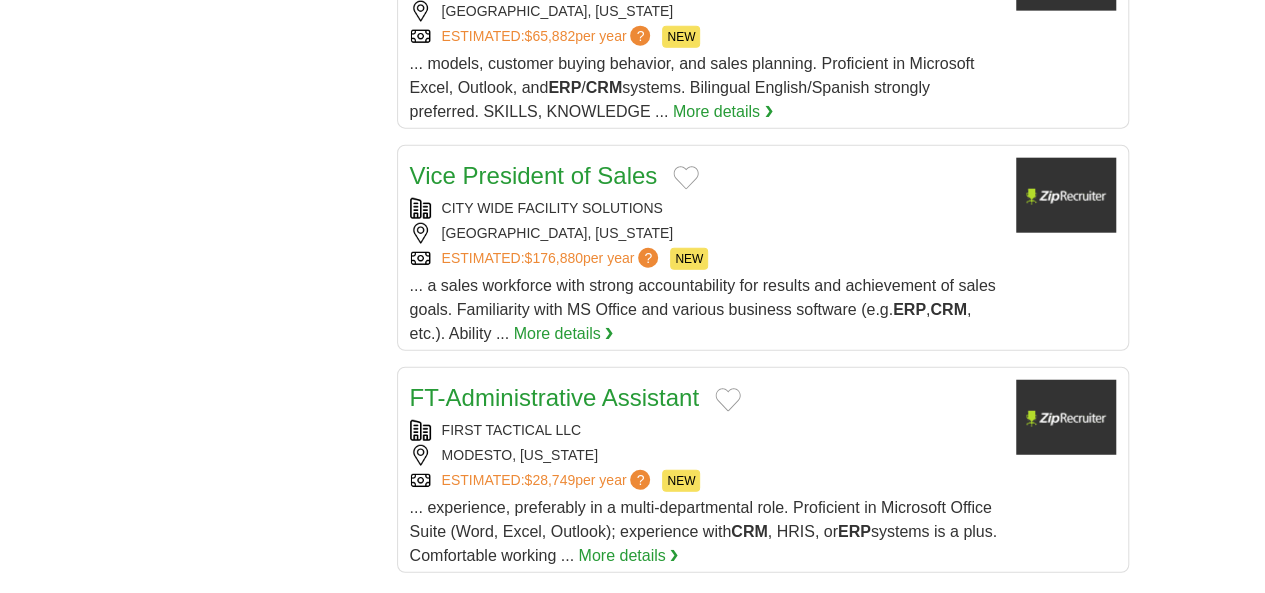 scroll, scrollTop: 2446, scrollLeft: 0, axis: vertical 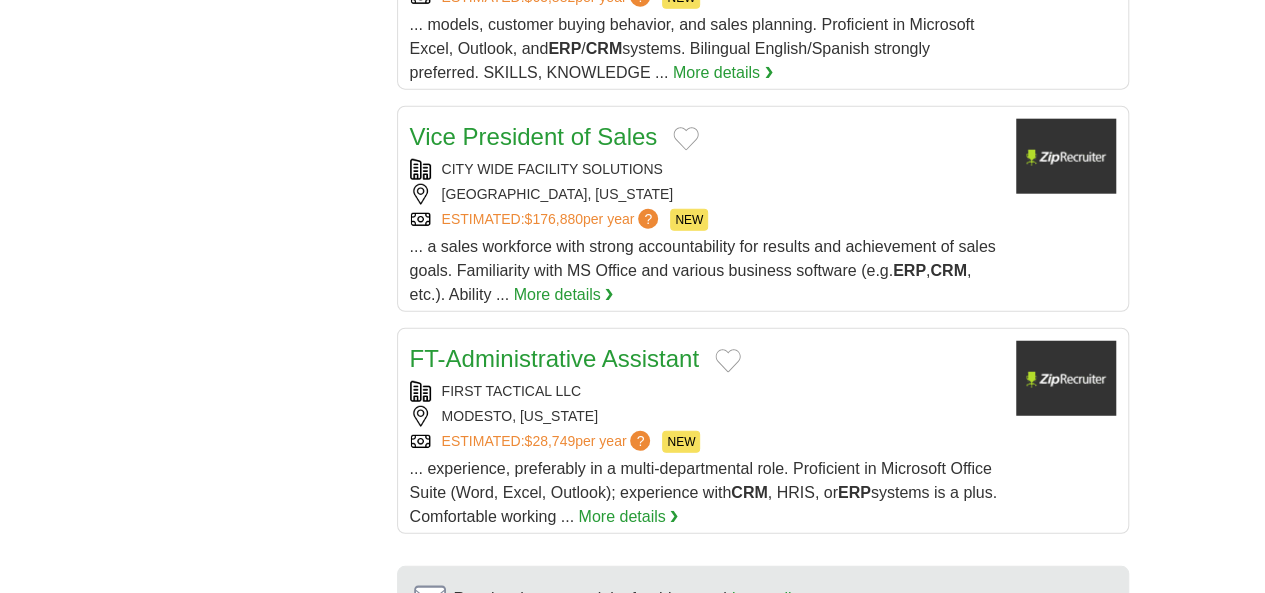 click on "3" at bounding box center [654, 806] 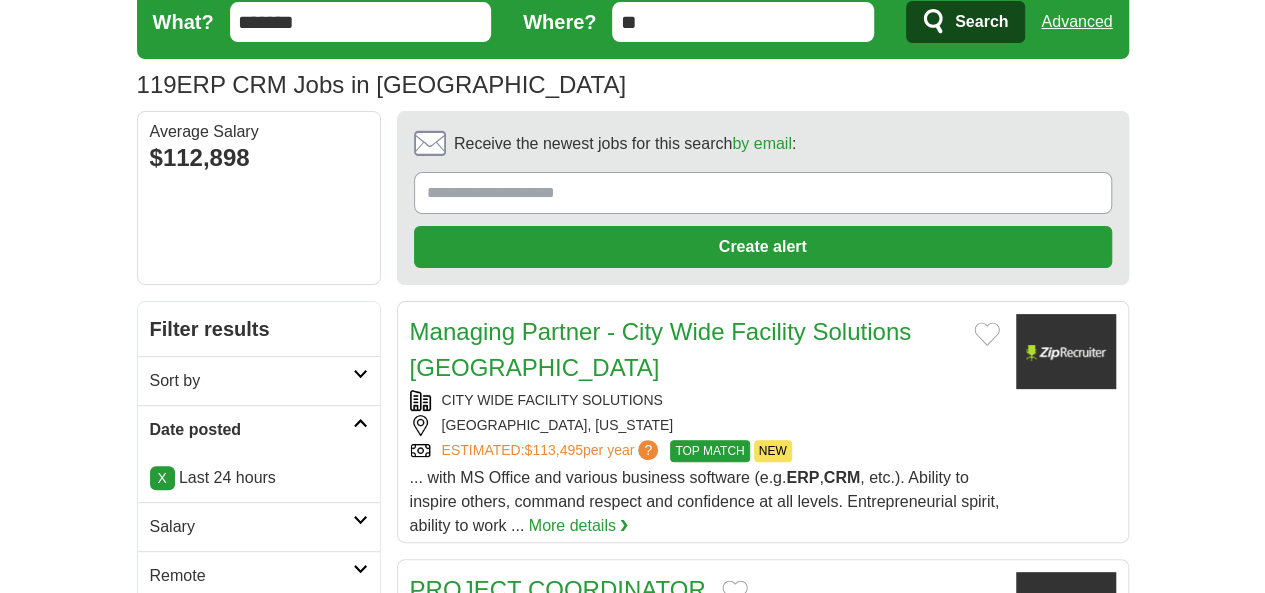 scroll, scrollTop: 0, scrollLeft: 0, axis: both 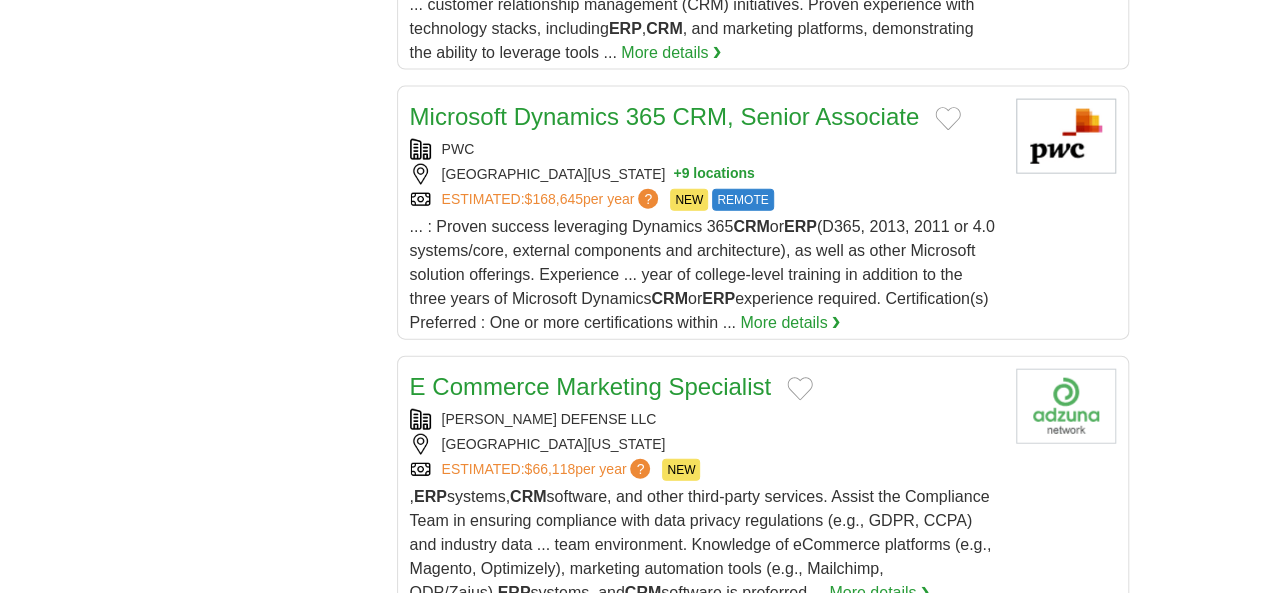 click on "4" at bounding box center (702, 1104) 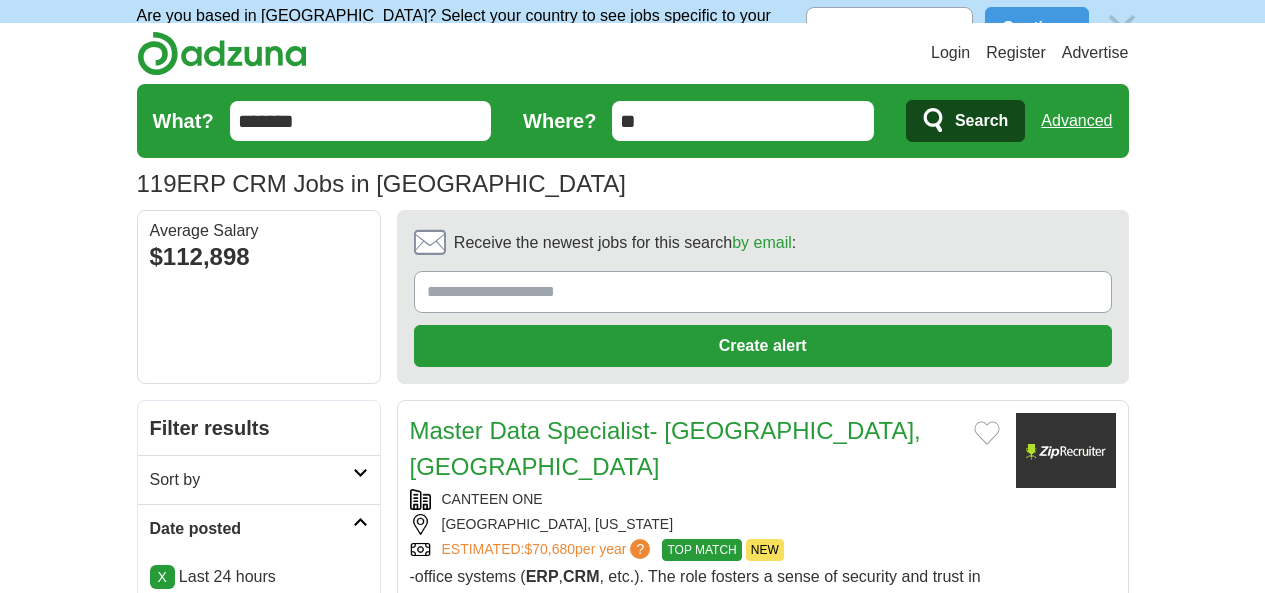 scroll, scrollTop: 0, scrollLeft: 0, axis: both 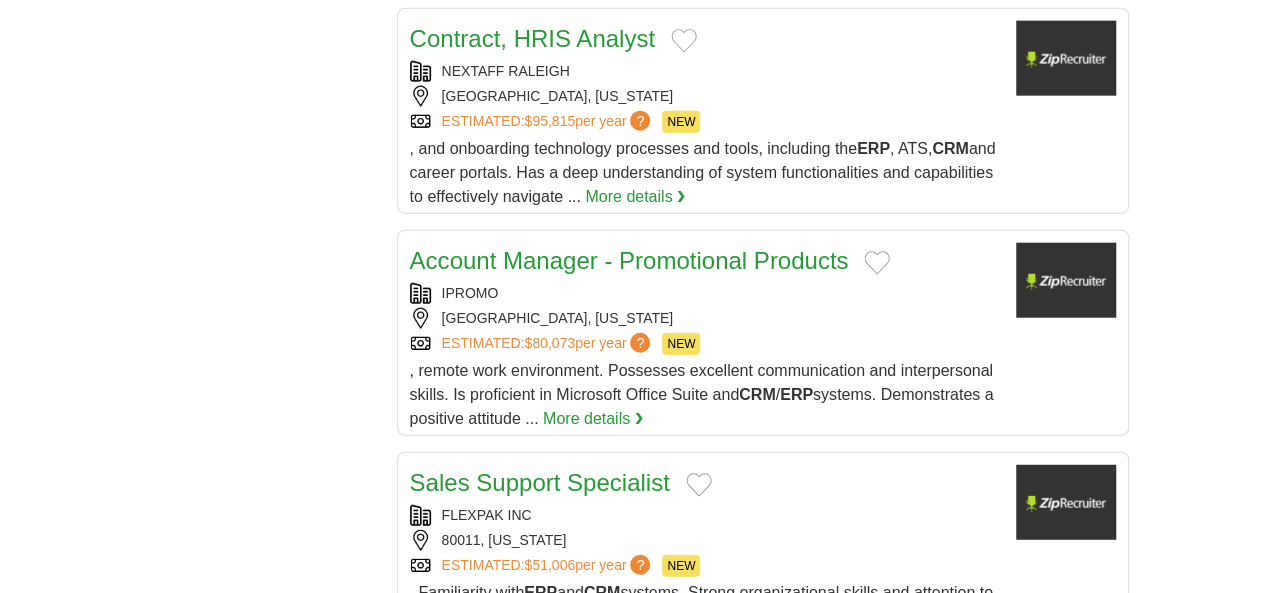 click on "5" at bounding box center [749, 930] 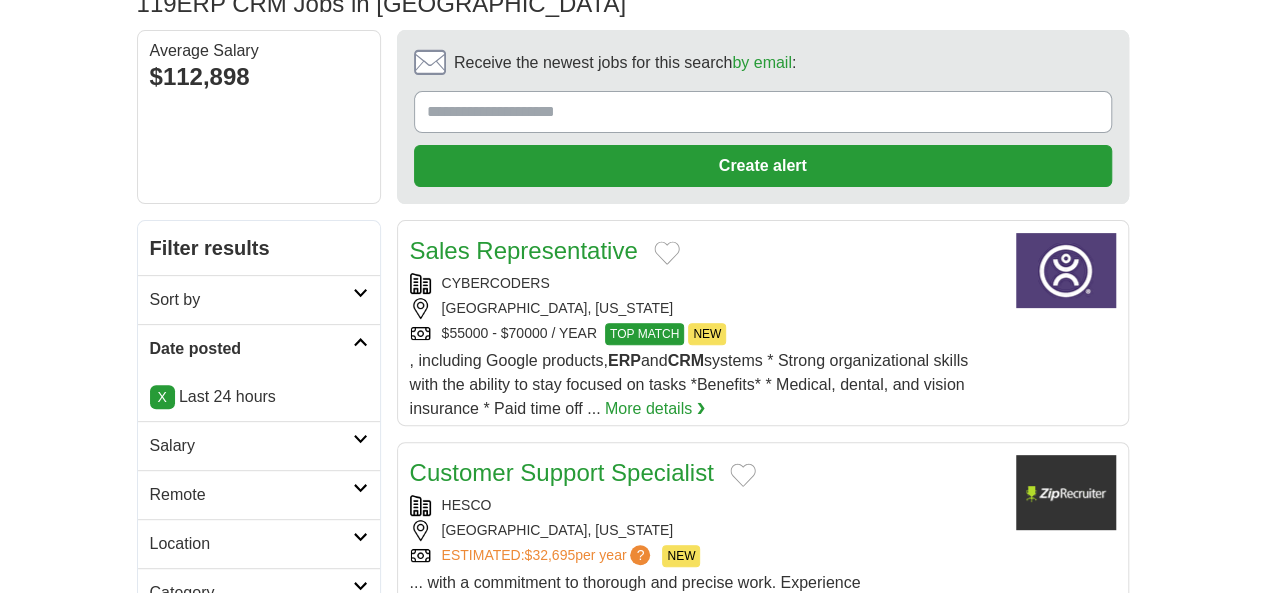 scroll, scrollTop: 0, scrollLeft: 0, axis: both 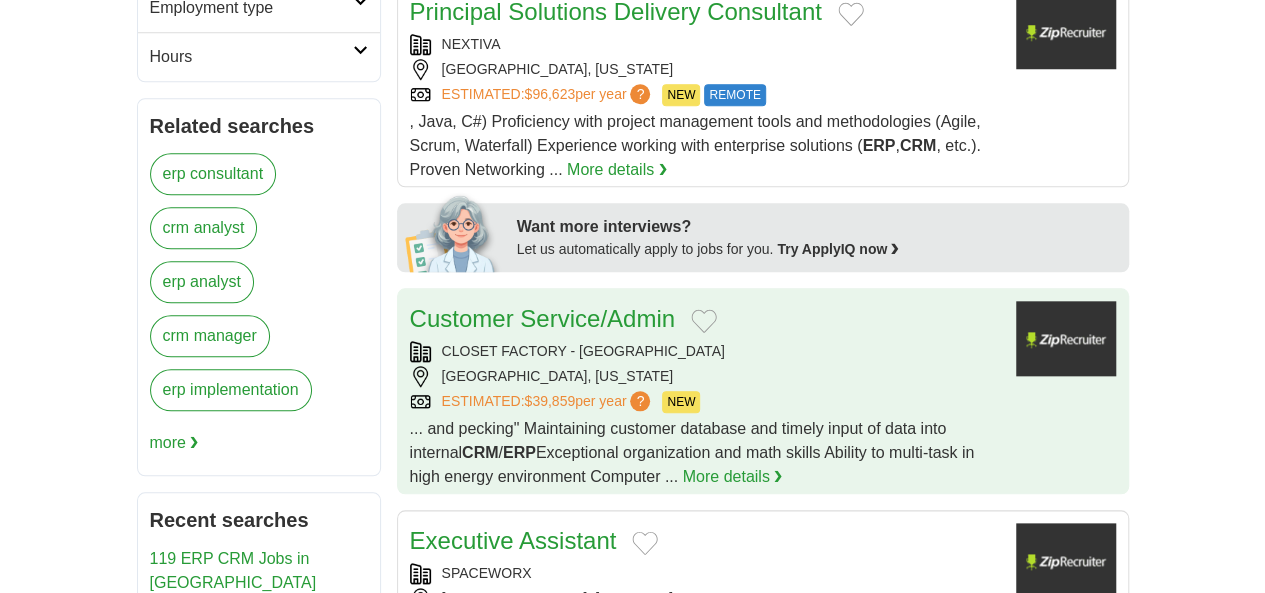 click on "...  and pecking" Maintaining customer database and timely input of data into internal  CRM / ERP  Exceptional organization and math skills Ability to multi-task in high energy environment Computer ..." at bounding box center (692, 452) 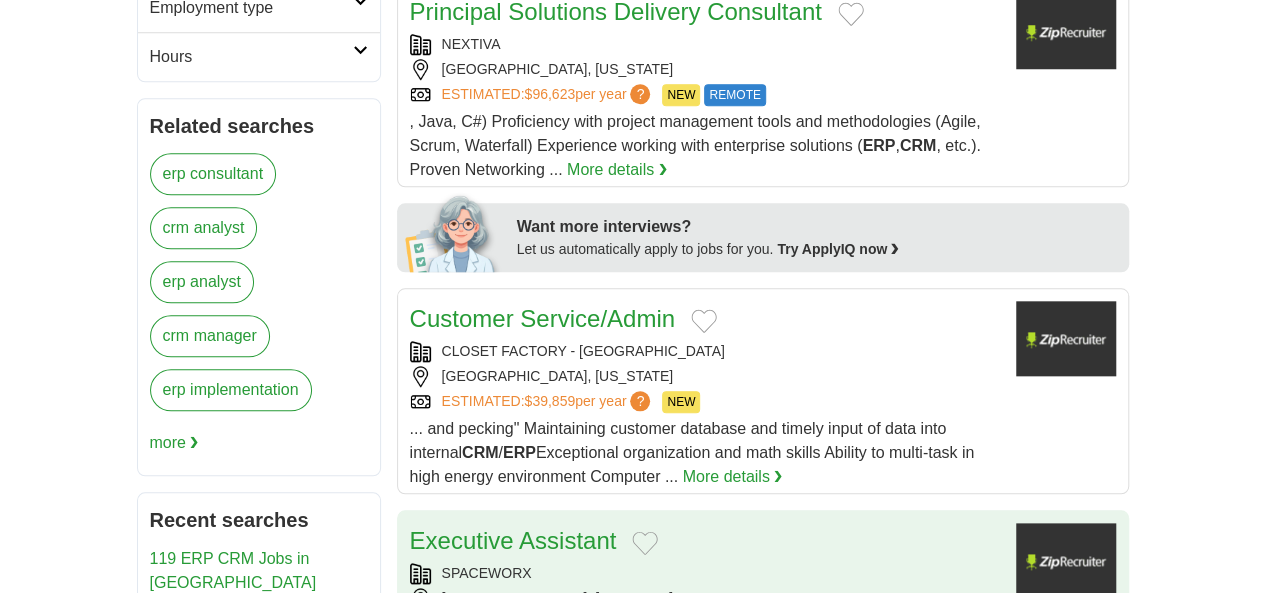 click on "Executive Assistant" at bounding box center (705, 541) 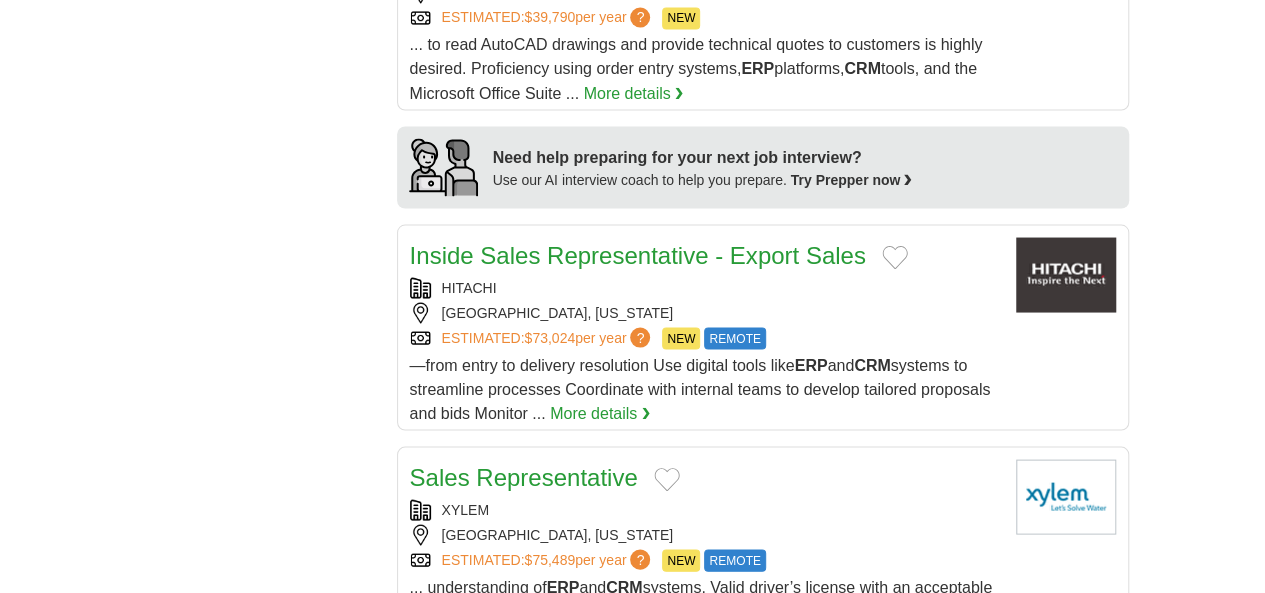 scroll, scrollTop: 1912, scrollLeft: 0, axis: vertical 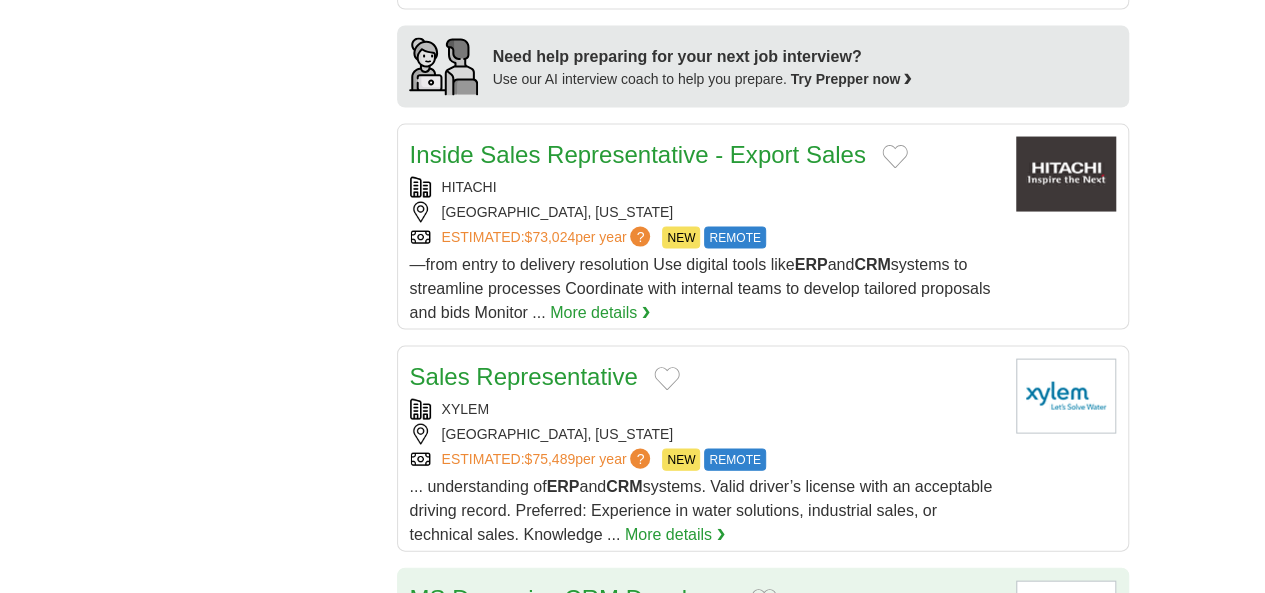 click on "GLOBAL CHANNEL MANAGEMENT, INC." at bounding box center [705, 631] 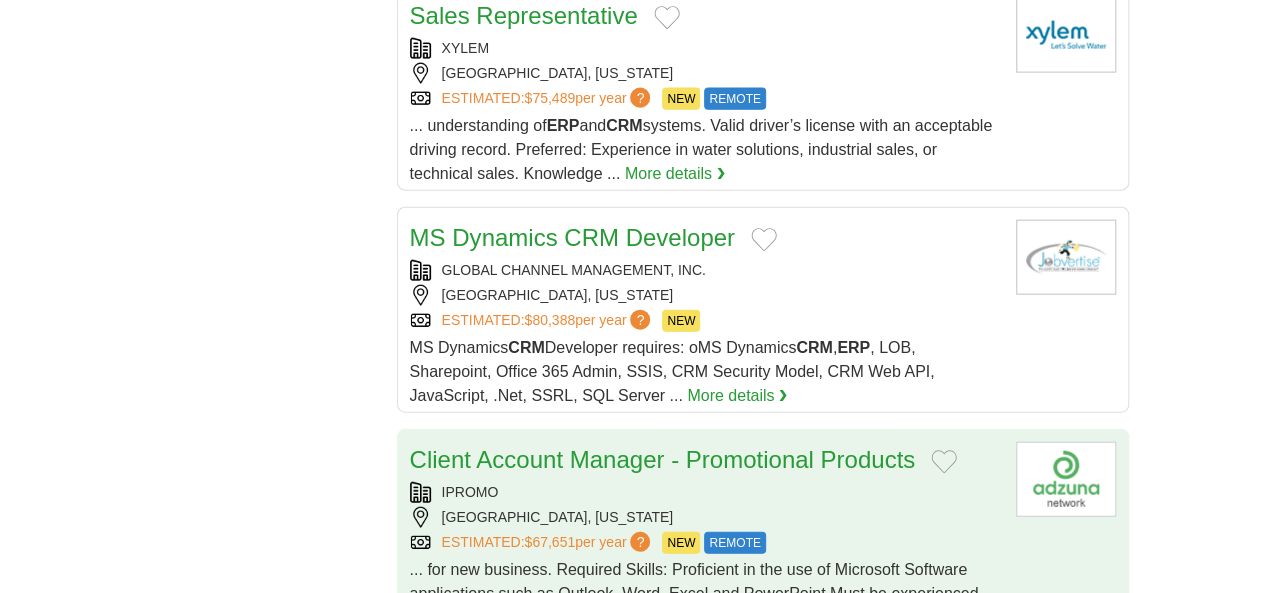scroll, scrollTop: 2412, scrollLeft: 0, axis: vertical 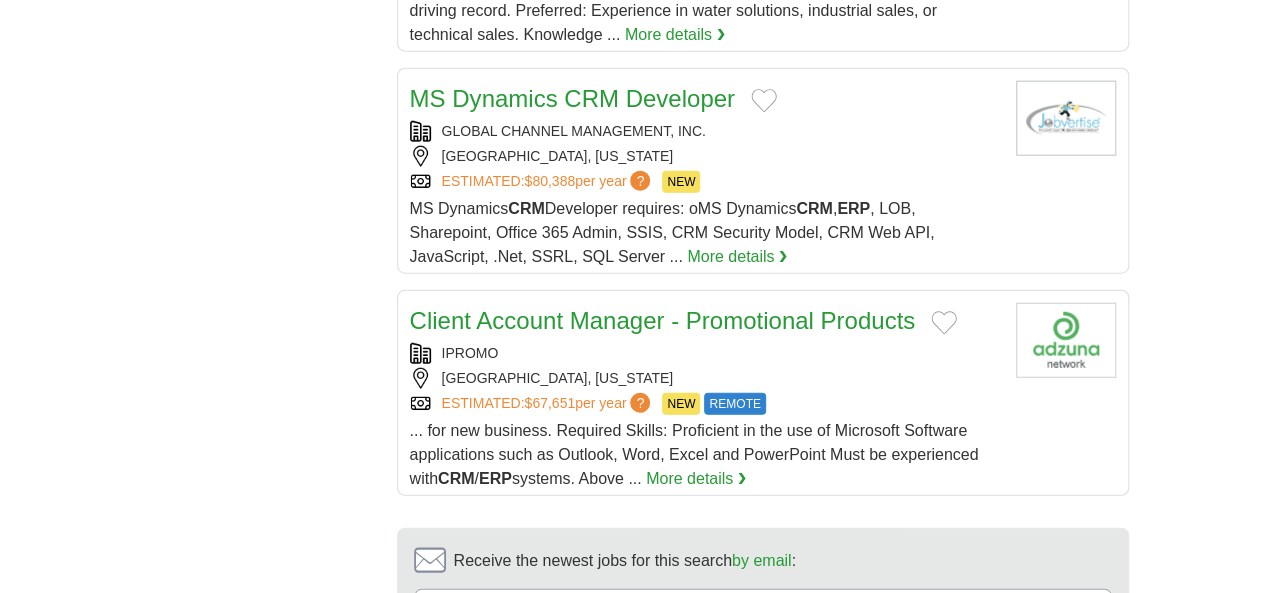 click on "6" at bounding box center [796, 768] 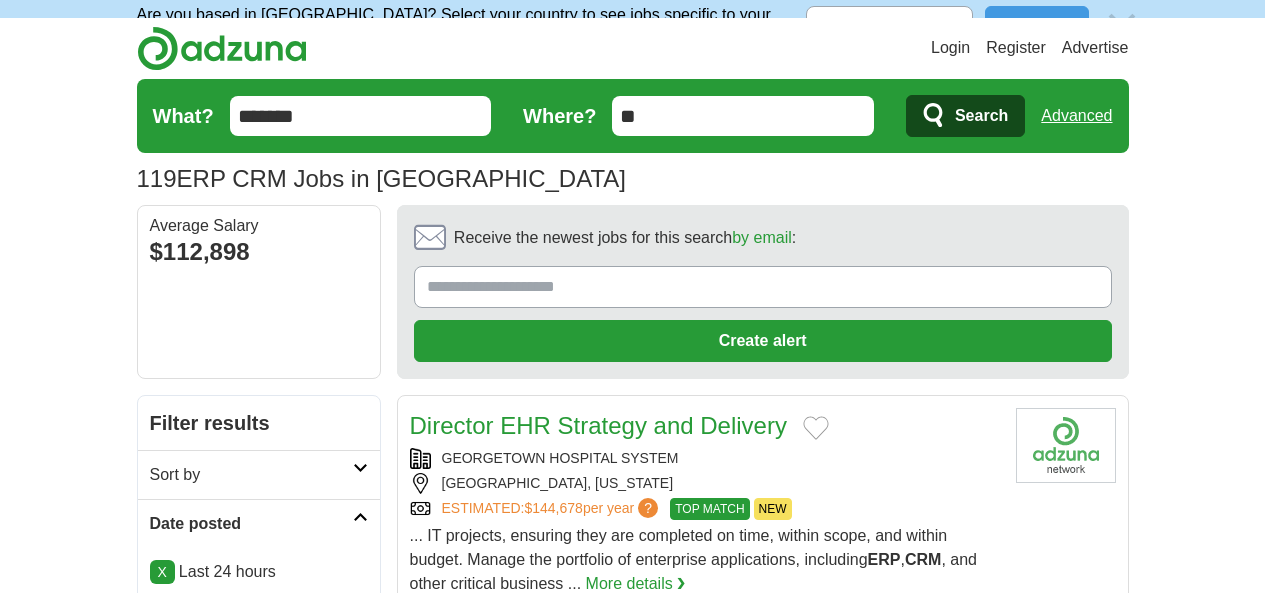 scroll, scrollTop: 0, scrollLeft: 0, axis: both 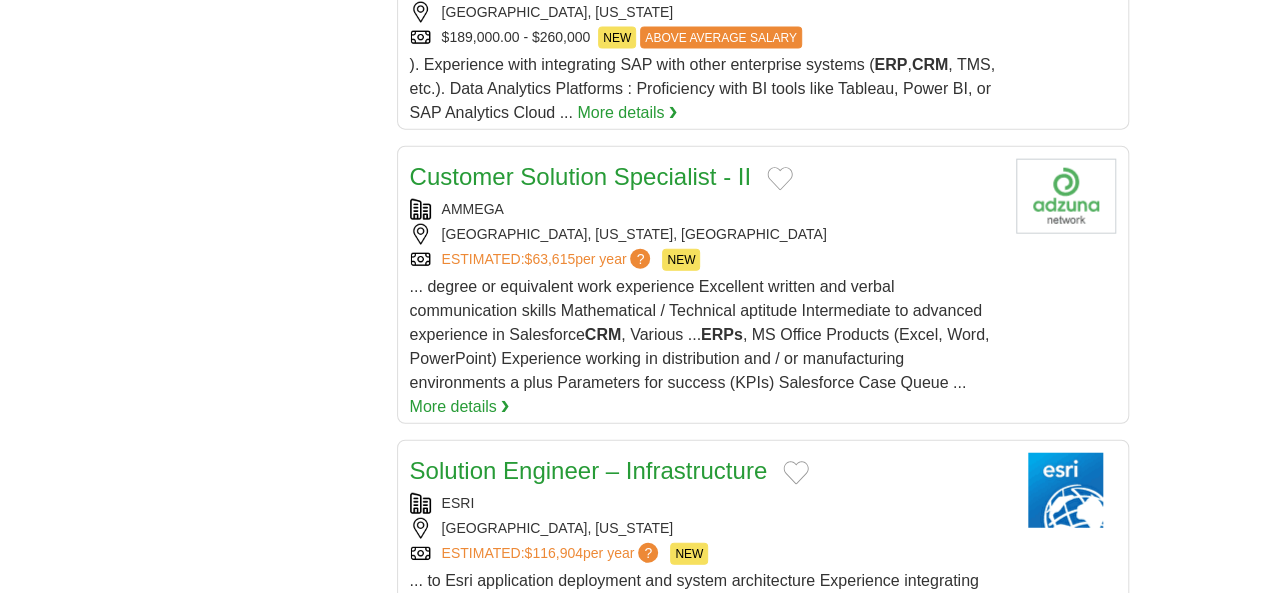 click on "7" at bounding box center [844, 918] 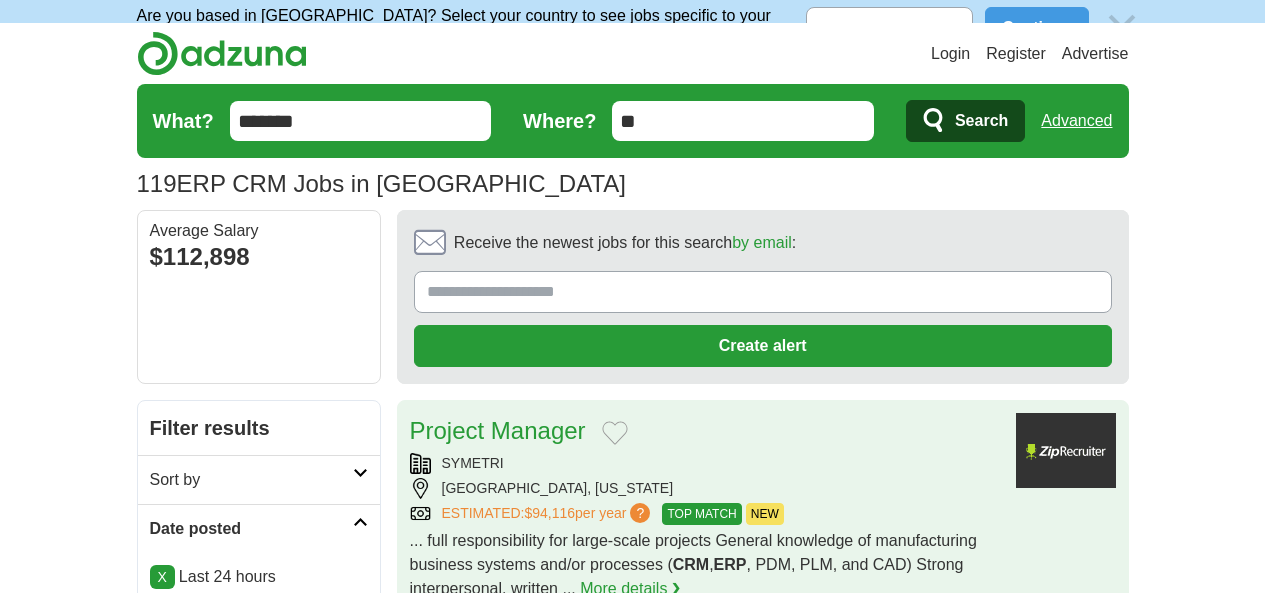 scroll, scrollTop: 0, scrollLeft: 0, axis: both 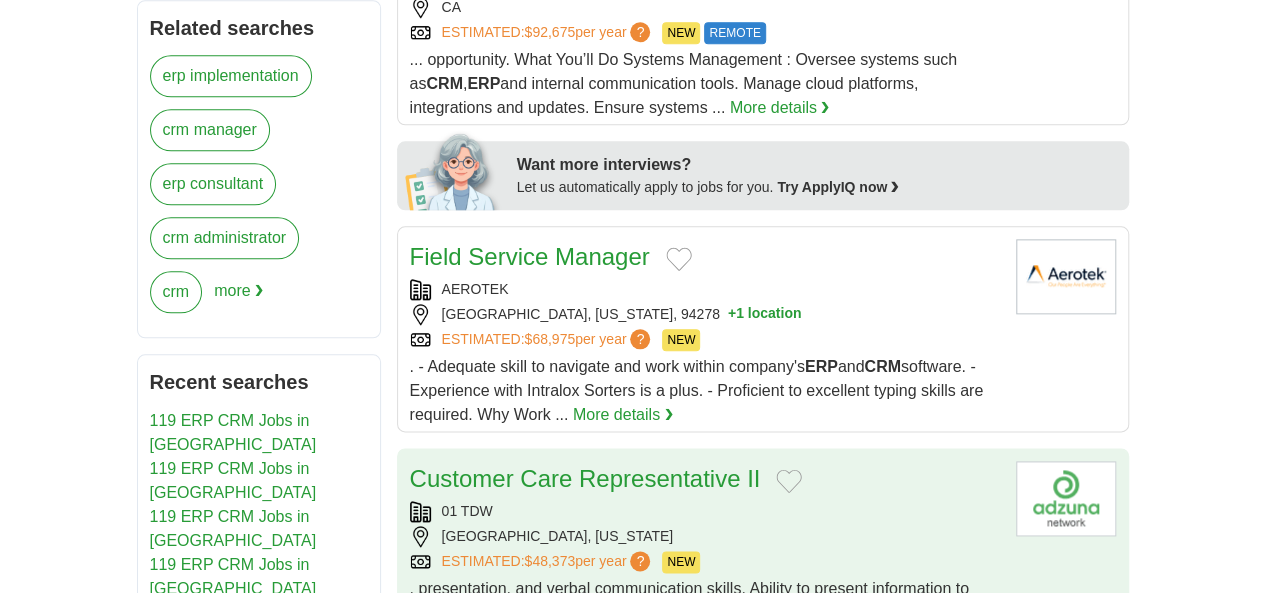 click on "ESTIMATED:
$48,373
per year
?
NEW" at bounding box center (705, 562) 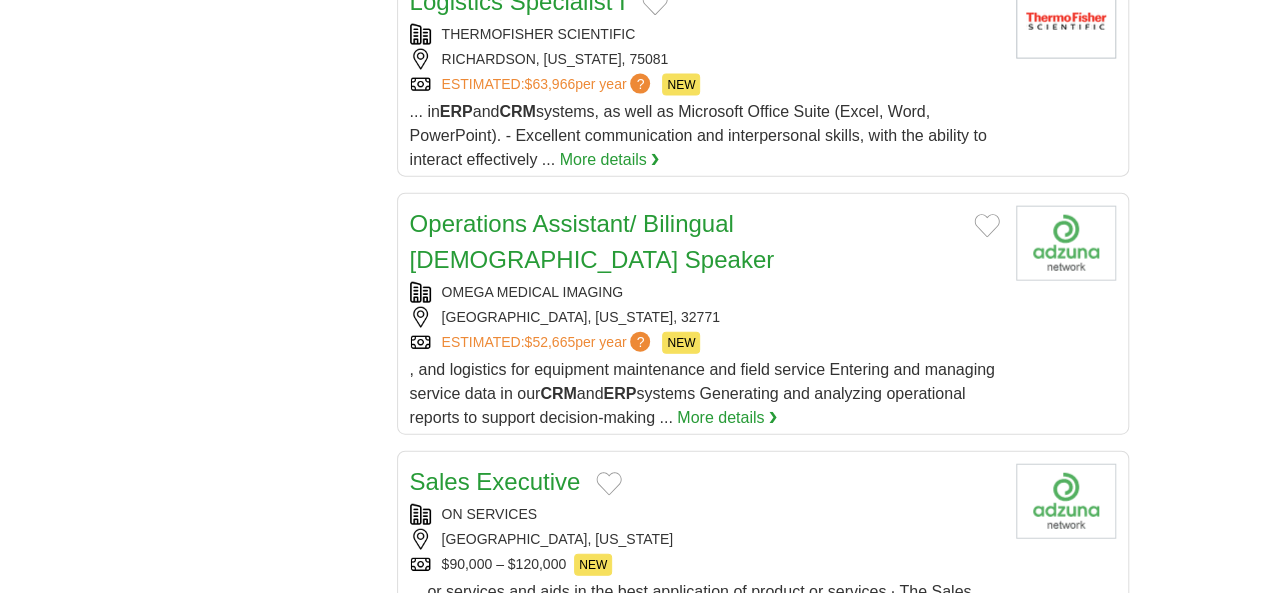 scroll, scrollTop: 2110, scrollLeft: 0, axis: vertical 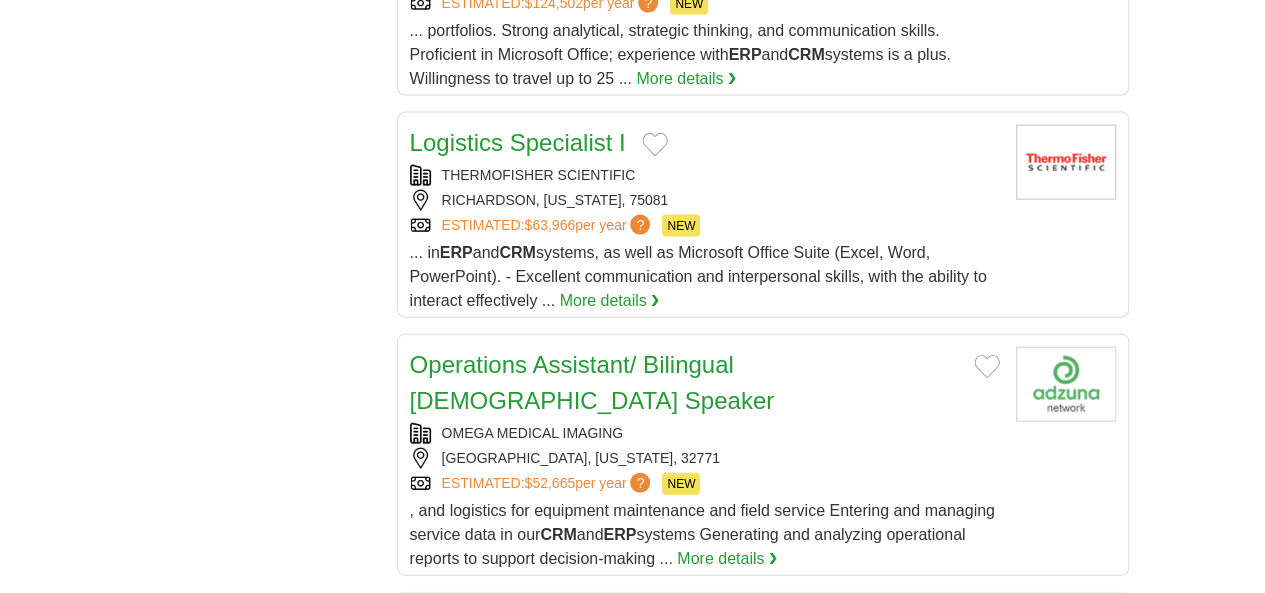 click on "ON SERVICES
NORCROSS, GEORGIA
$90,000 – $120,000
NEW" at bounding box center (705, 681) 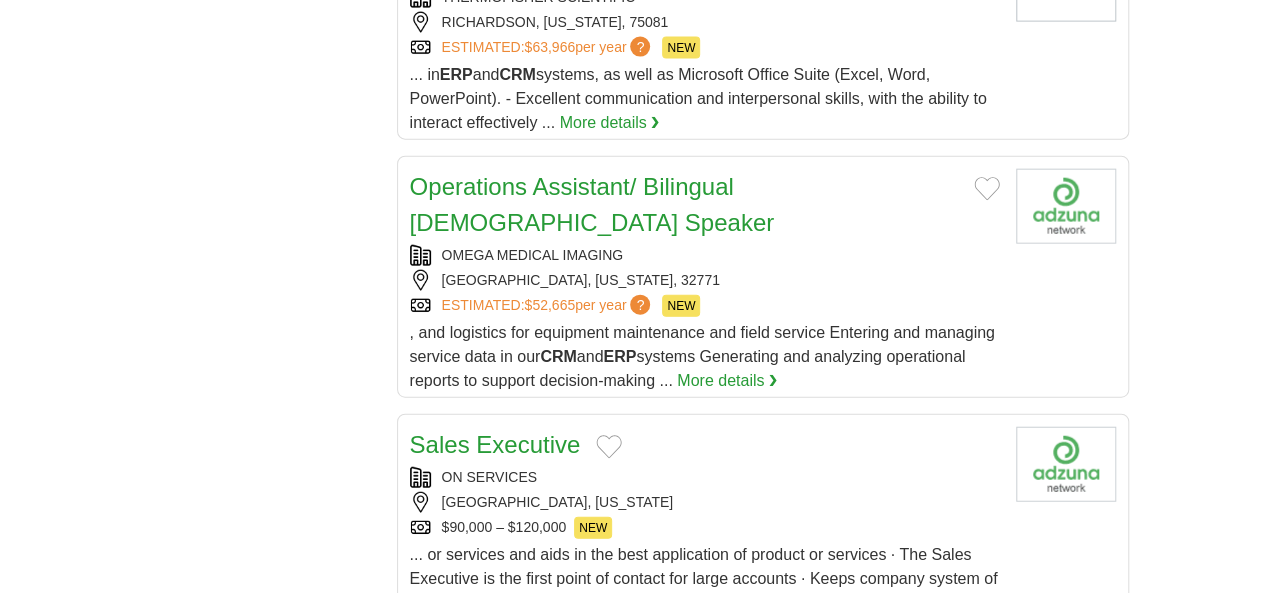 scroll, scrollTop: 2310, scrollLeft: 0, axis: vertical 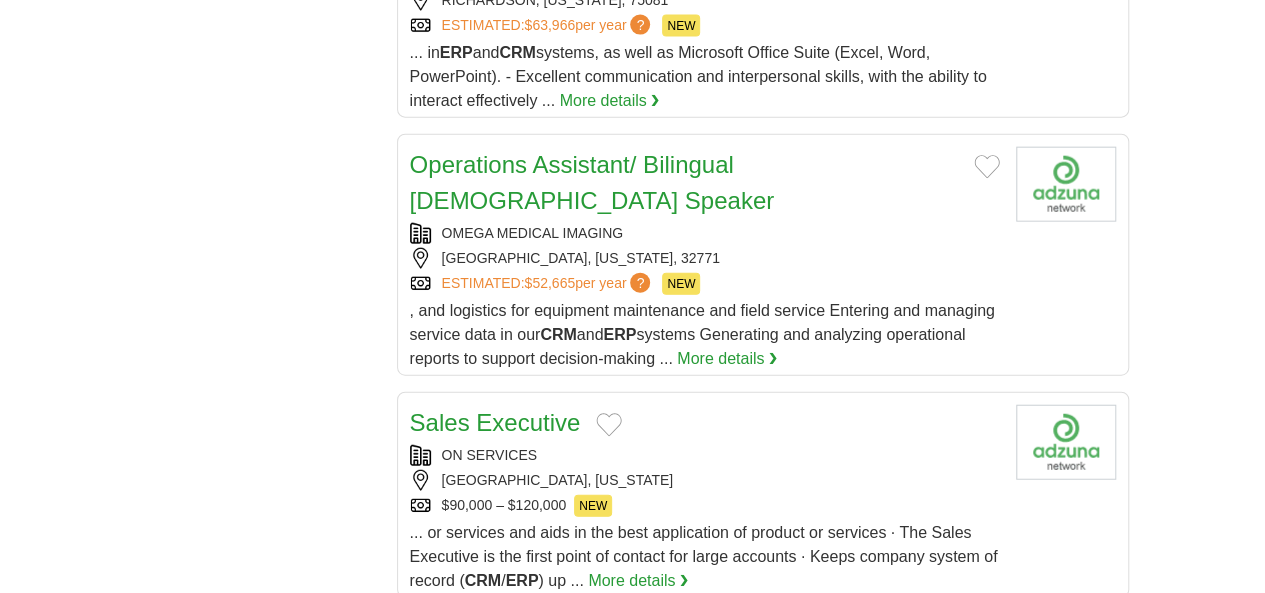 click on "8" at bounding box center (891, 870) 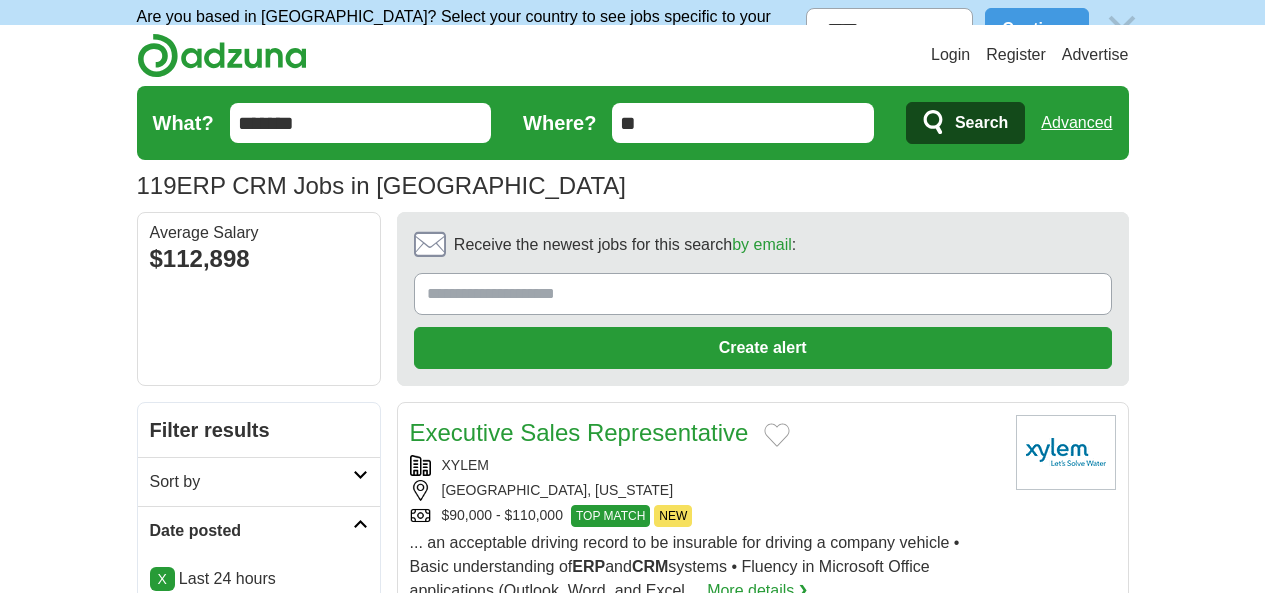 scroll, scrollTop: 0, scrollLeft: 0, axis: both 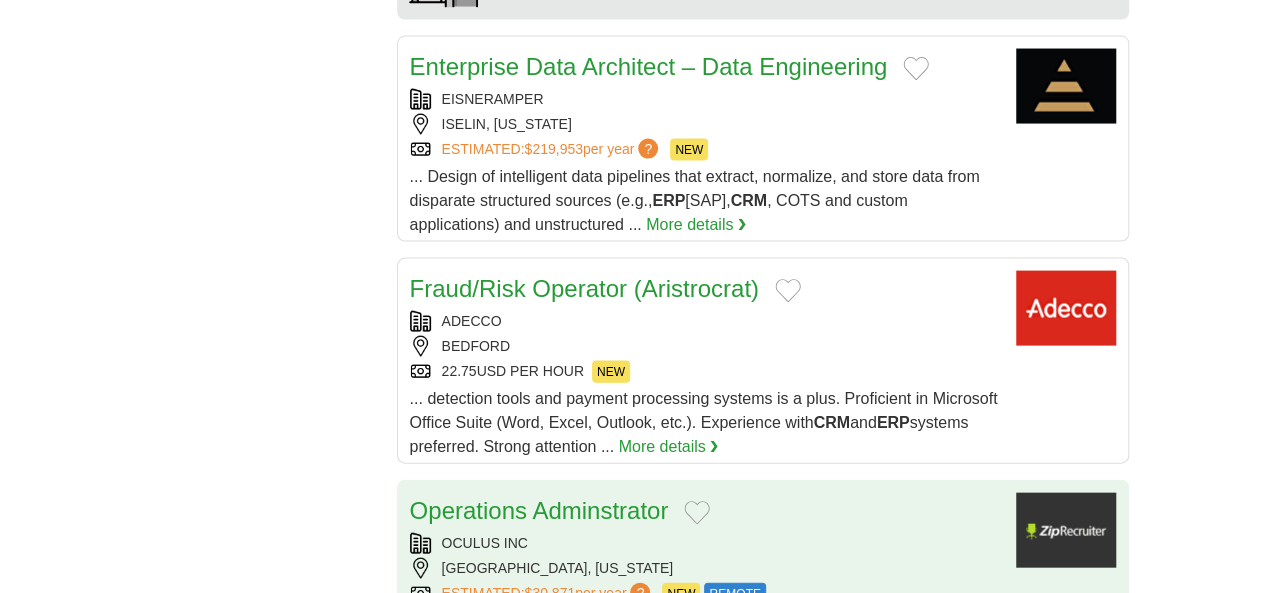 click on "ESTIMATED:
$30,871
per year
?
NEW REMOTE" at bounding box center [705, 594] 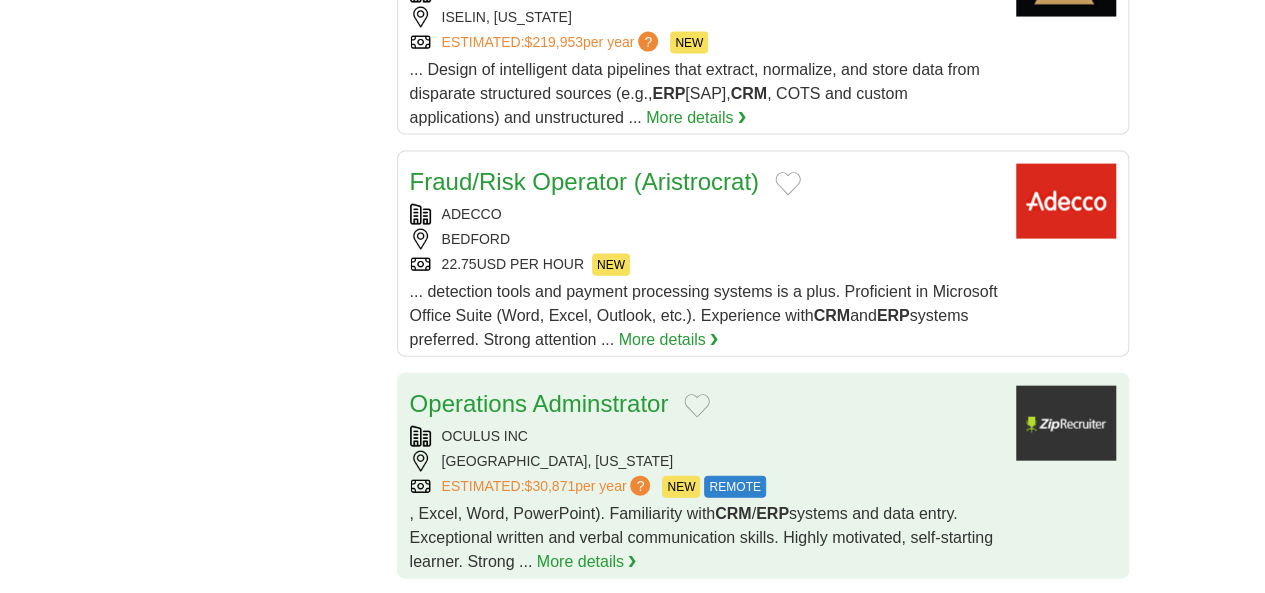 scroll, scrollTop: 2300, scrollLeft: 0, axis: vertical 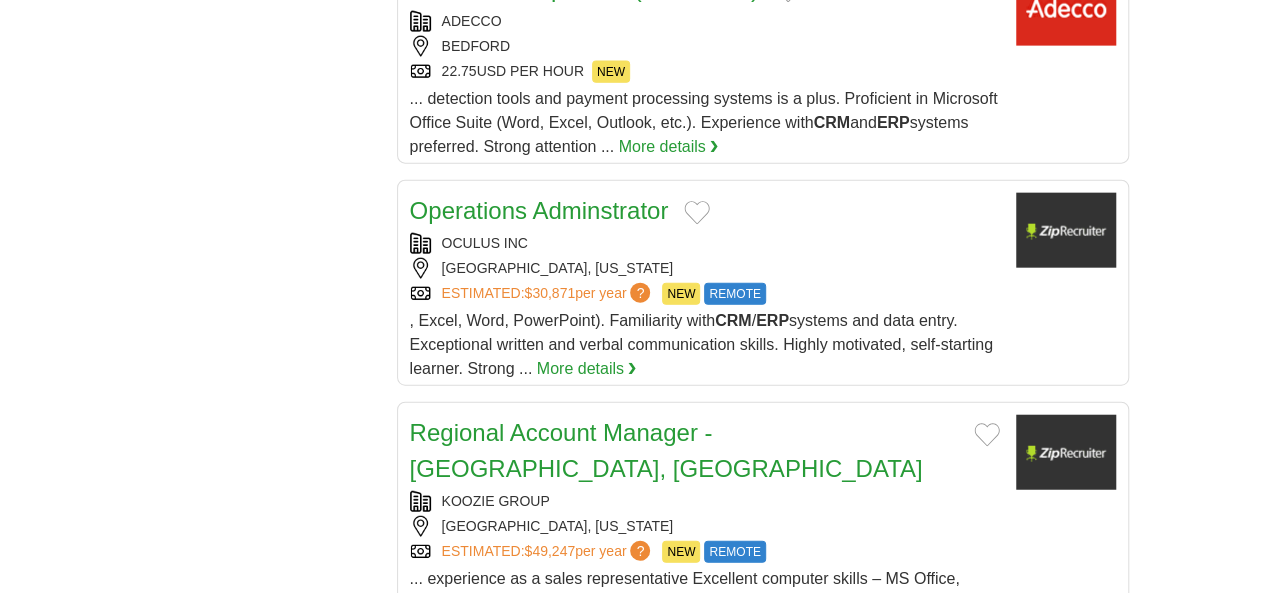 click on "9" at bounding box center (938, 916) 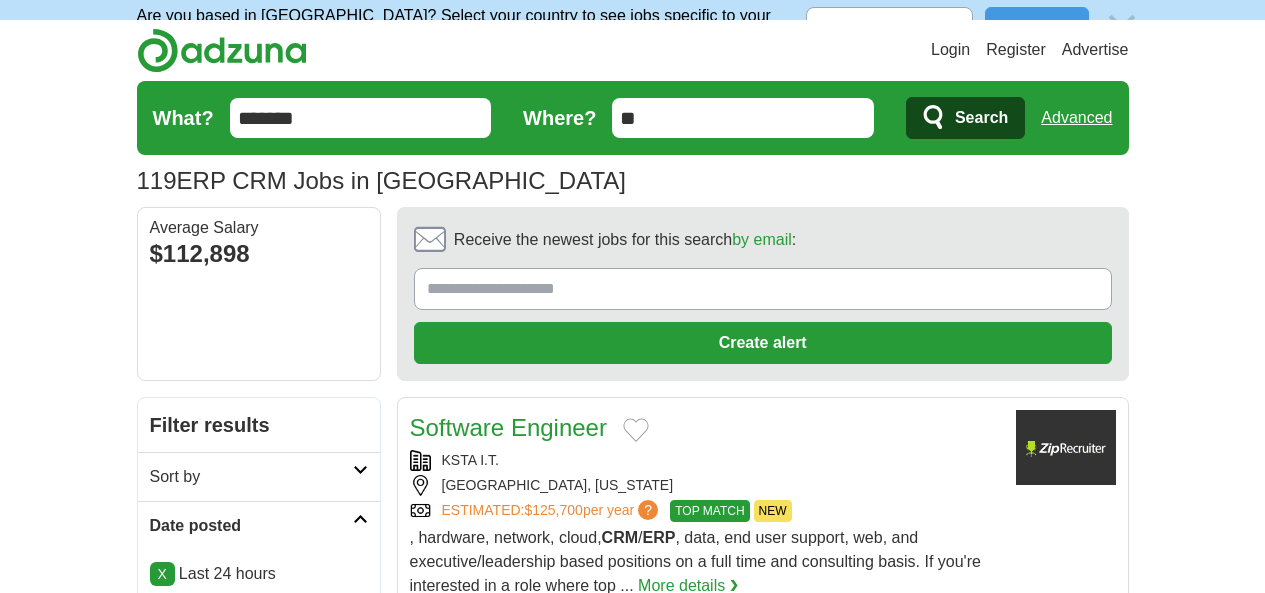 scroll, scrollTop: 0, scrollLeft: 0, axis: both 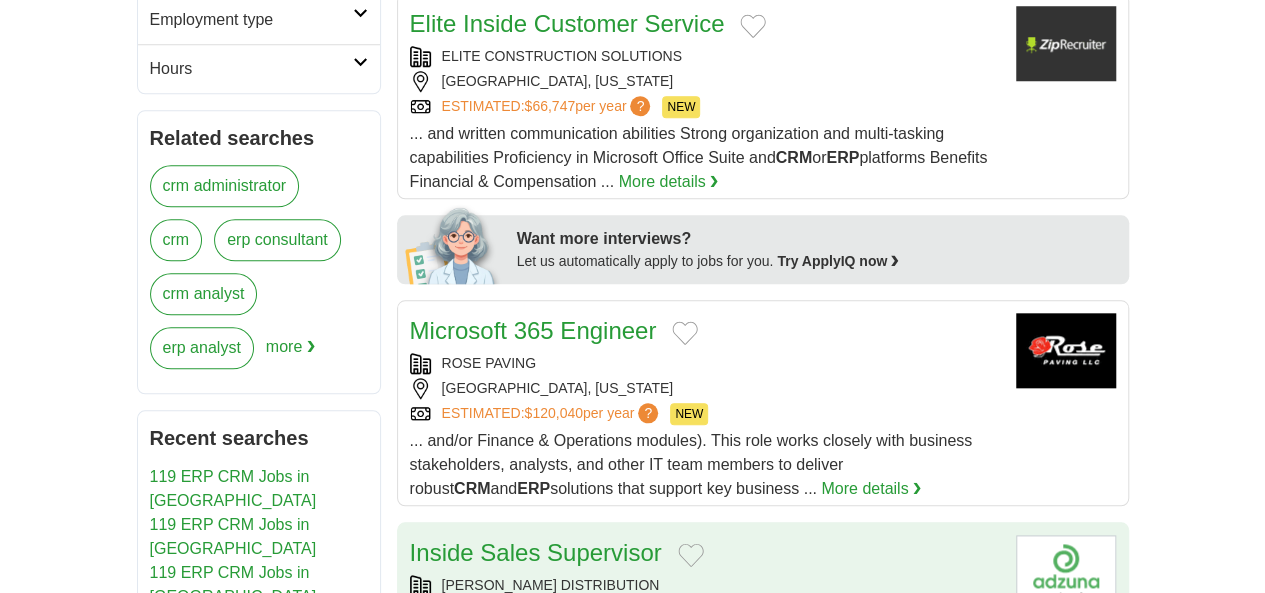 click on "EADS DISTRIBUTION" at bounding box center (705, 585) 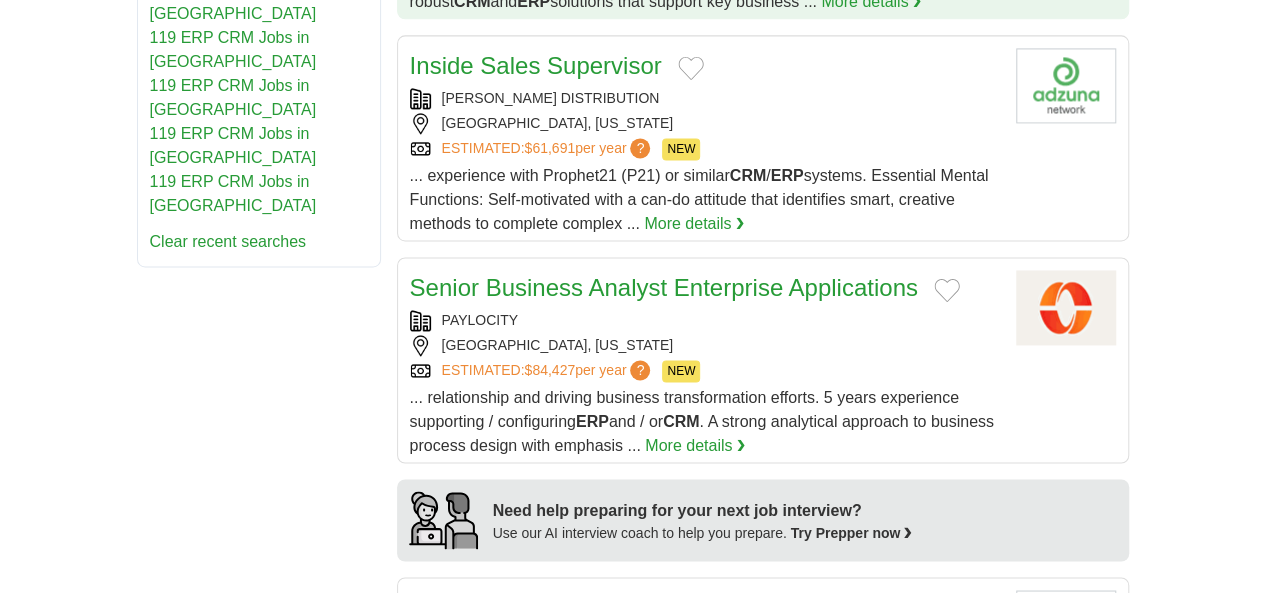 scroll, scrollTop: 1400, scrollLeft: 0, axis: vertical 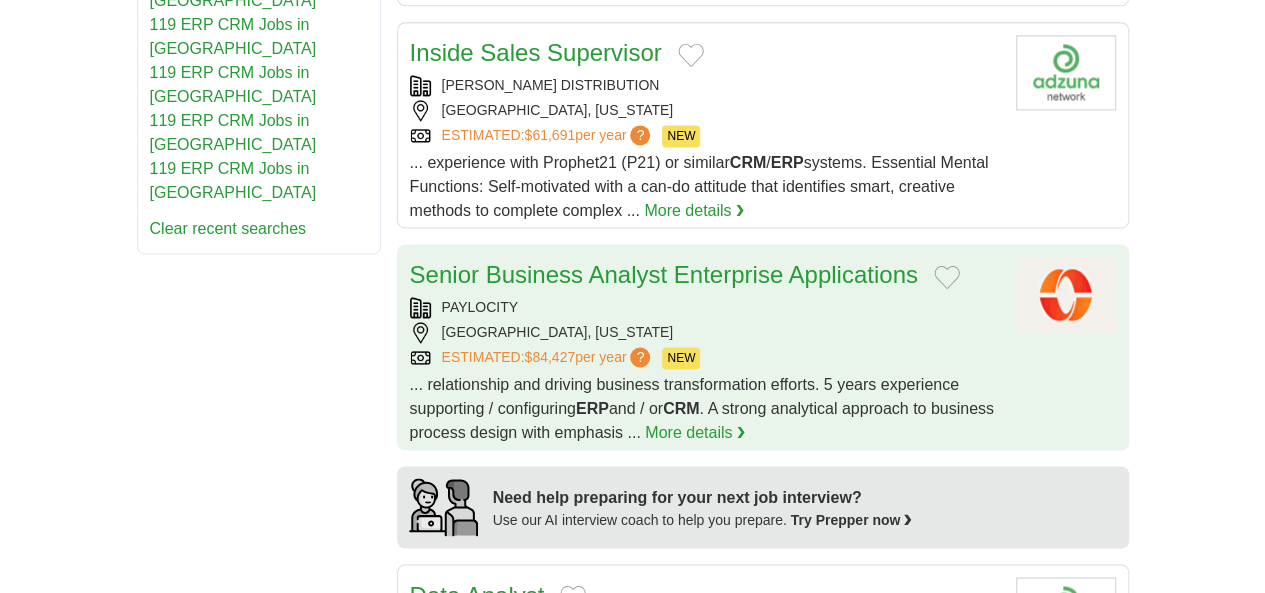 click on "SCHAUMBURG, ILLINOIS" at bounding box center (705, 332) 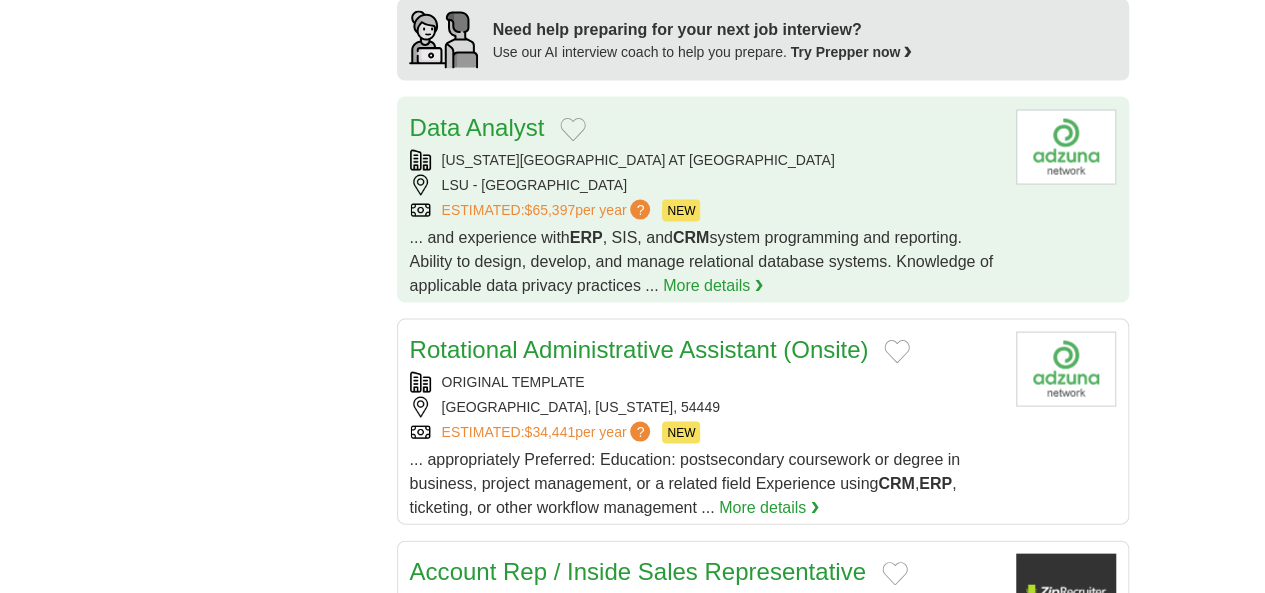 scroll, scrollTop: 1900, scrollLeft: 0, axis: vertical 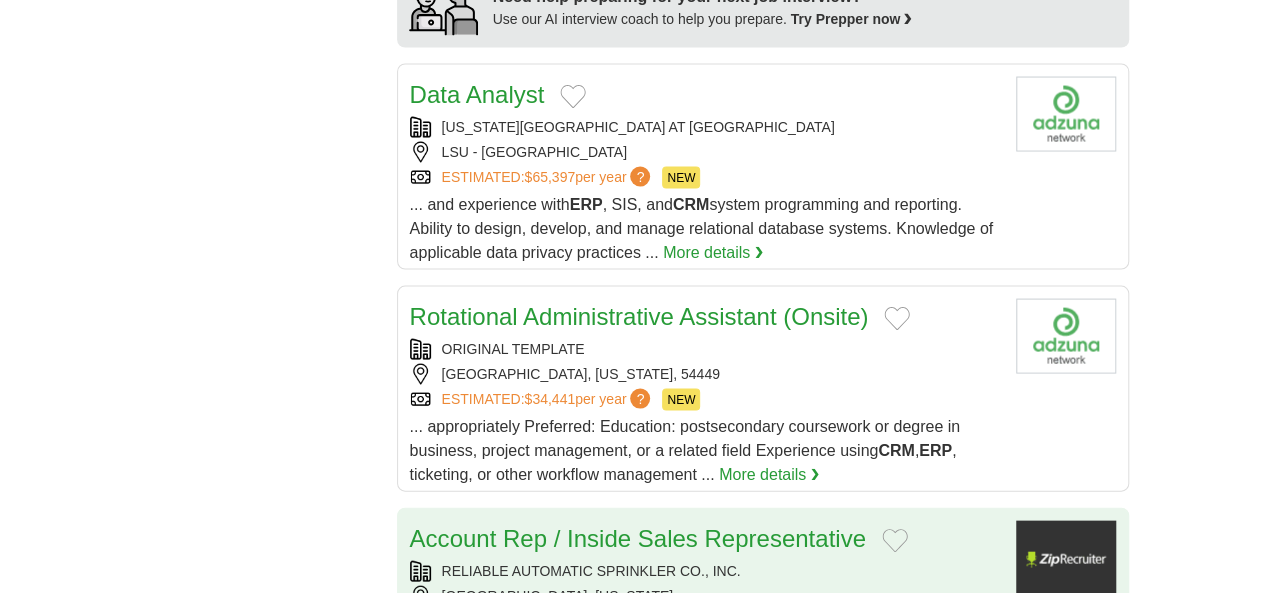 click on "RELIABLE AUTOMATIC SPRINKLER CO., INC.
NORCROSS, GEORGIA
ESTIMATED:
$36,042
per year
?
NEW" at bounding box center (705, 597) 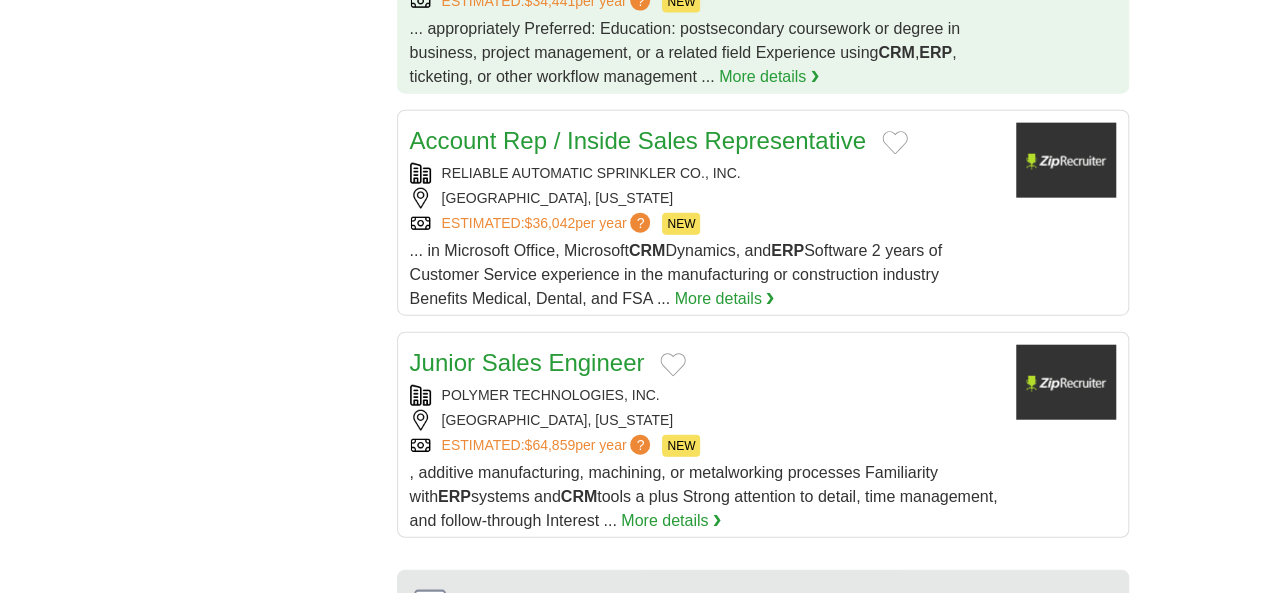 scroll, scrollTop: 2300, scrollLeft: 0, axis: vertical 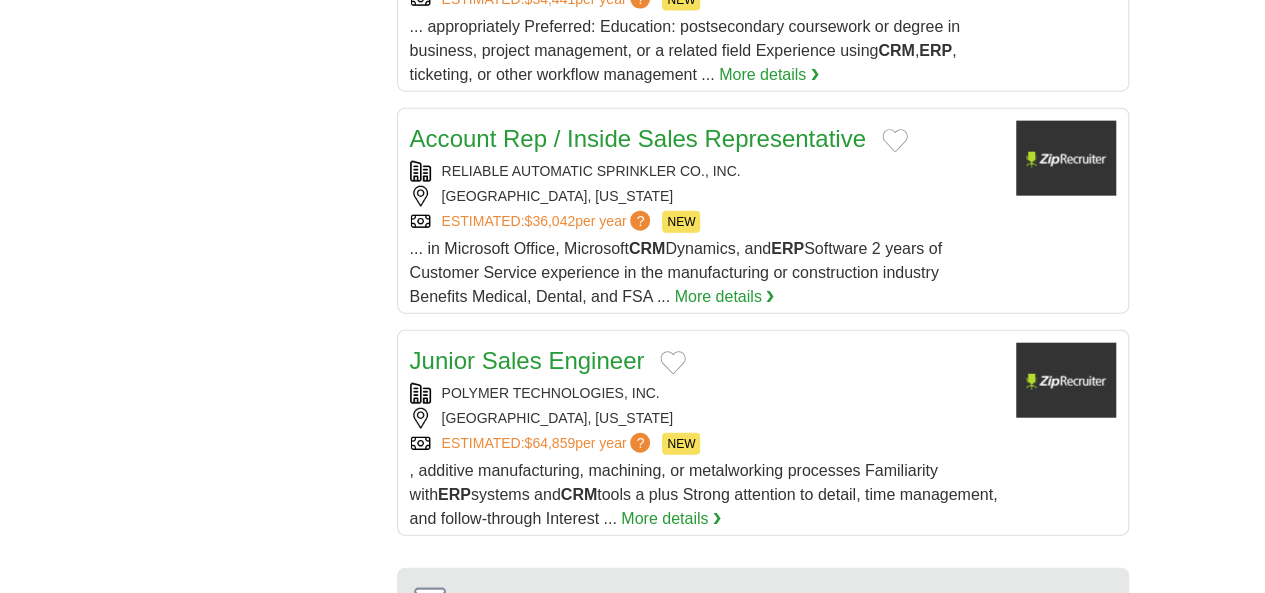 click on "10" at bounding box center [991, 808] 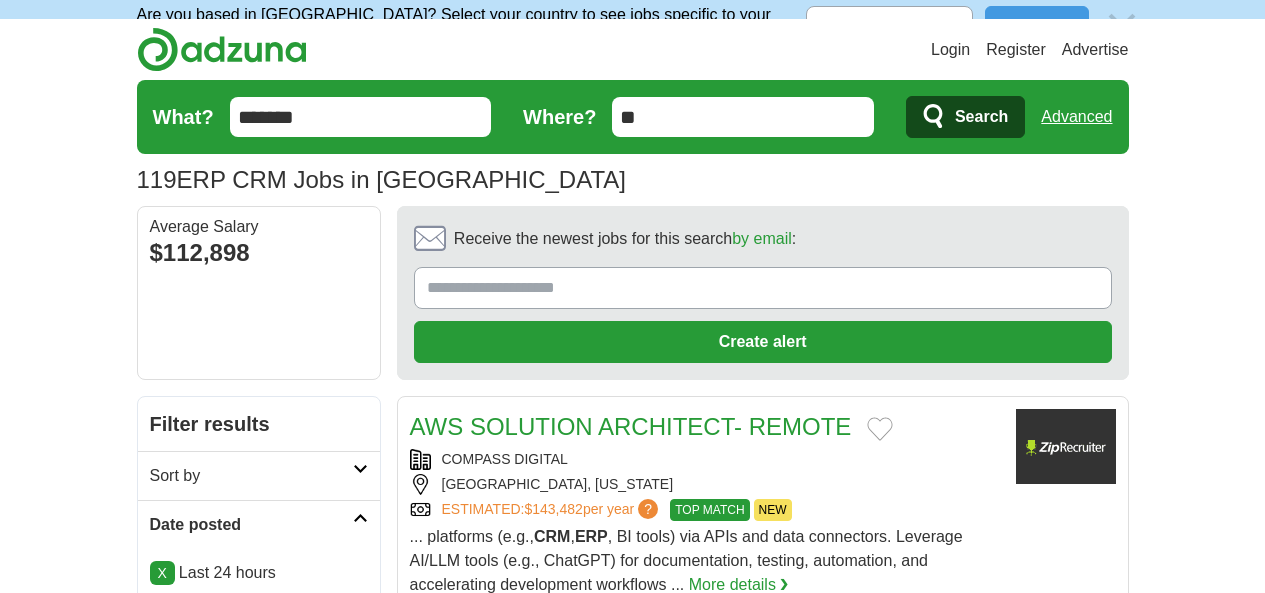 scroll, scrollTop: 0, scrollLeft: 0, axis: both 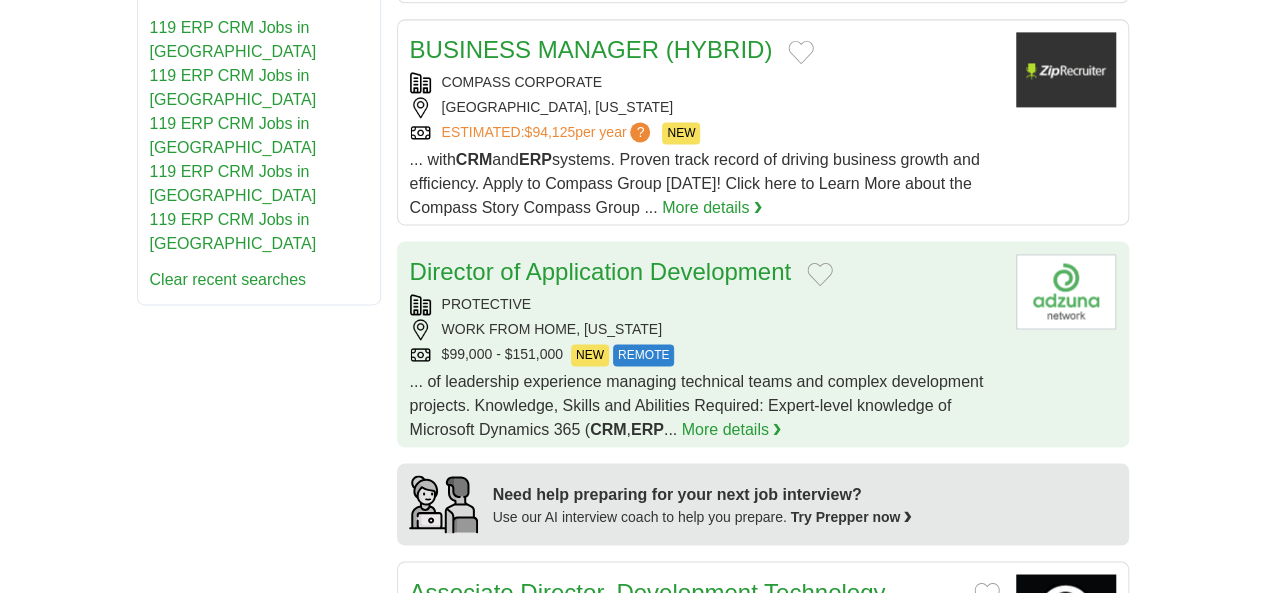 click on "WORK FROM HOME, ALABAMA" at bounding box center [705, 329] 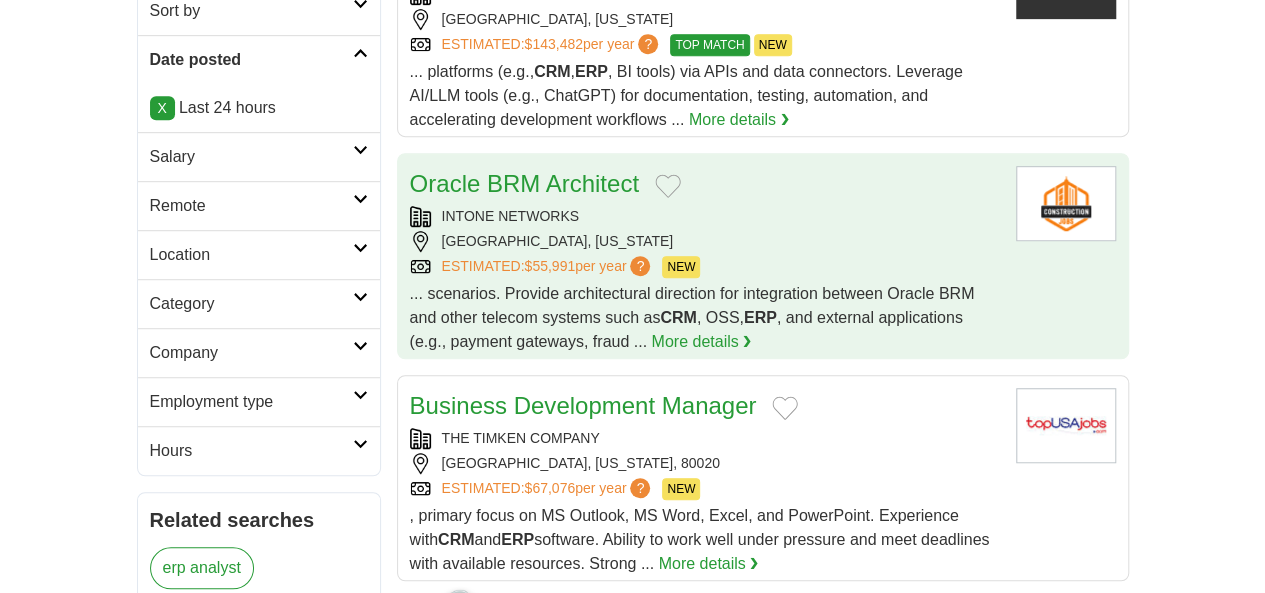 scroll, scrollTop: 0, scrollLeft: 0, axis: both 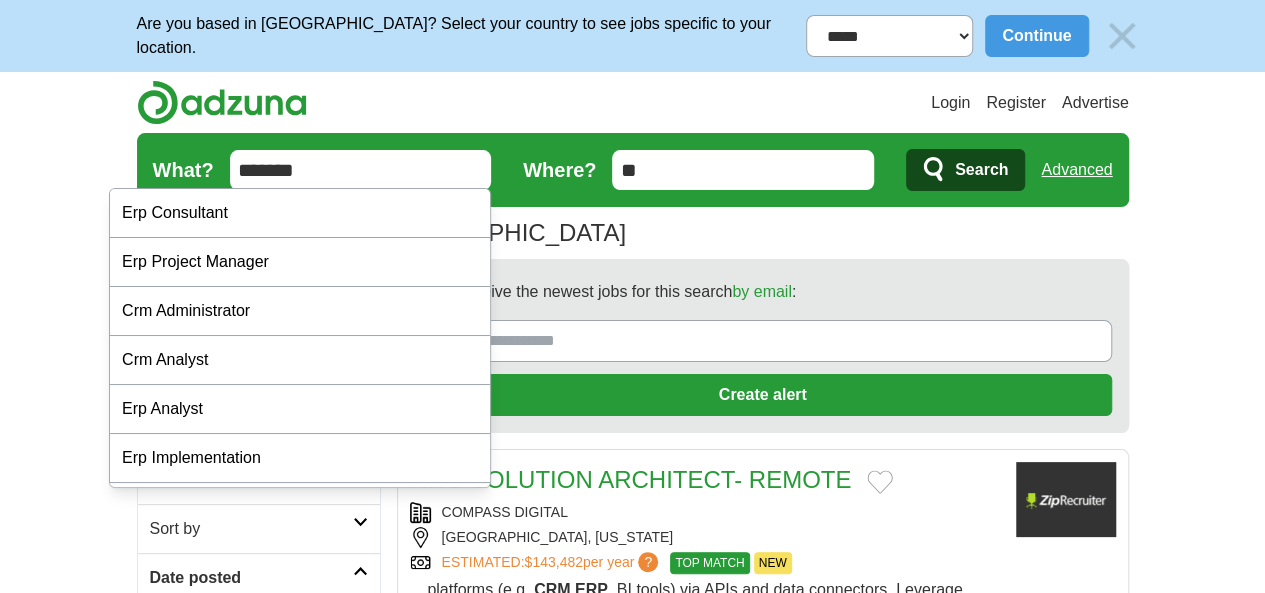 drag, startPoint x: 292, startPoint y: 166, endPoint x: 96, endPoint y: 165, distance: 196.00255 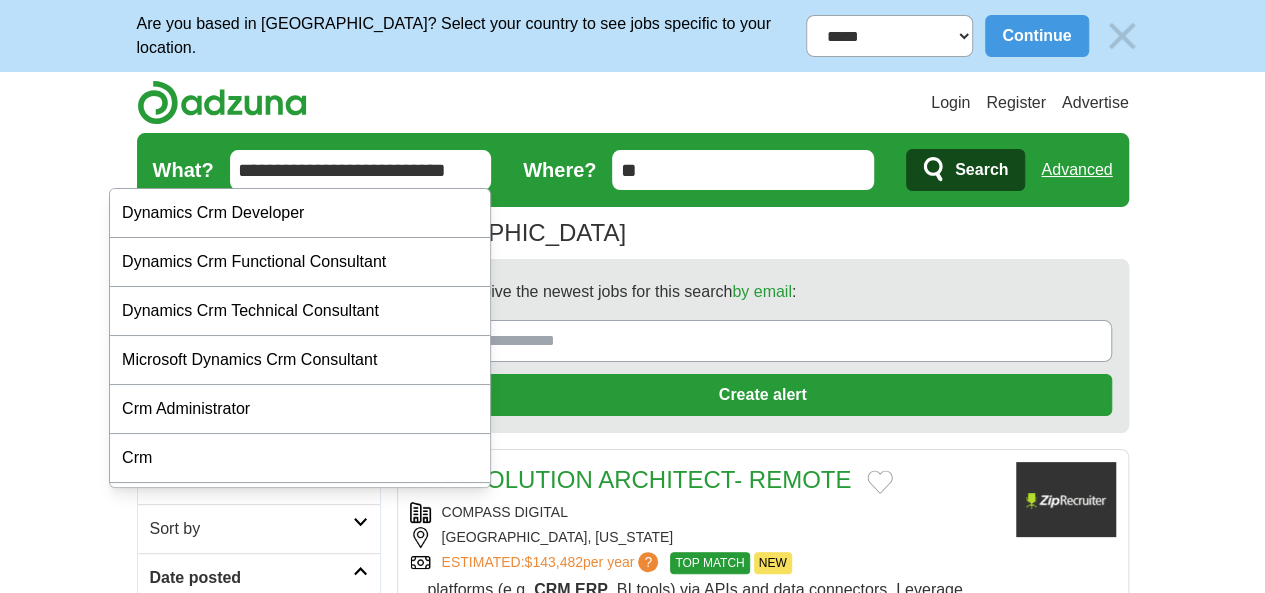 type on "**********" 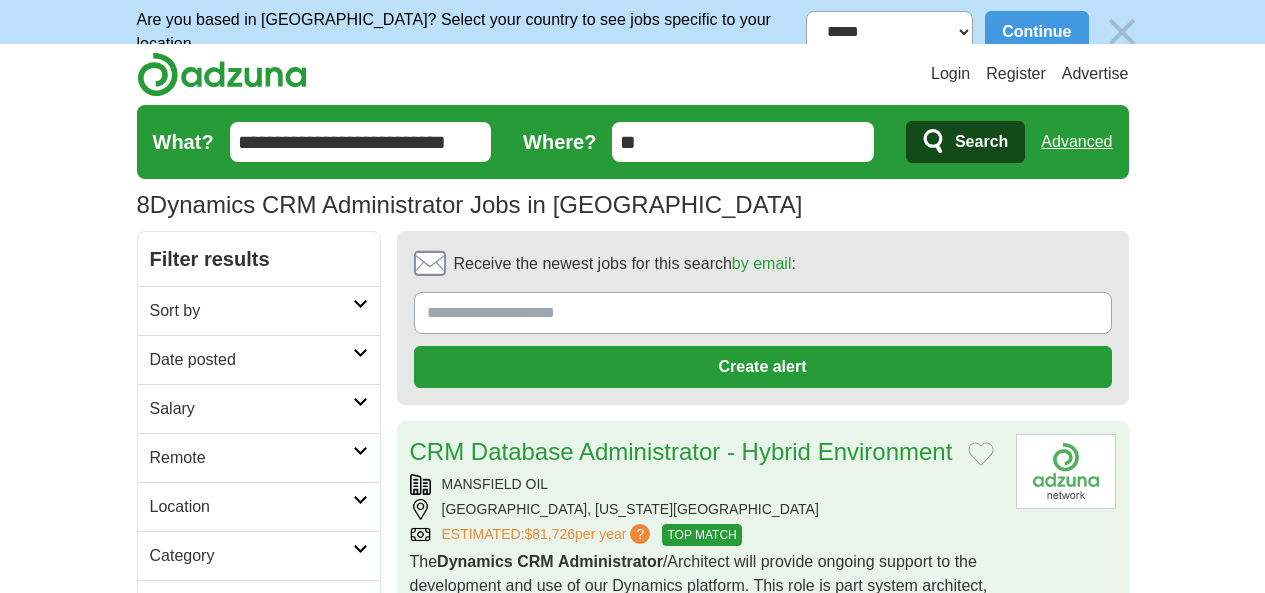 scroll, scrollTop: 0, scrollLeft: 0, axis: both 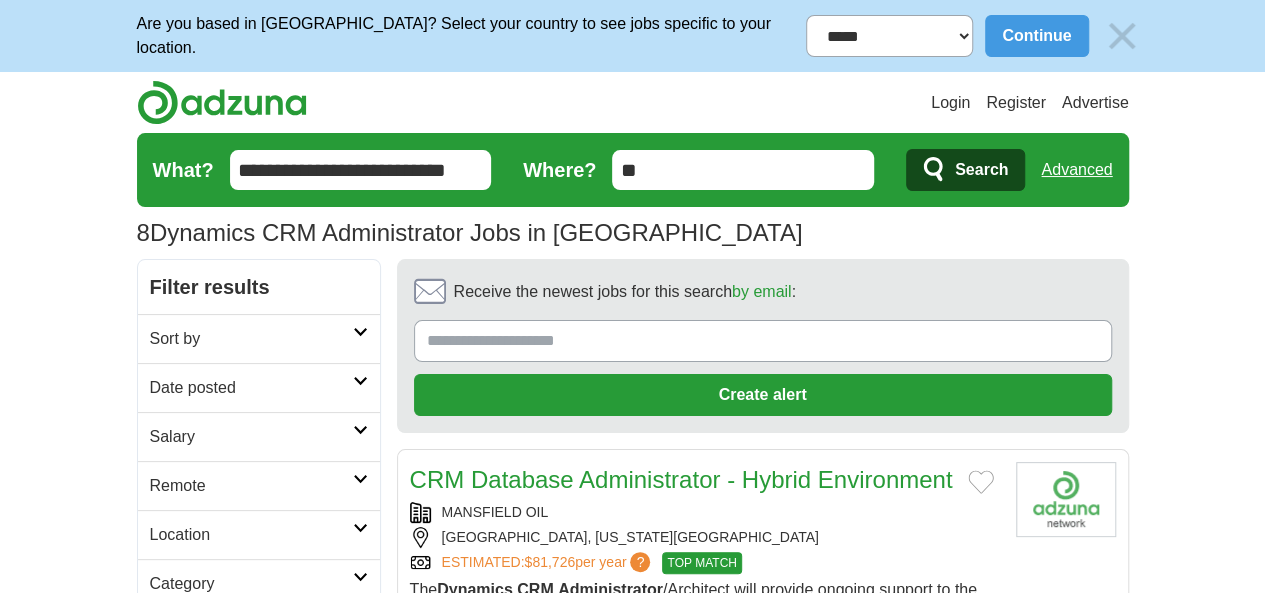 click on "Date posted" at bounding box center (251, 388) 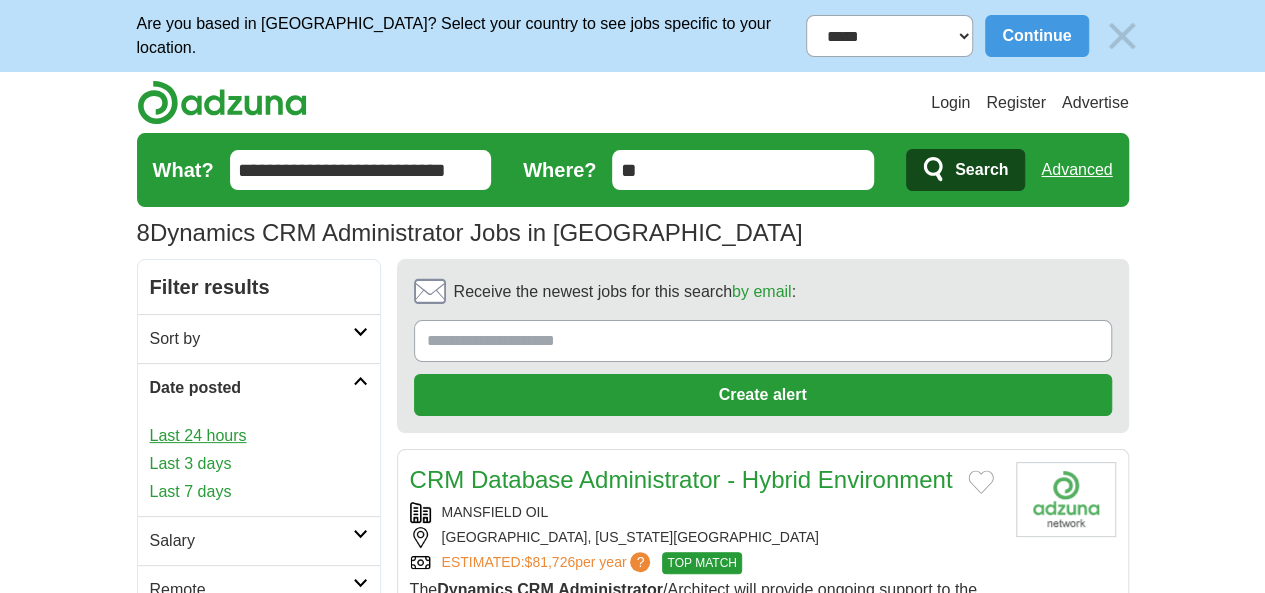 click on "Last 24 hours" at bounding box center (259, 436) 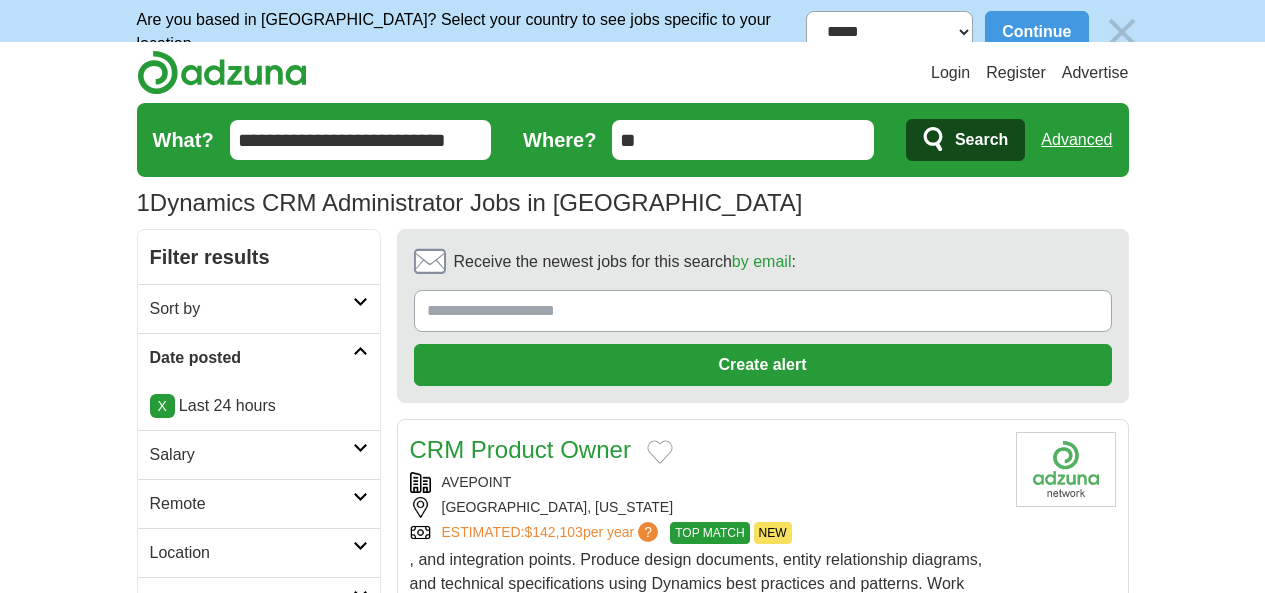 scroll, scrollTop: 0, scrollLeft: 0, axis: both 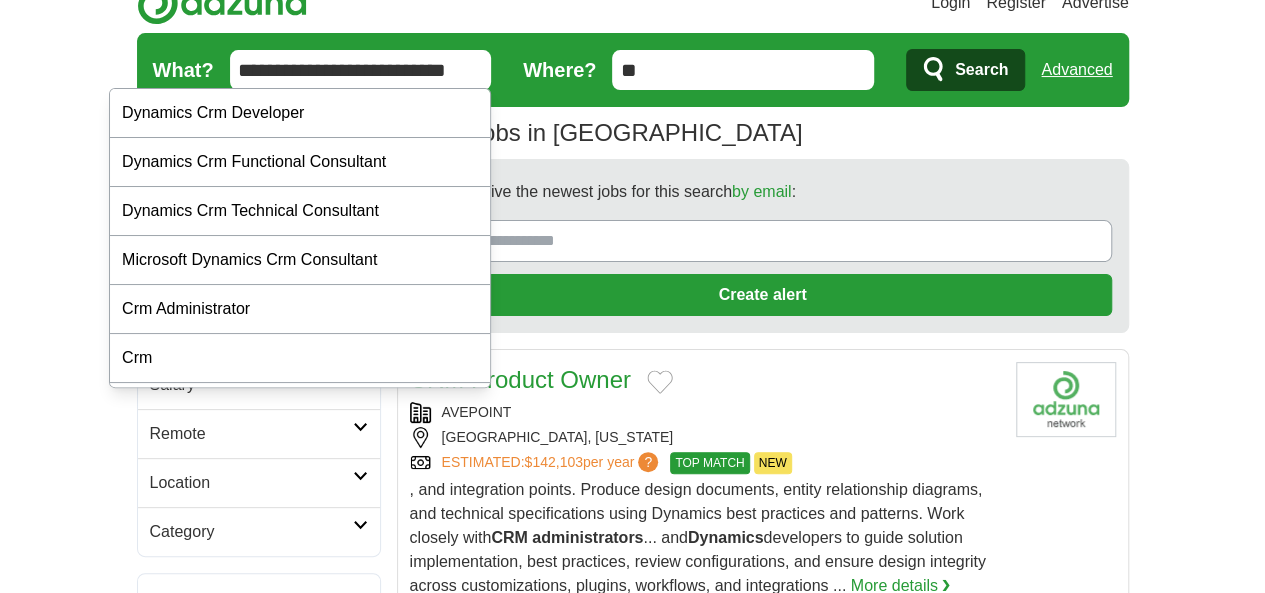 drag, startPoint x: 414, startPoint y: 63, endPoint x: 62, endPoint y: 70, distance: 352.0696 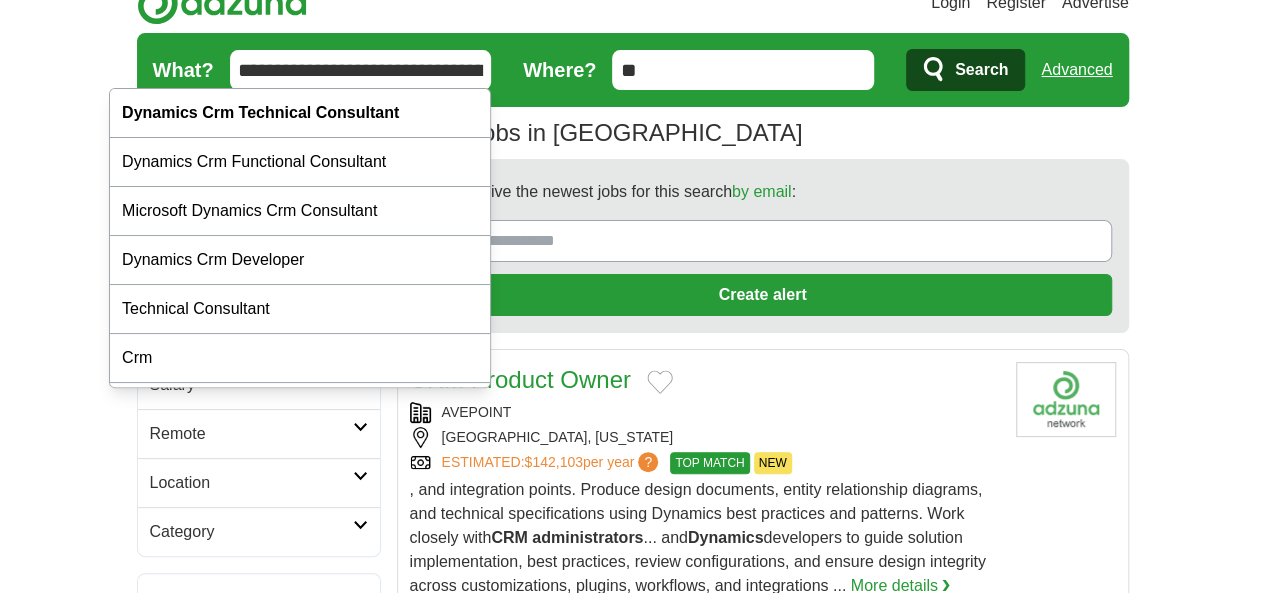 type on "**********" 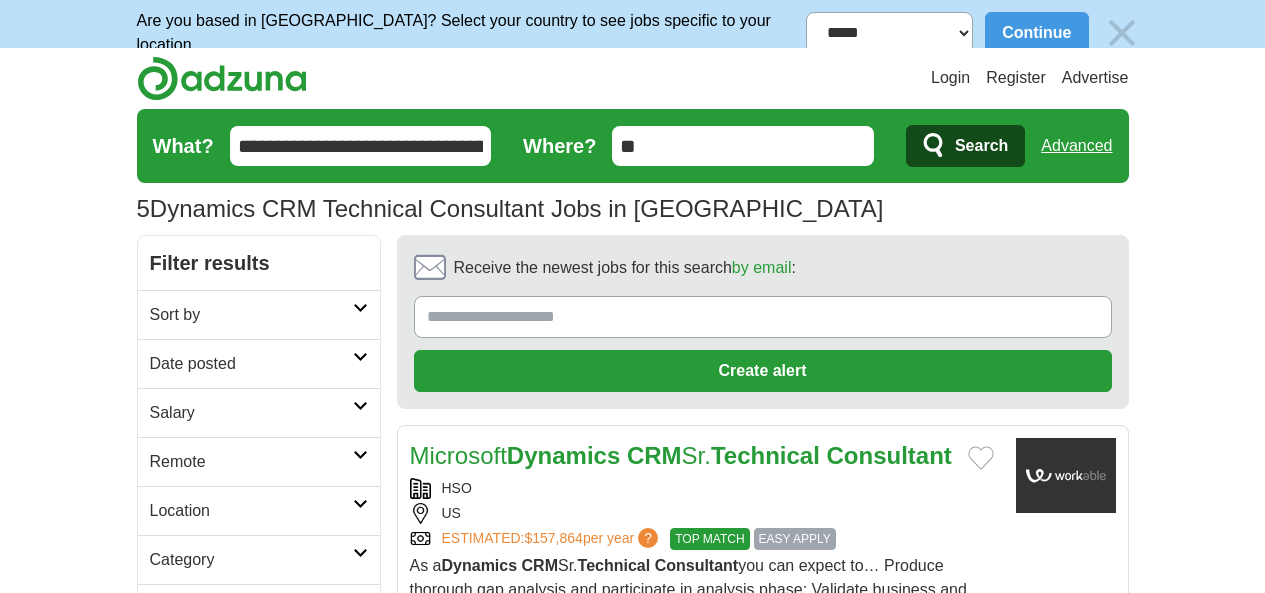 scroll, scrollTop: 0, scrollLeft: 0, axis: both 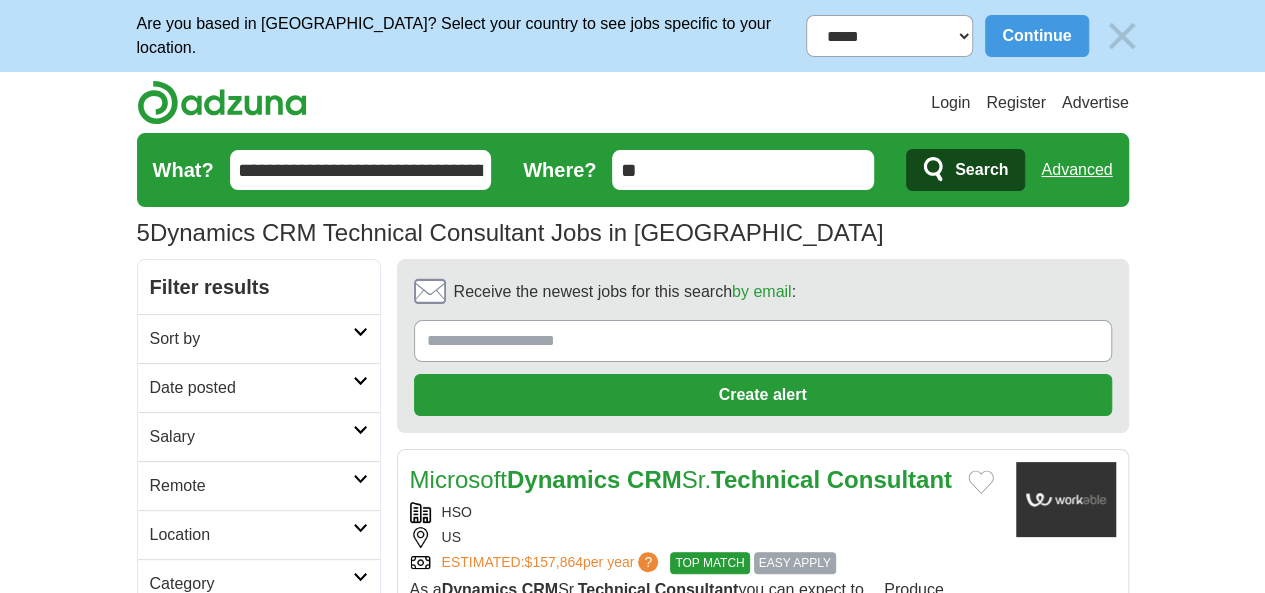 click on "Date posted" at bounding box center (251, 388) 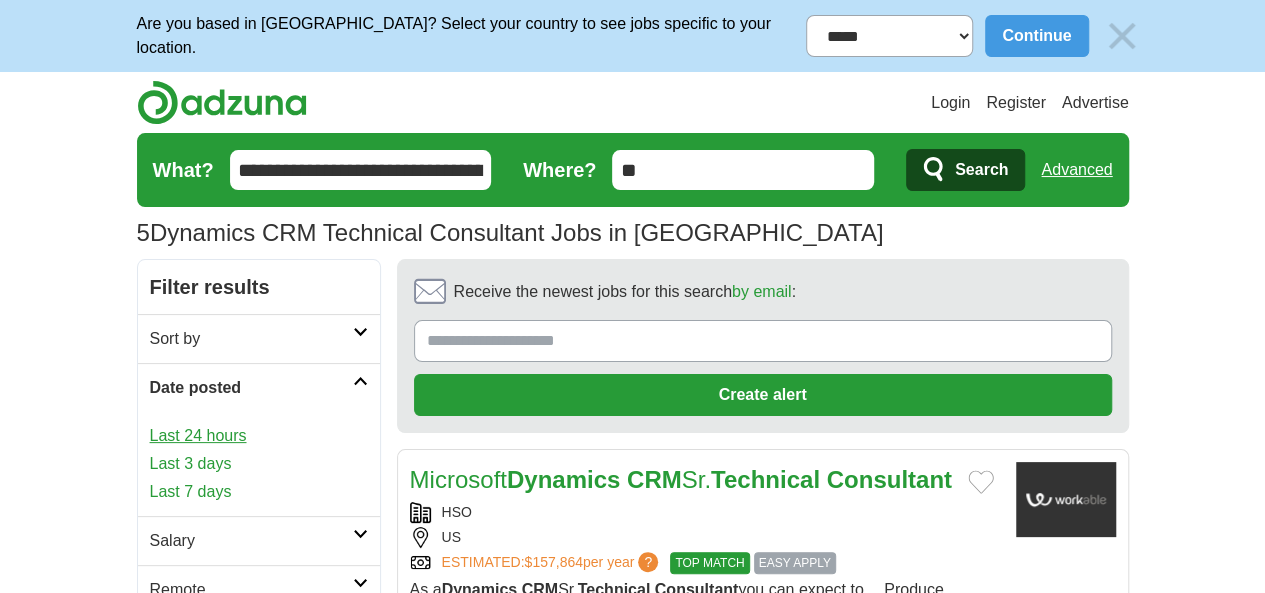click on "Last 24 hours" at bounding box center (259, 436) 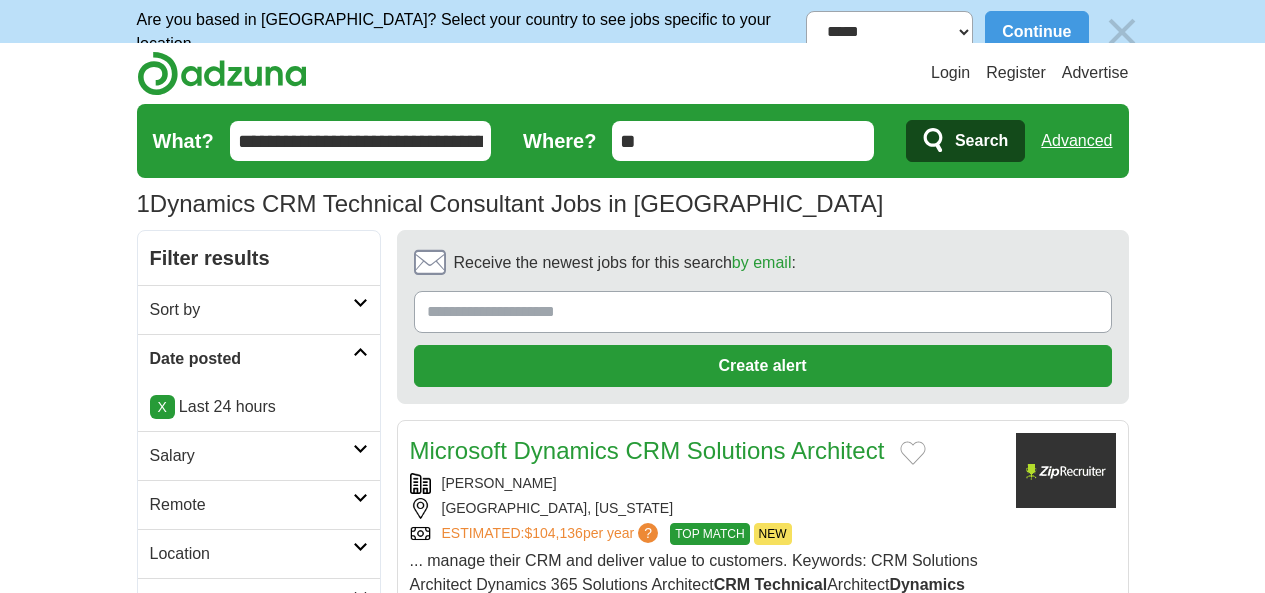 scroll, scrollTop: 0, scrollLeft: 0, axis: both 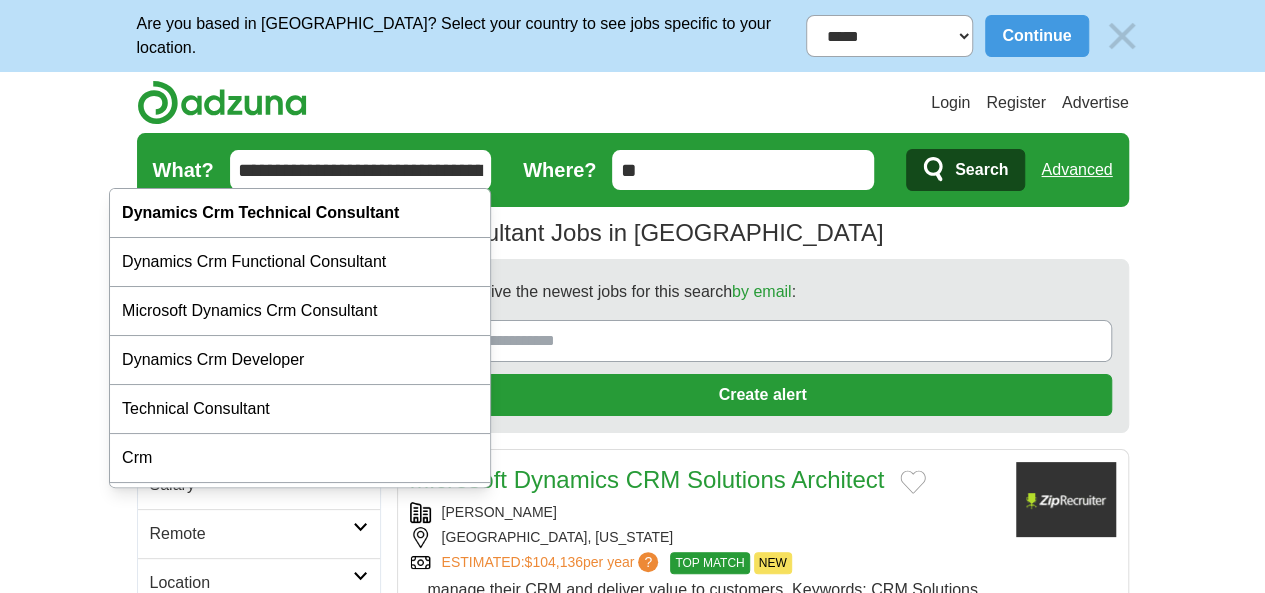 drag, startPoint x: 466, startPoint y: 171, endPoint x: 83, endPoint y: 213, distance: 385.296 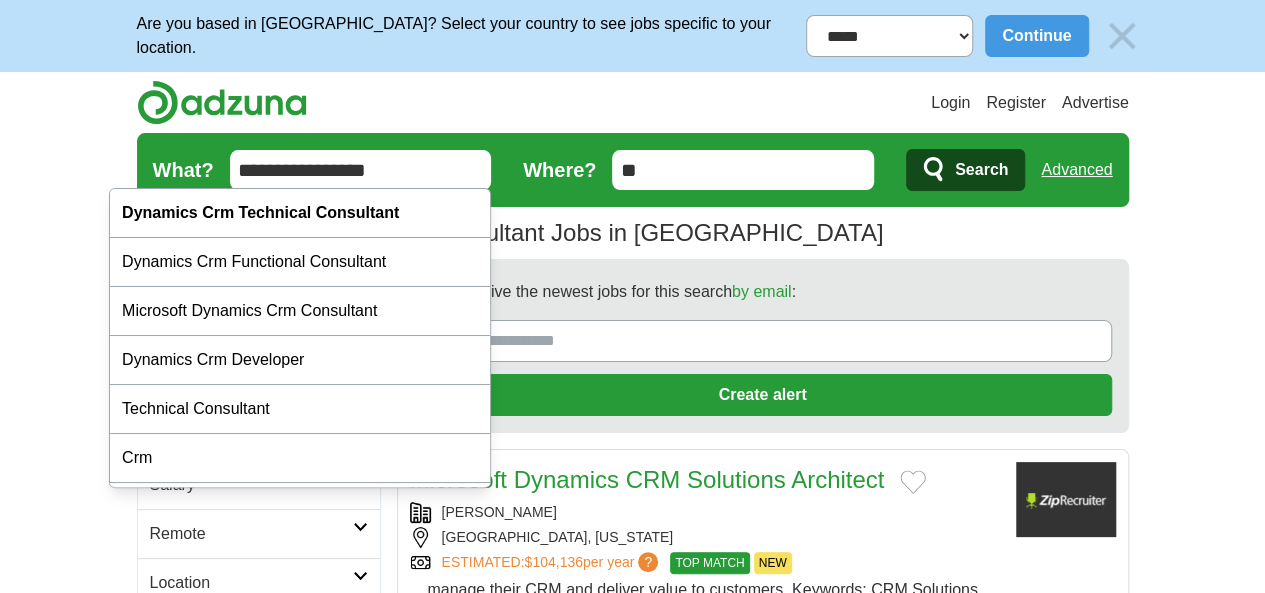 type on "**********" 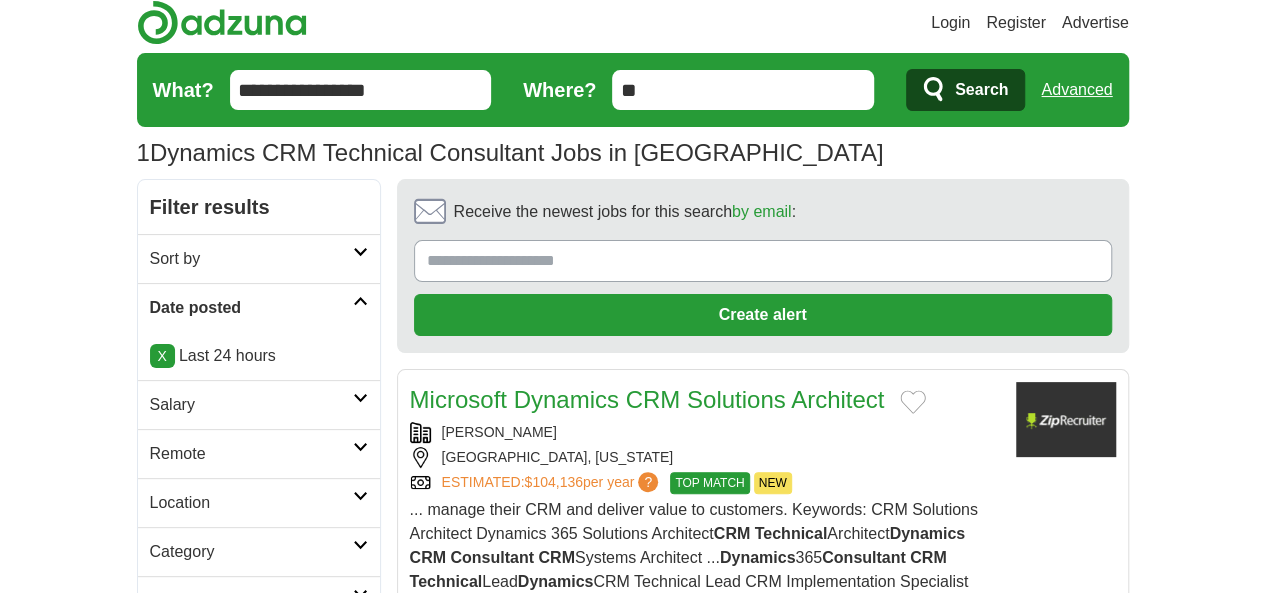 scroll, scrollTop: 0, scrollLeft: 0, axis: both 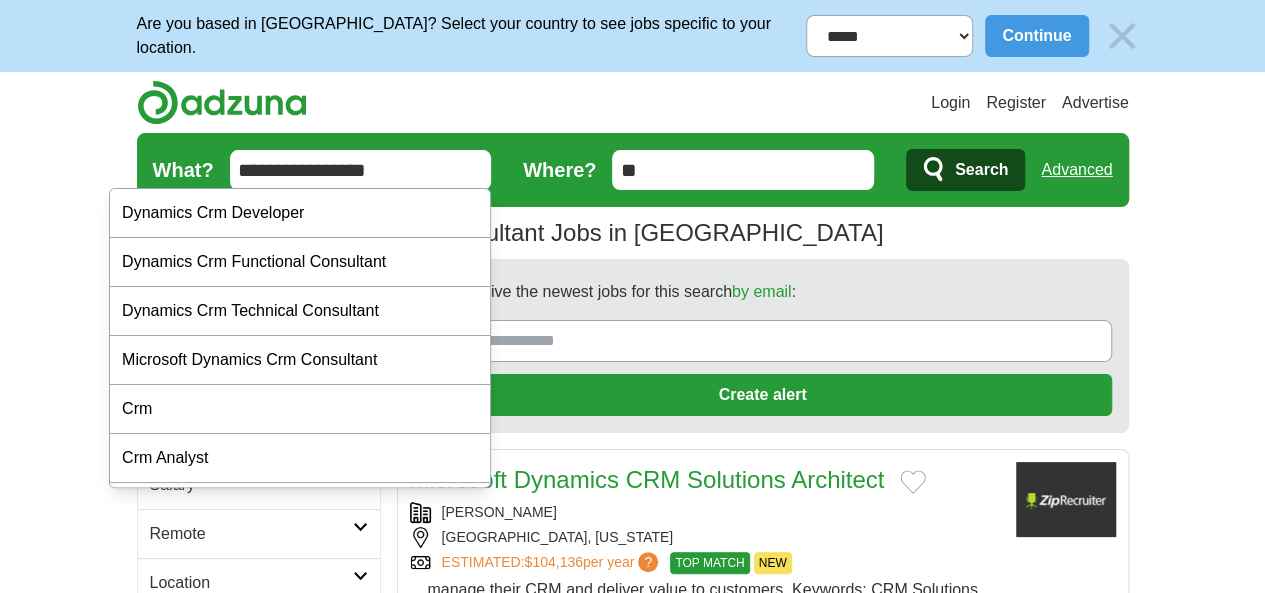 click on "**********" at bounding box center (361, 170) 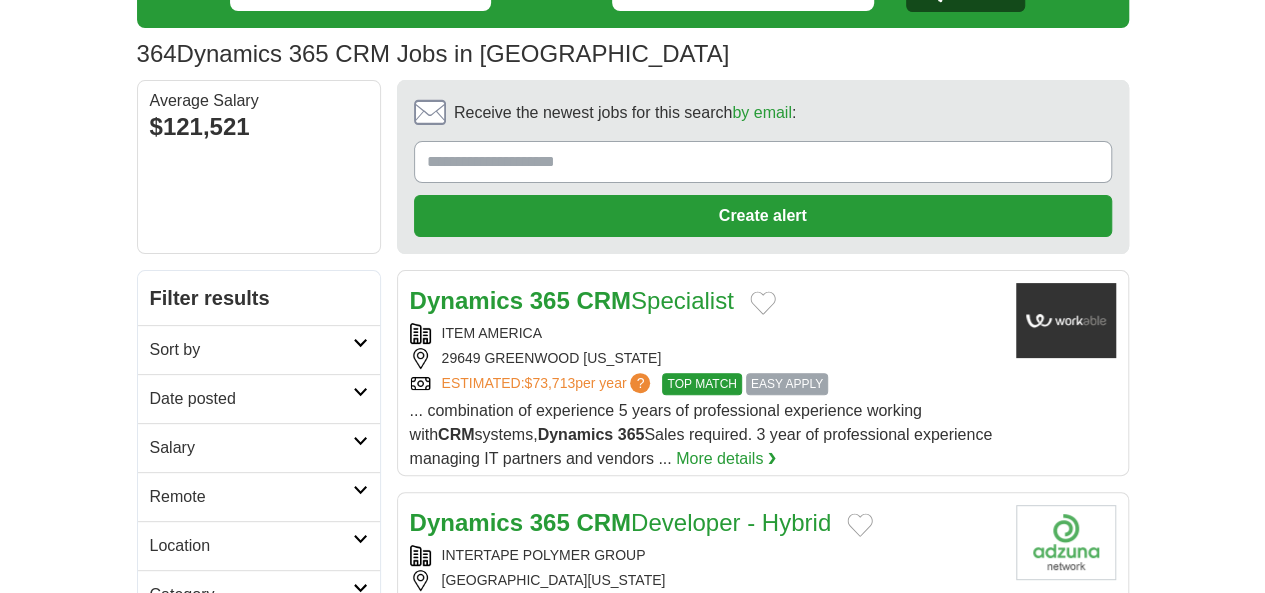 scroll, scrollTop: 0, scrollLeft: 0, axis: both 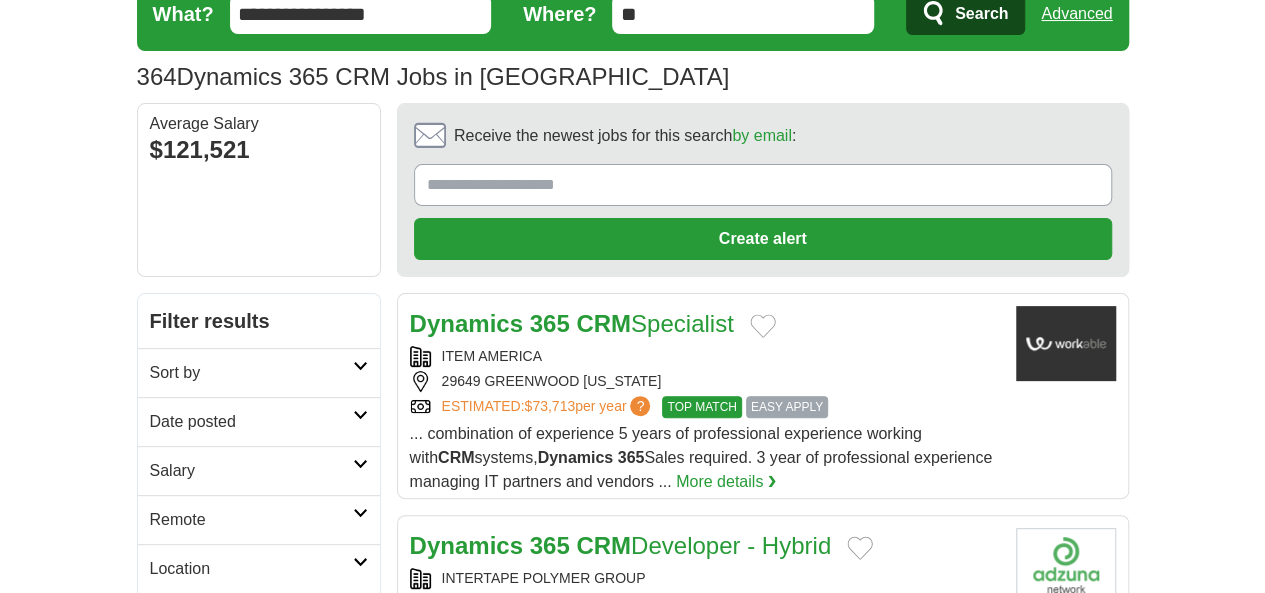 click on "Date posted" at bounding box center [251, 422] 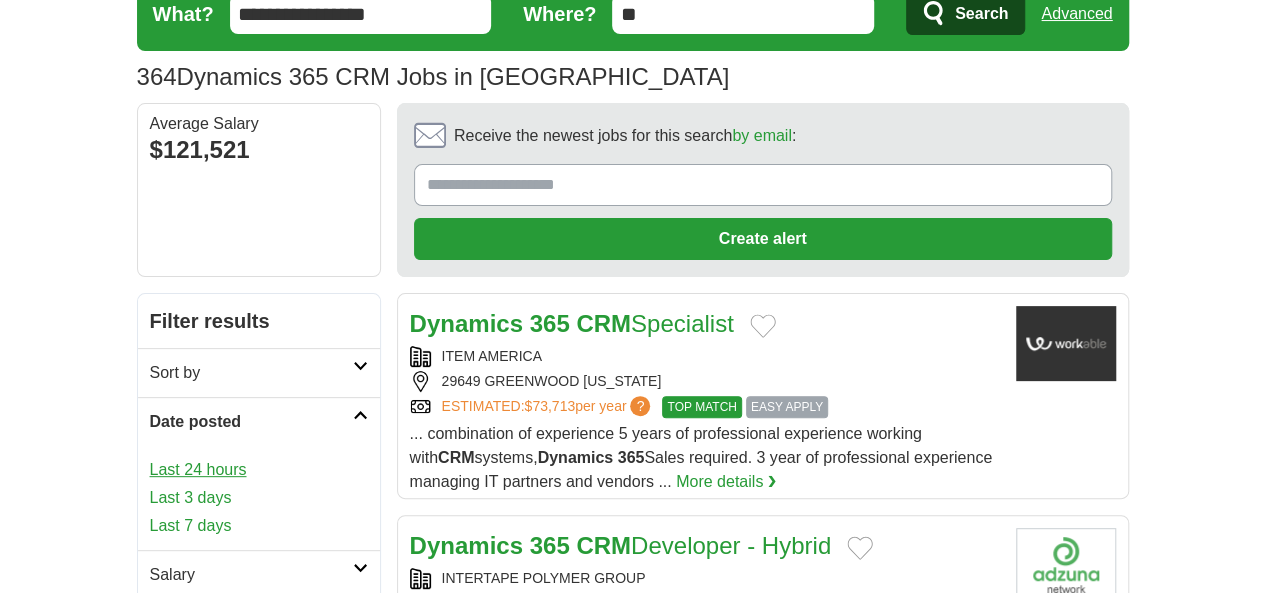 click on "Last 24 hours" at bounding box center (259, 470) 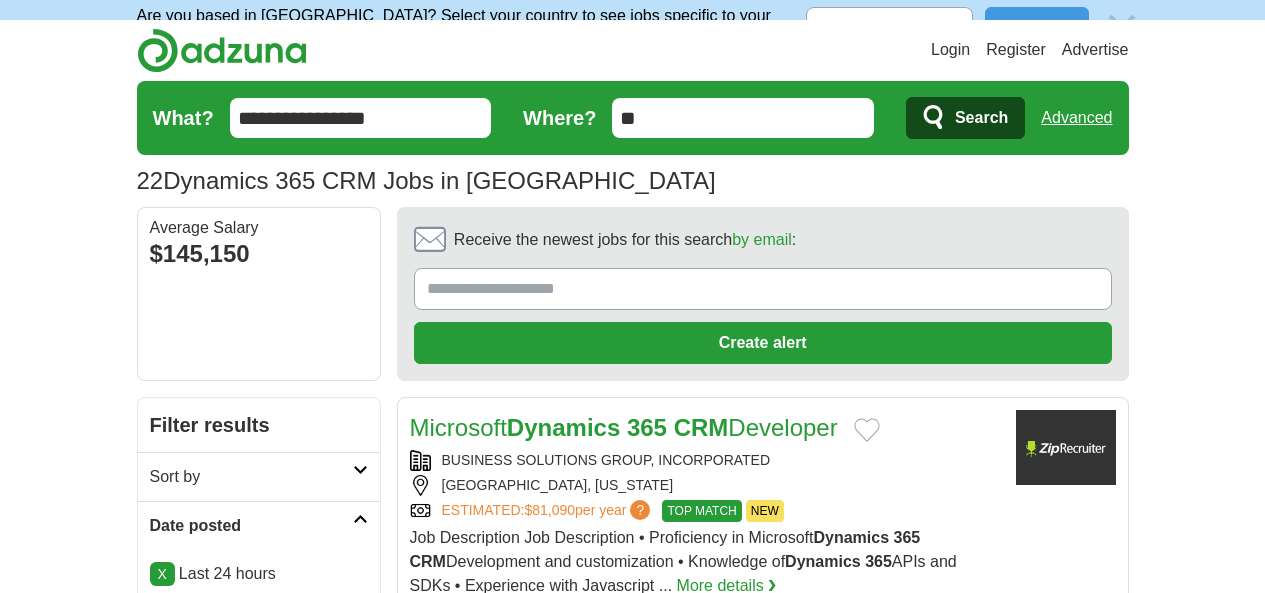 scroll, scrollTop: 0, scrollLeft: 0, axis: both 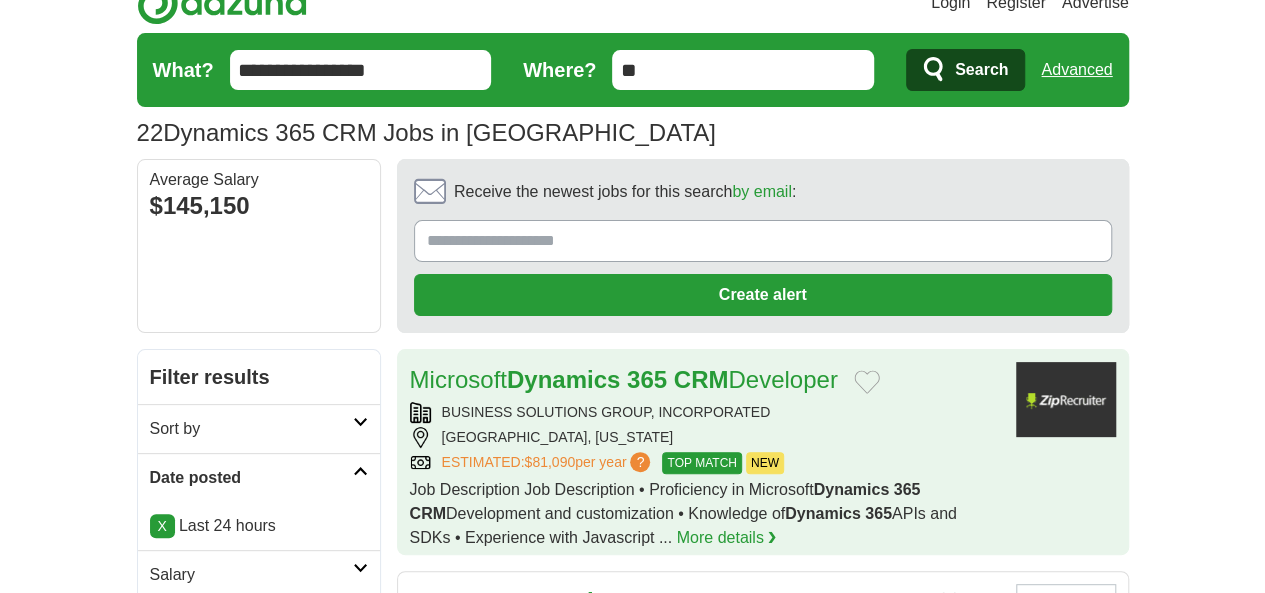 click on "[GEOGRAPHIC_DATA], [US_STATE]" at bounding box center [705, 437] 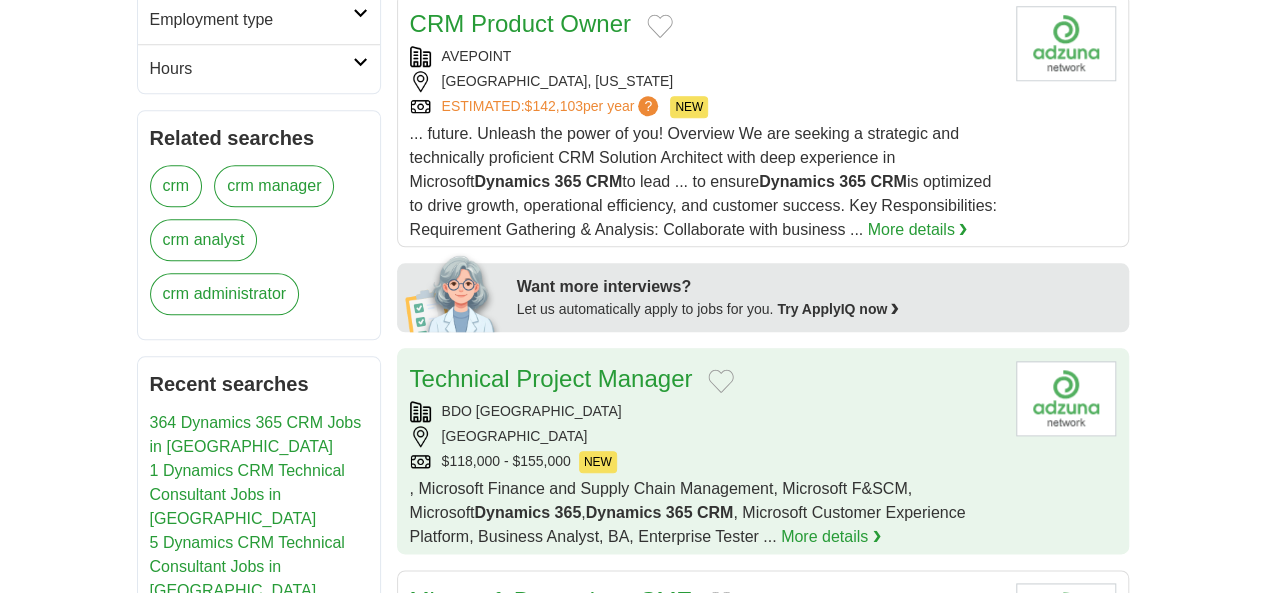 scroll, scrollTop: 1100, scrollLeft: 0, axis: vertical 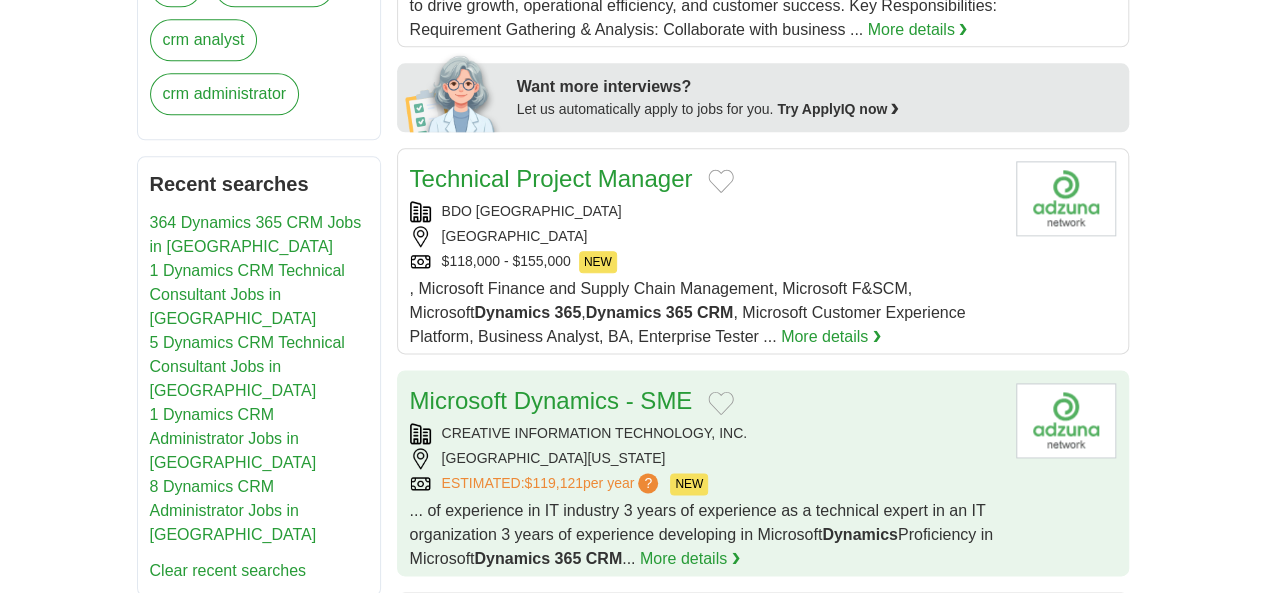 click on "[GEOGRAPHIC_DATA][US_STATE]" at bounding box center [705, 458] 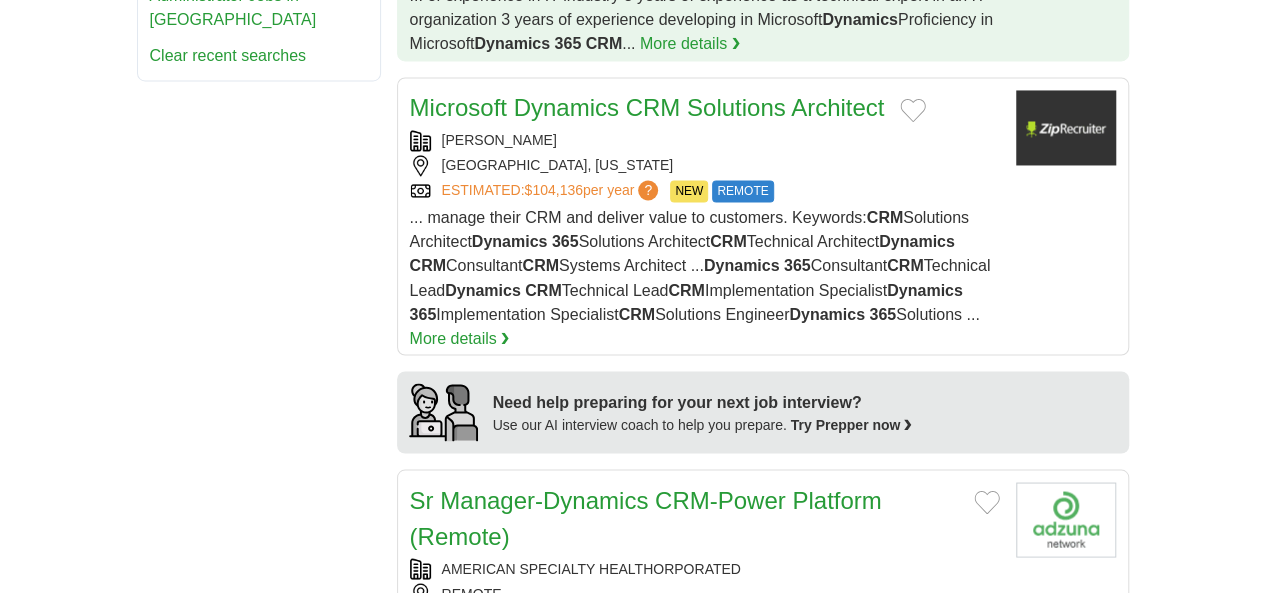 scroll, scrollTop: 1700, scrollLeft: 0, axis: vertical 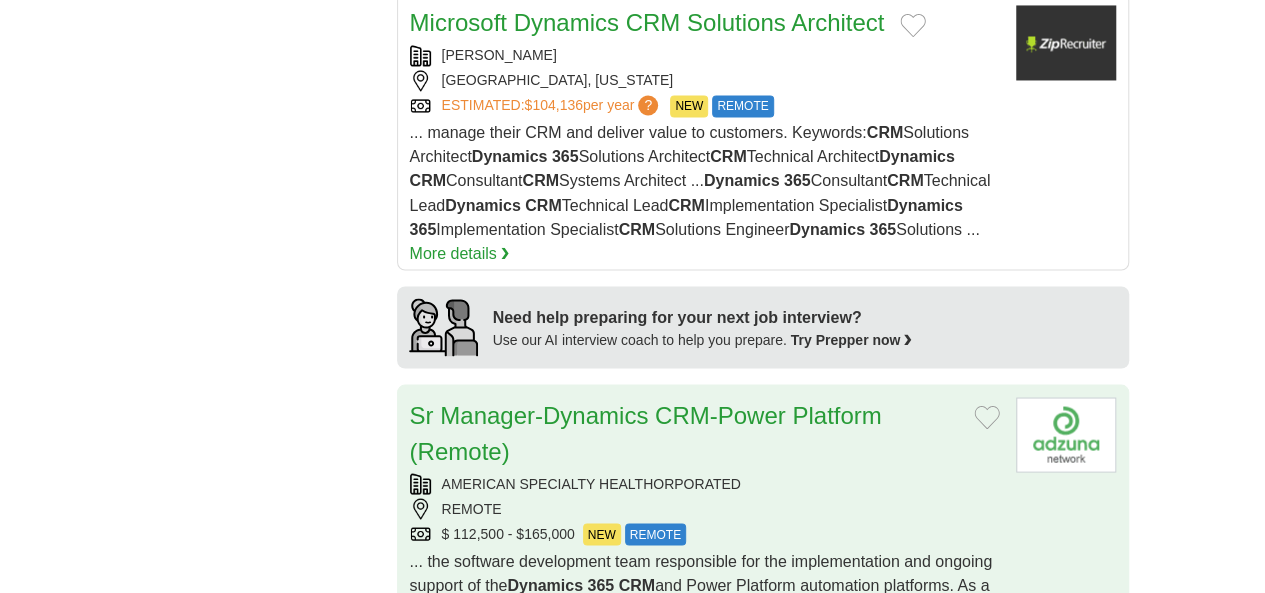 click on "$ 112,500 - $165,000
NEW REMOTE" at bounding box center (705, 534) 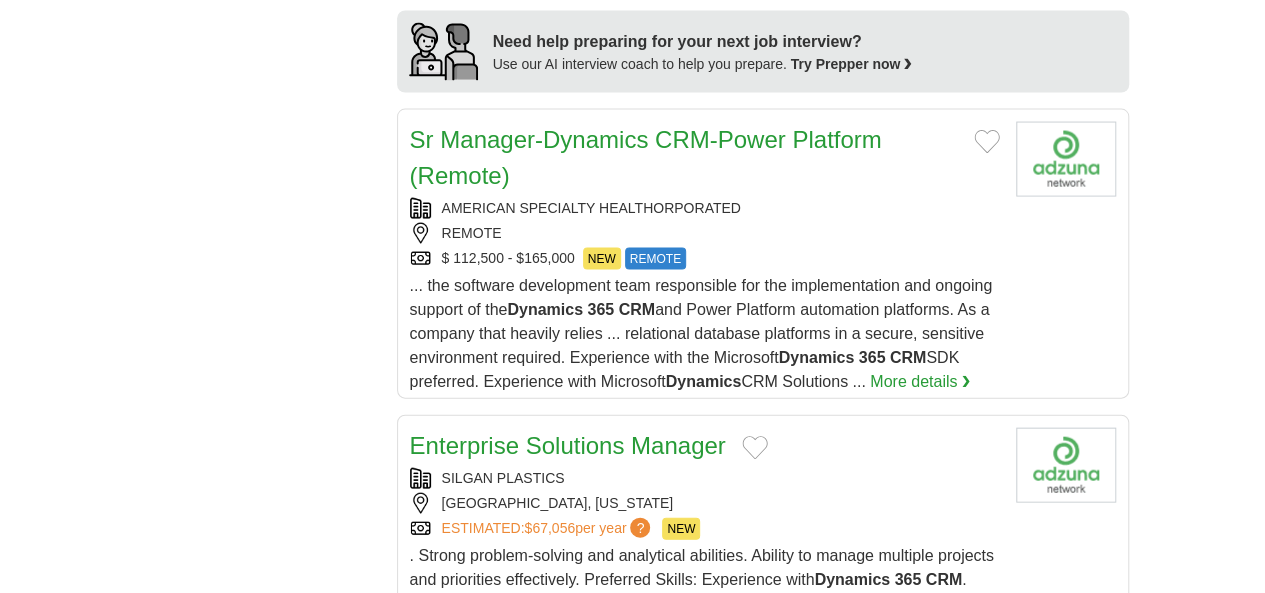 scroll, scrollTop: 2000, scrollLeft: 0, axis: vertical 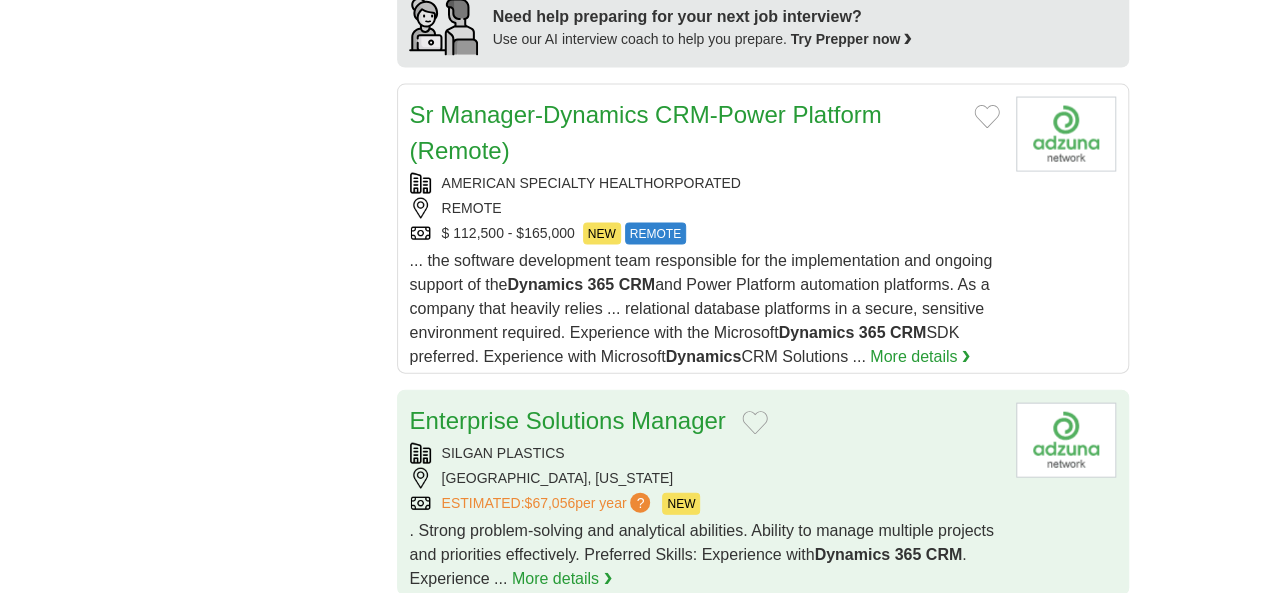 click on "SILGAN PLASTICS" at bounding box center [705, 453] 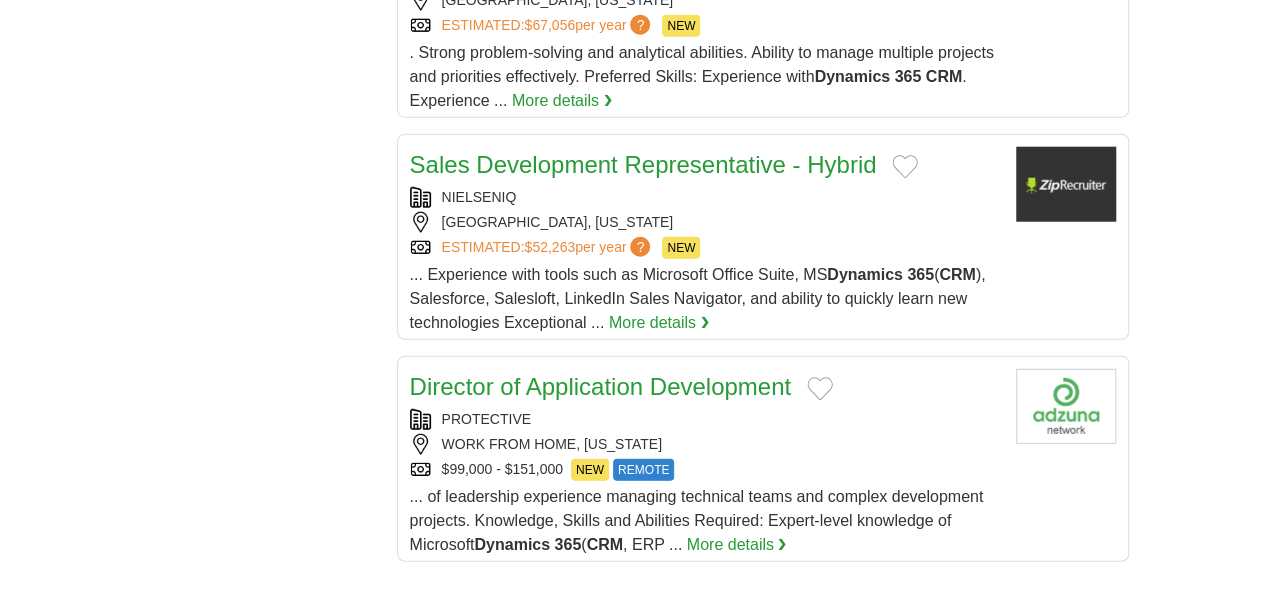 scroll, scrollTop: 2500, scrollLeft: 0, axis: vertical 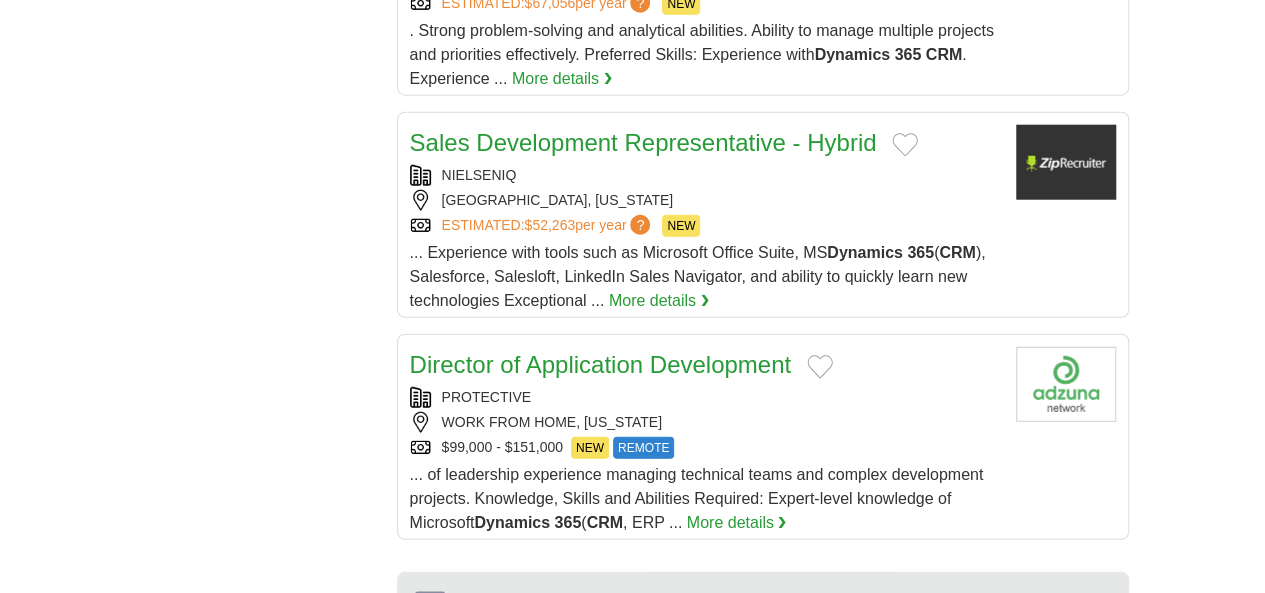 click on "2" at bounding box center (747, 812) 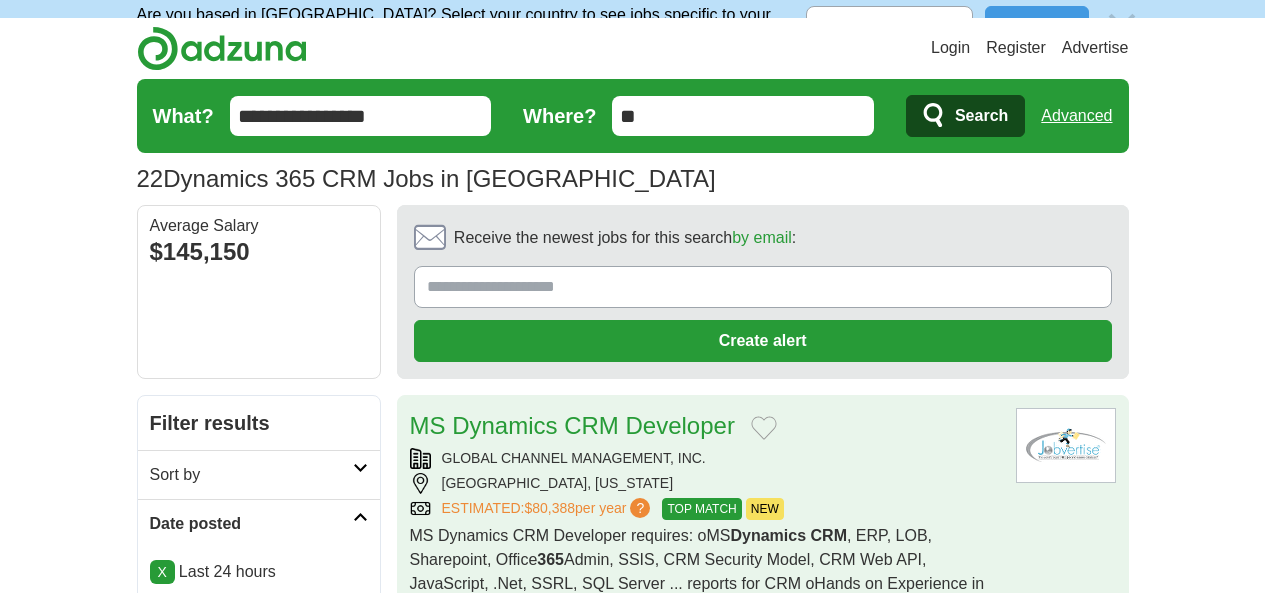 scroll, scrollTop: 0, scrollLeft: 0, axis: both 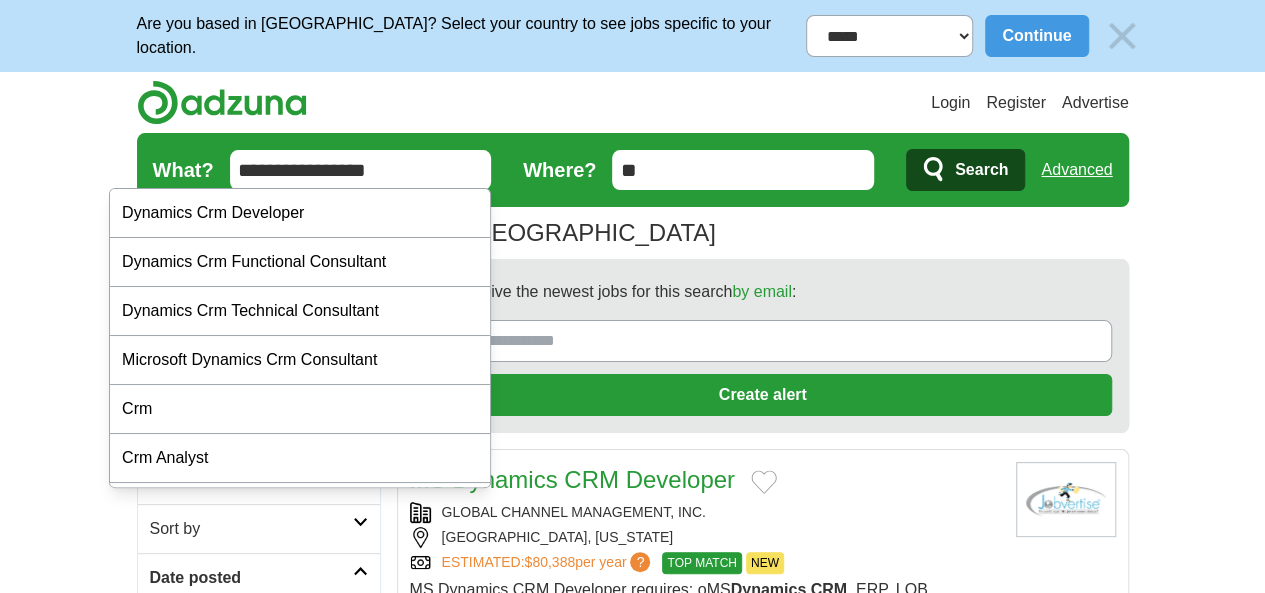 drag, startPoint x: 318, startPoint y: 164, endPoint x: 71, endPoint y: 193, distance: 248.69661 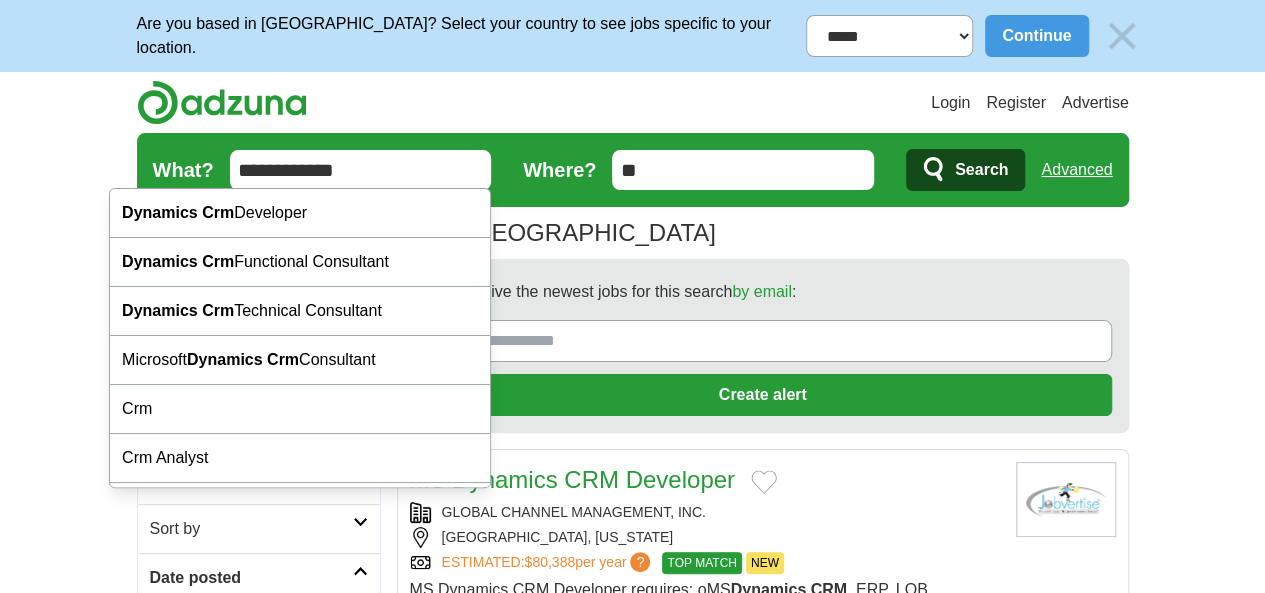 type on "**********" 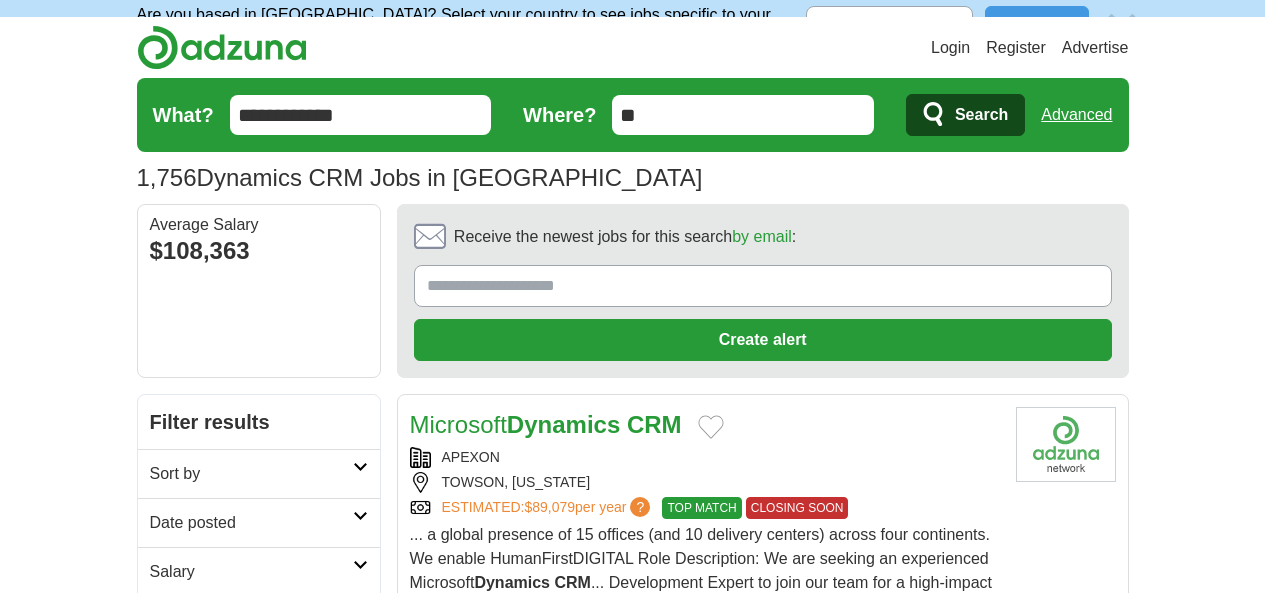 scroll, scrollTop: 0, scrollLeft: 0, axis: both 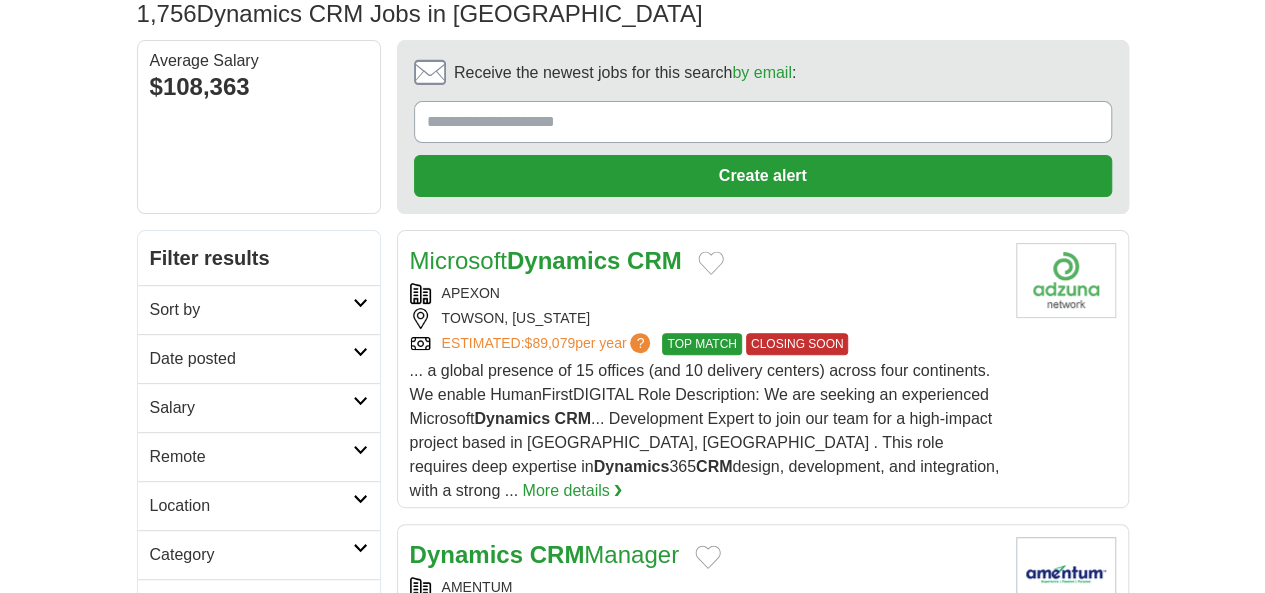 click on "Date posted" at bounding box center [251, 359] 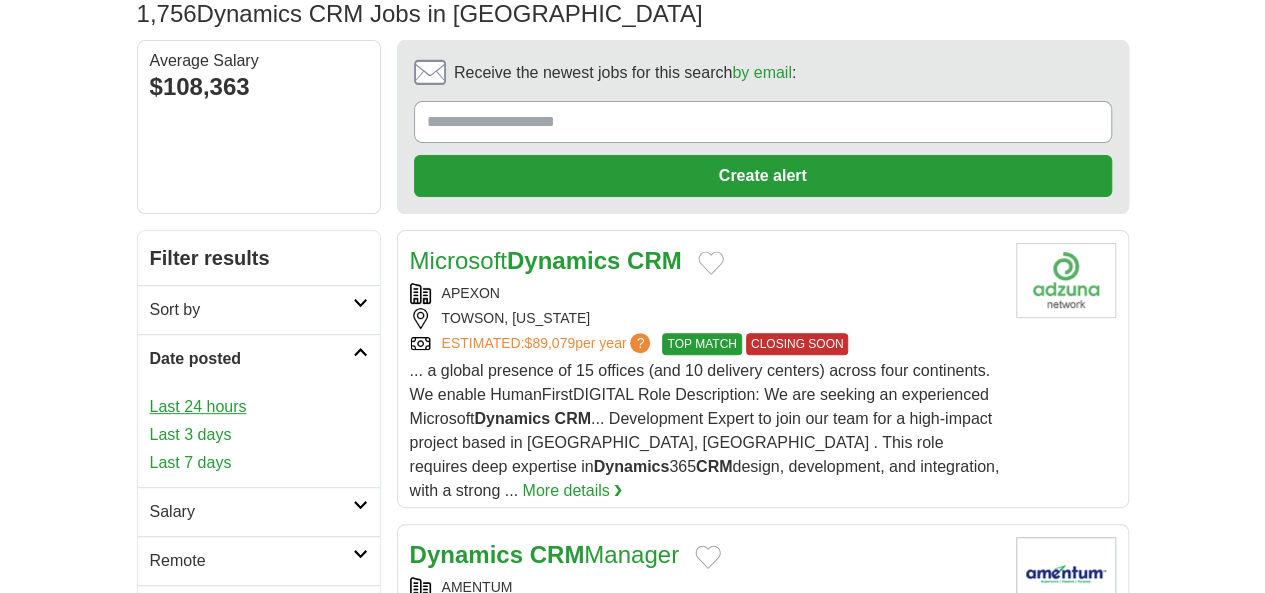 click on "Last 24 hours" at bounding box center [259, 407] 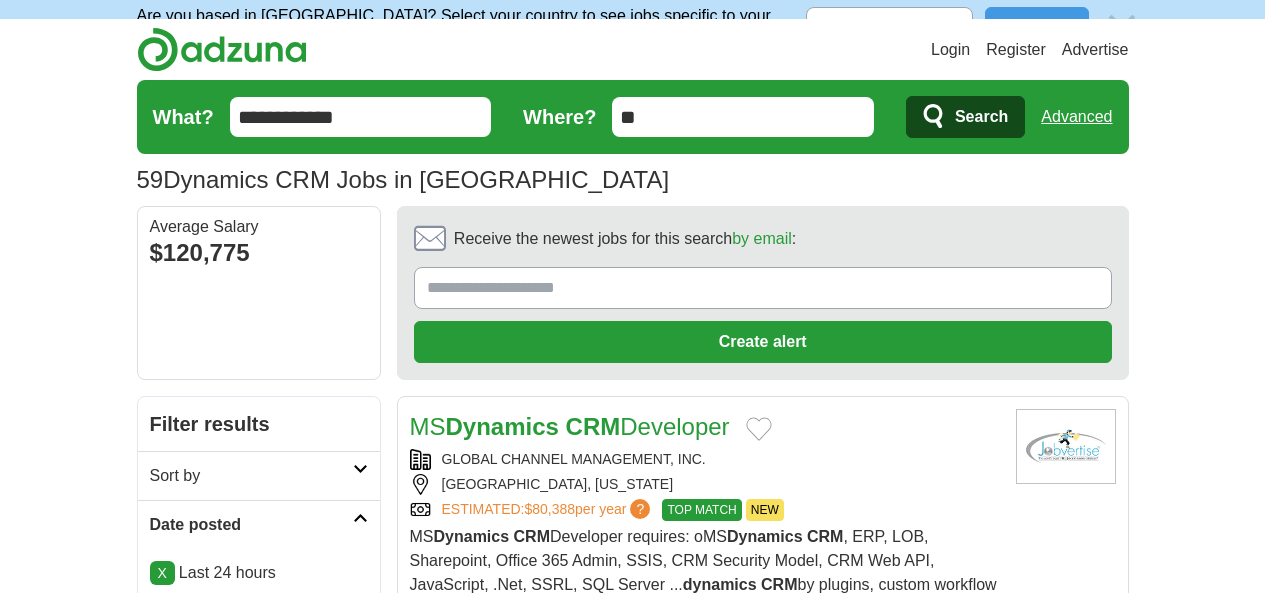 scroll, scrollTop: 0, scrollLeft: 0, axis: both 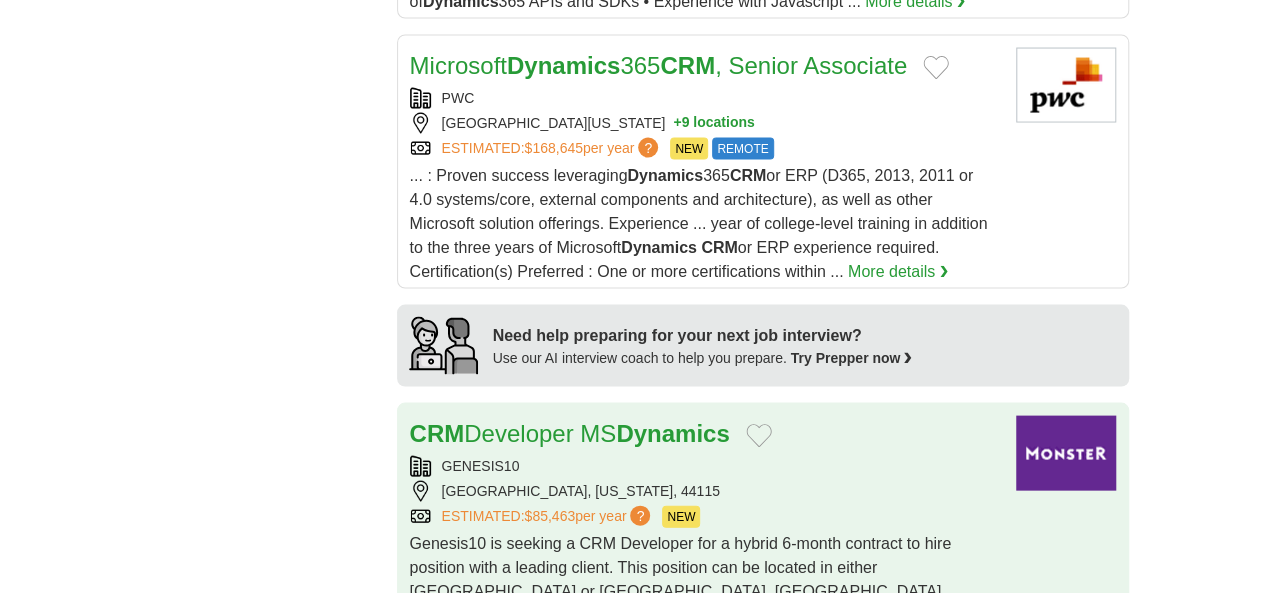 click on "CLEVELAND, OHIO, 44115" at bounding box center [705, 491] 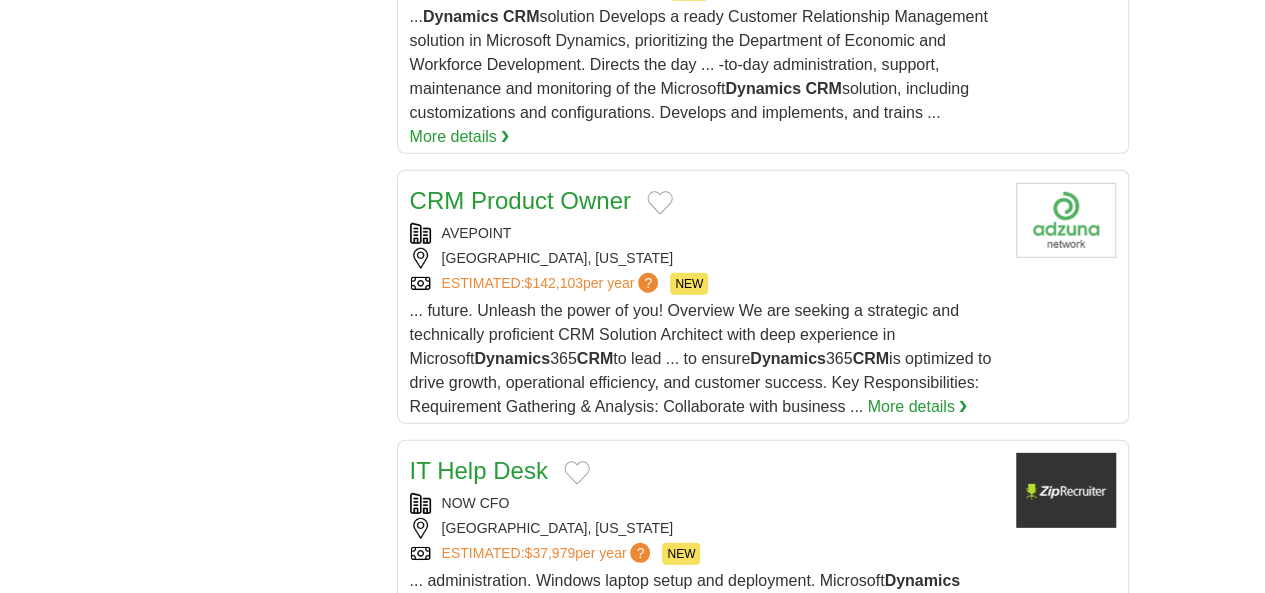 scroll, scrollTop: 2709, scrollLeft: 0, axis: vertical 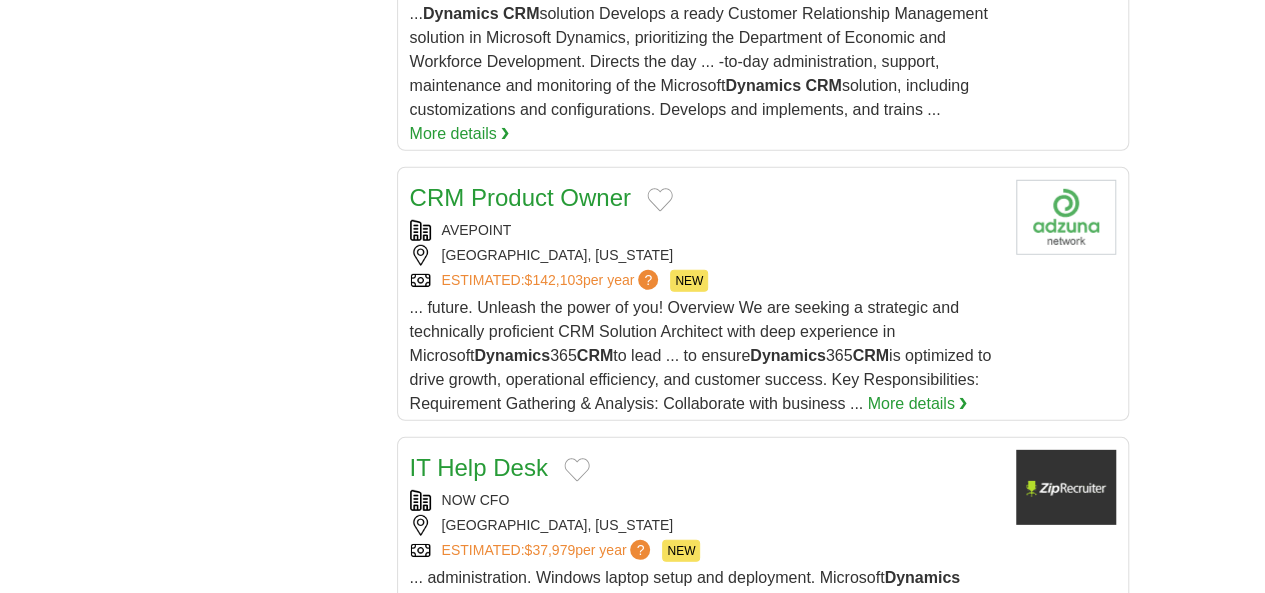 click on "2" at bounding box center [676, 915] 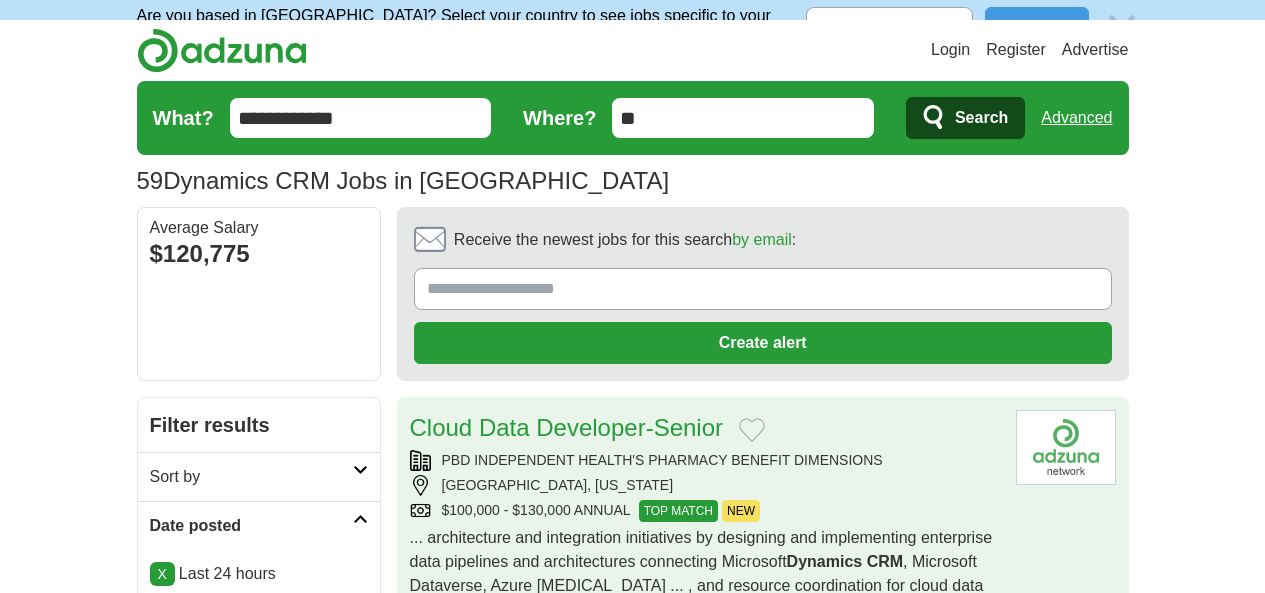 scroll, scrollTop: 0, scrollLeft: 0, axis: both 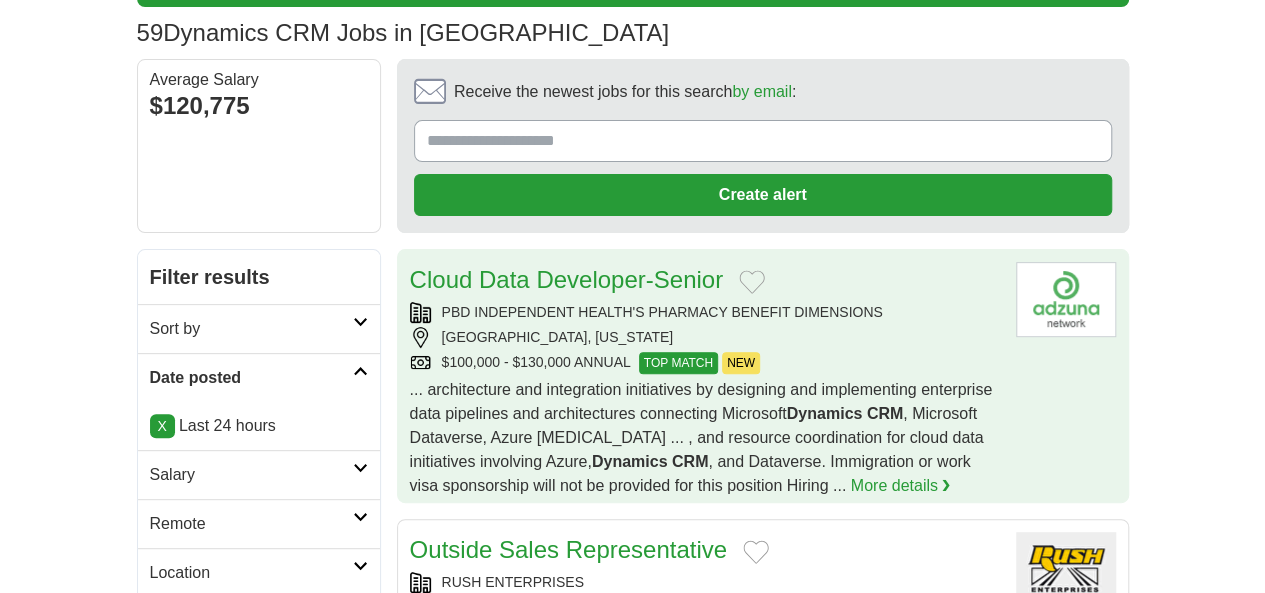 click on "[GEOGRAPHIC_DATA], [US_STATE]" at bounding box center (705, 337) 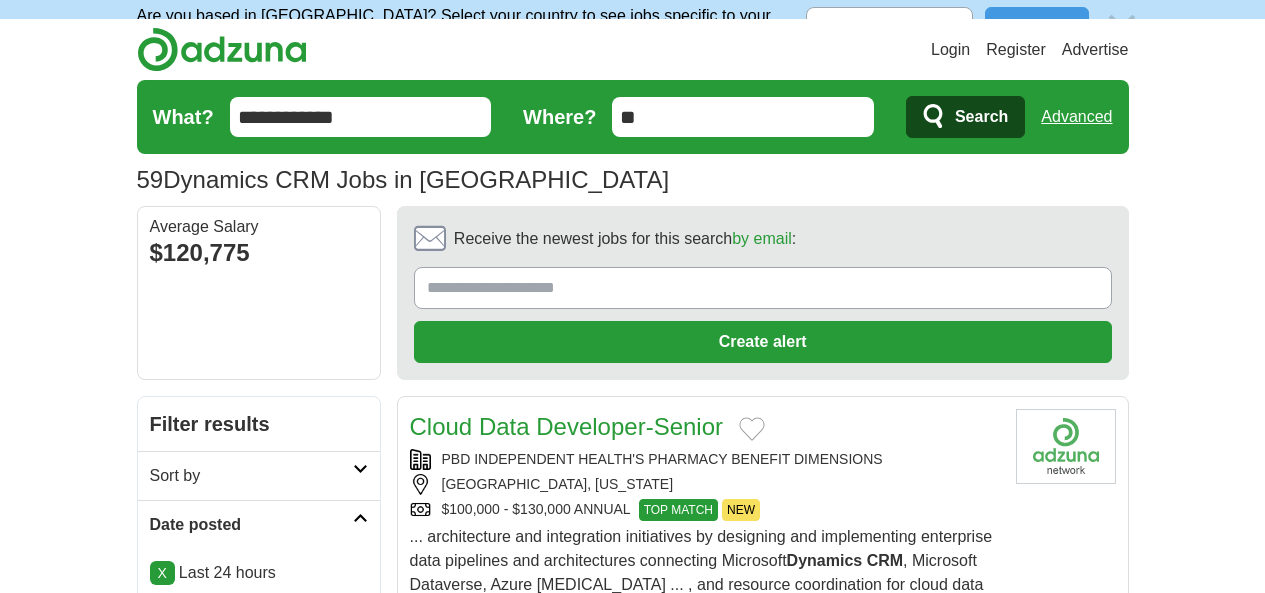 scroll, scrollTop: 0, scrollLeft: 0, axis: both 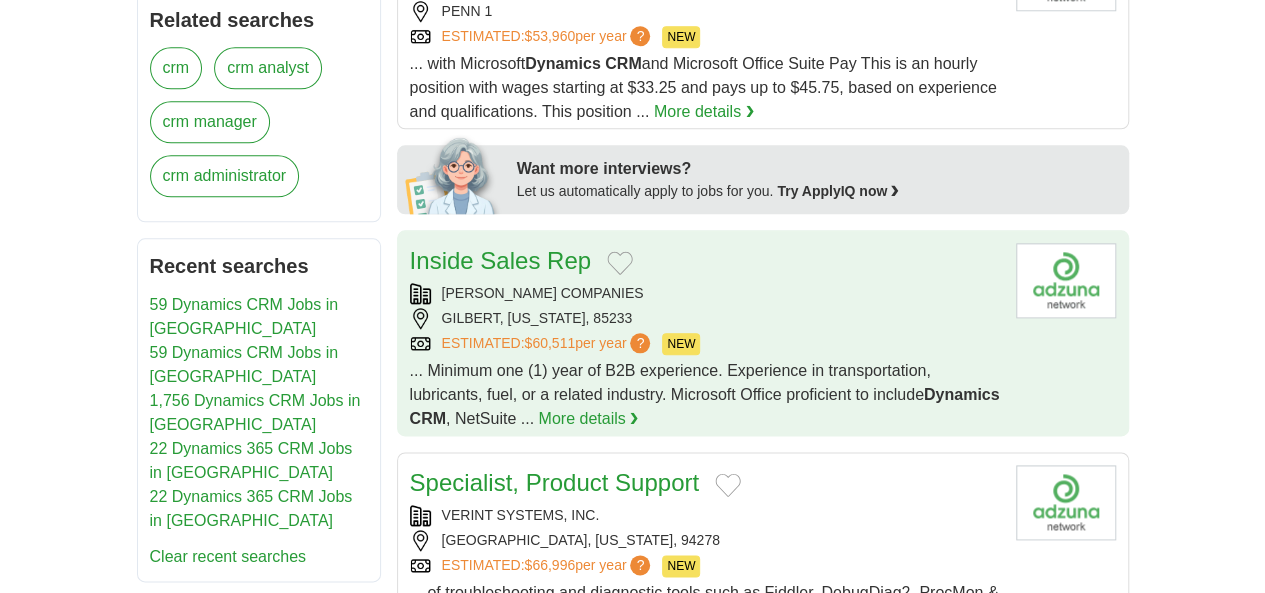 click on "ESTIMATED:
$60,511
per year
?
NEW" at bounding box center [705, 344] 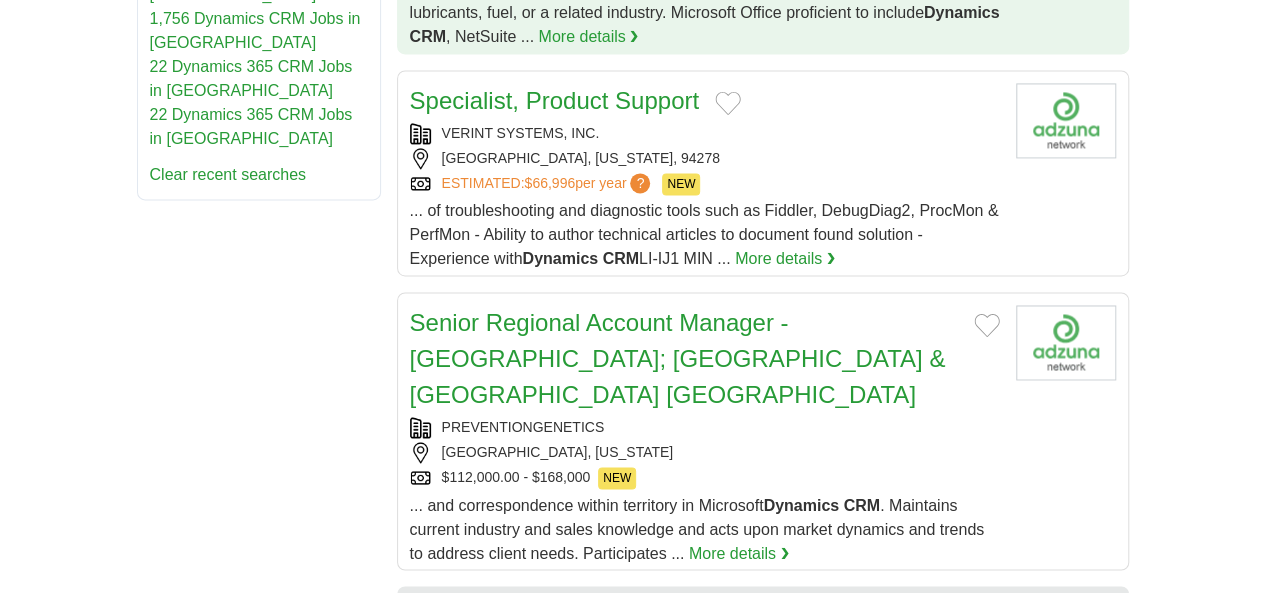 scroll, scrollTop: 1418, scrollLeft: 0, axis: vertical 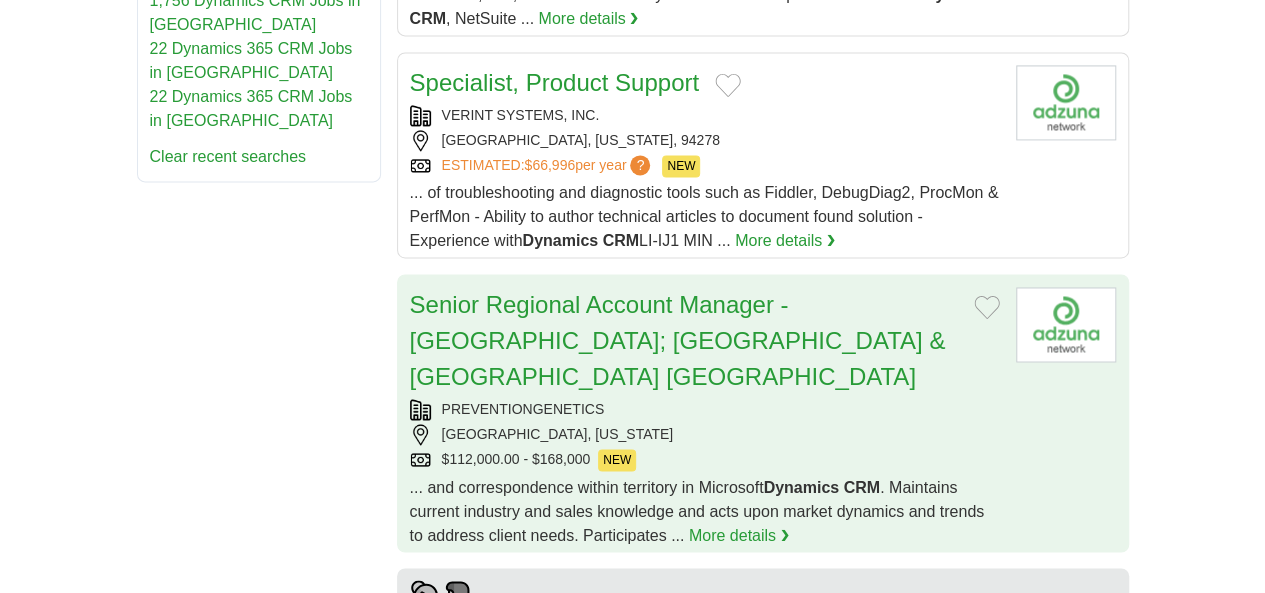 click on "[GEOGRAPHIC_DATA], [US_STATE]" at bounding box center [705, 434] 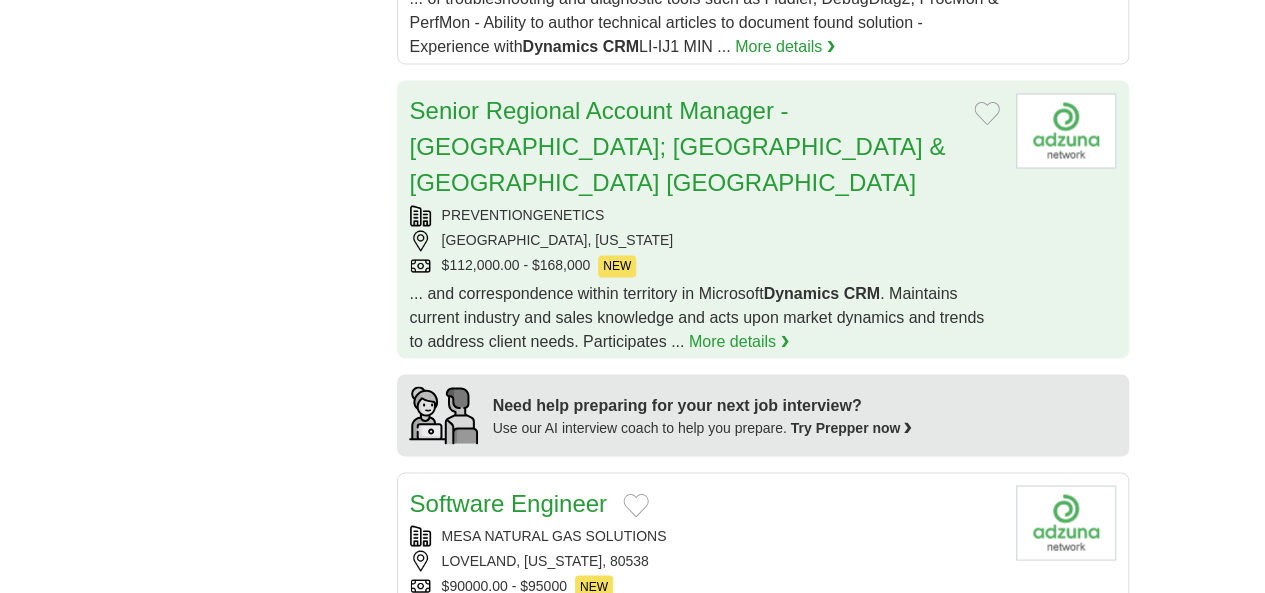 scroll, scrollTop: 1618, scrollLeft: 0, axis: vertical 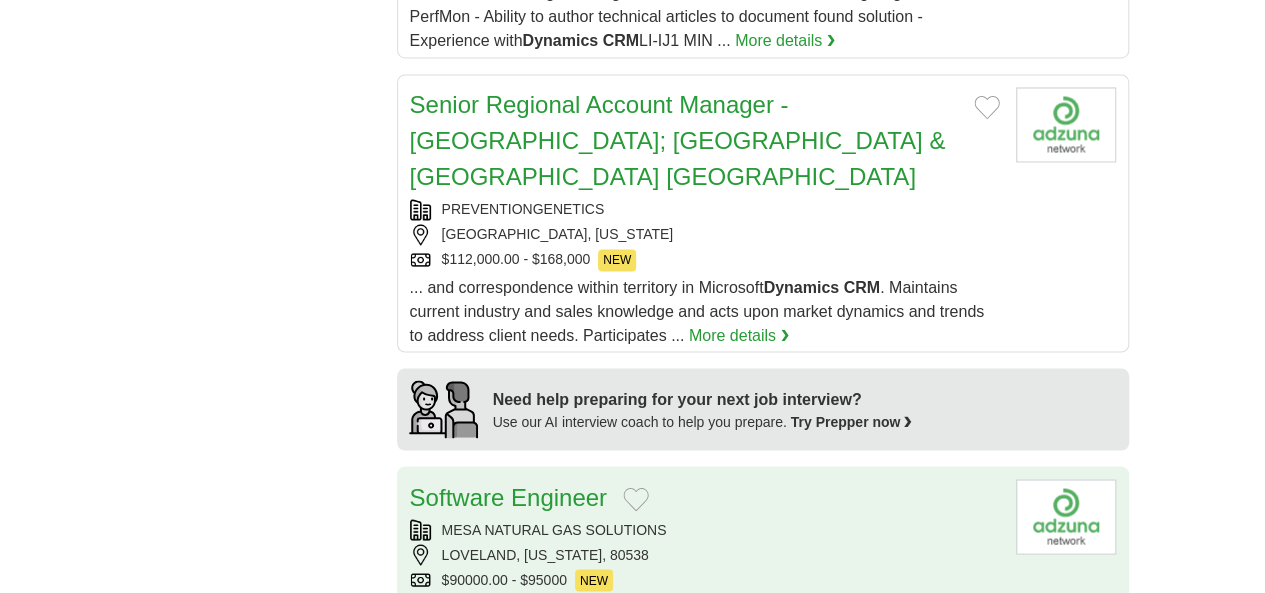 click on "LOVELAND, COLORADO, 80538" at bounding box center [705, 554] 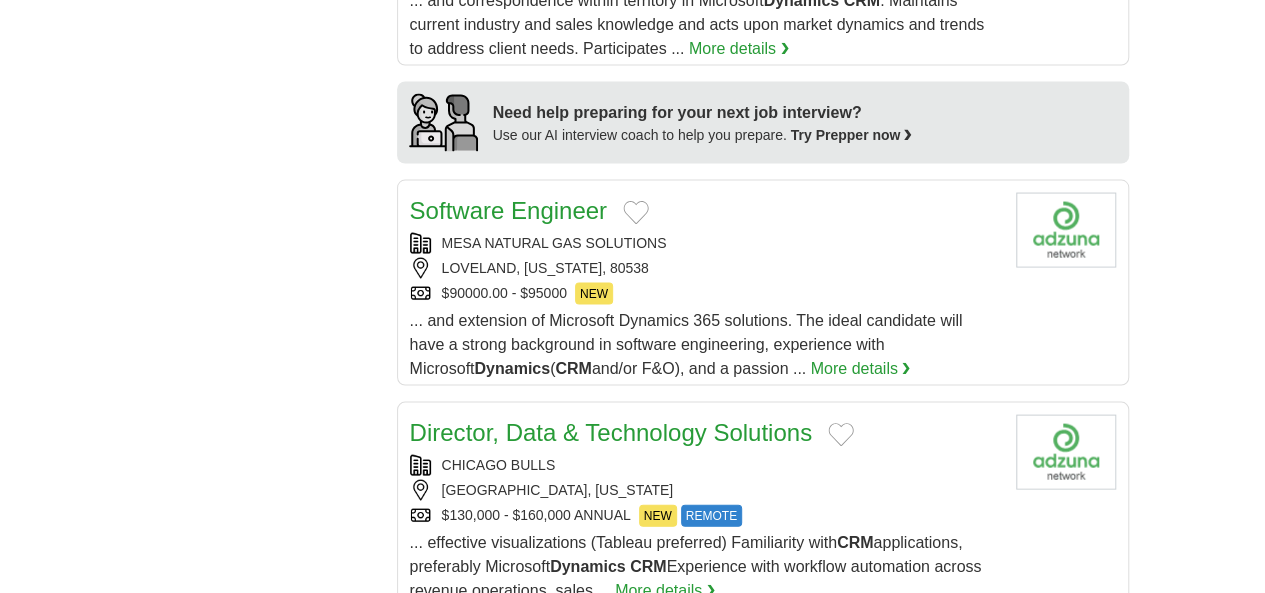 scroll, scrollTop: 2018, scrollLeft: 0, axis: vertical 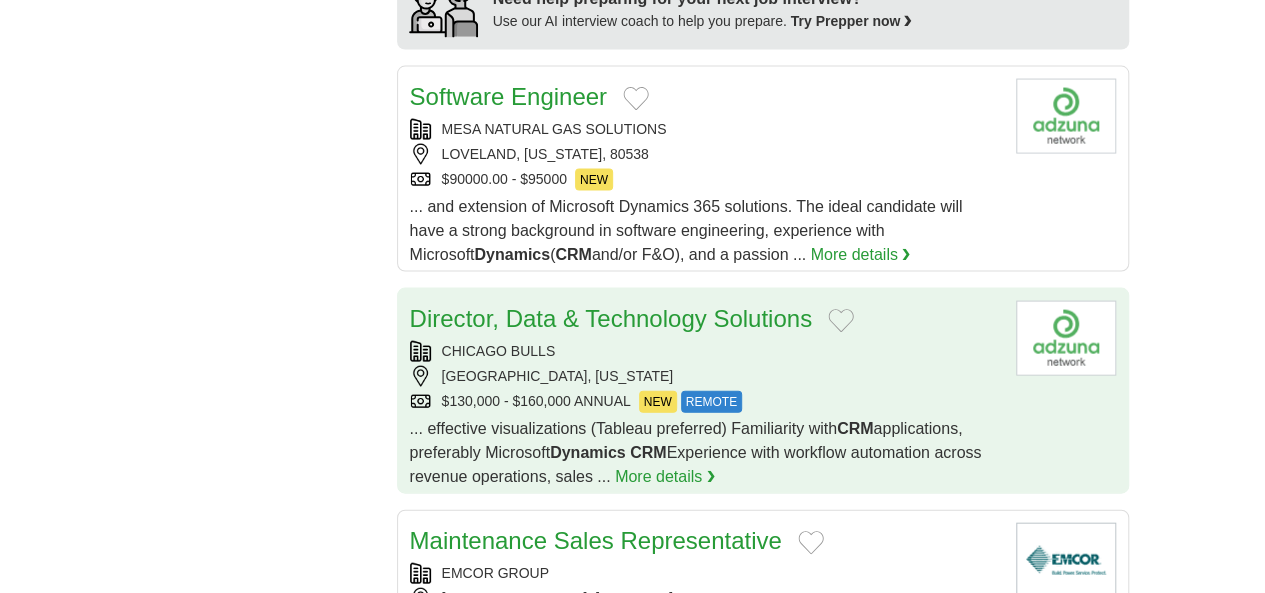 click on "CHICAGO BULLS" at bounding box center [705, 351] 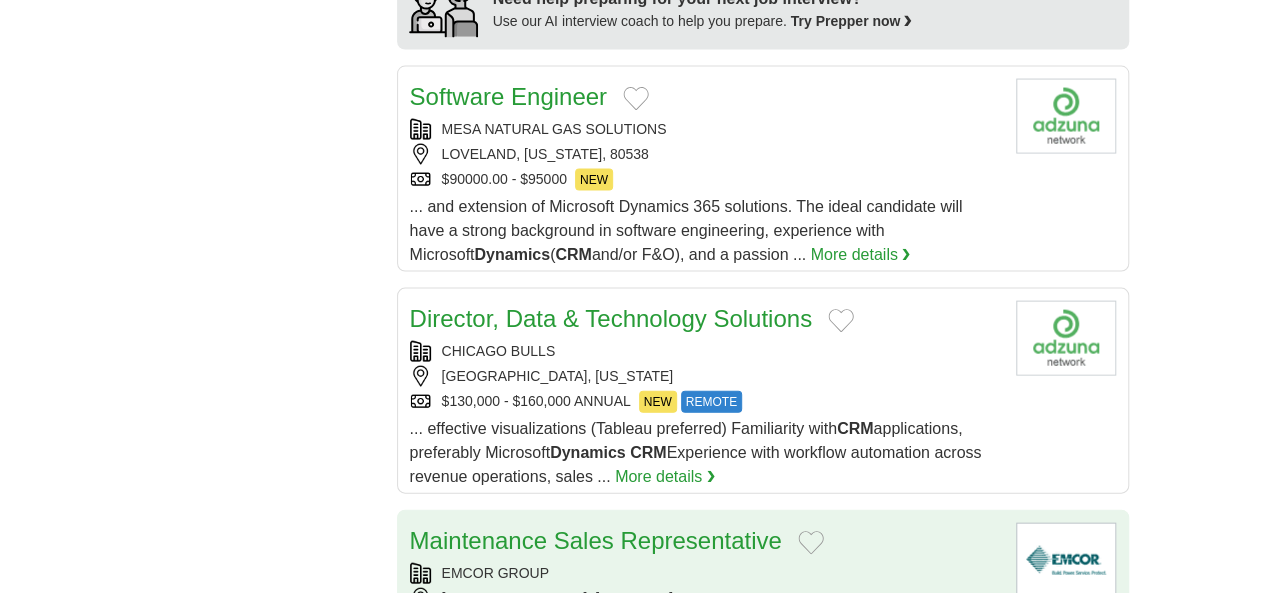 click on "EMCOR GROUP" at bounding box center (705, 573) 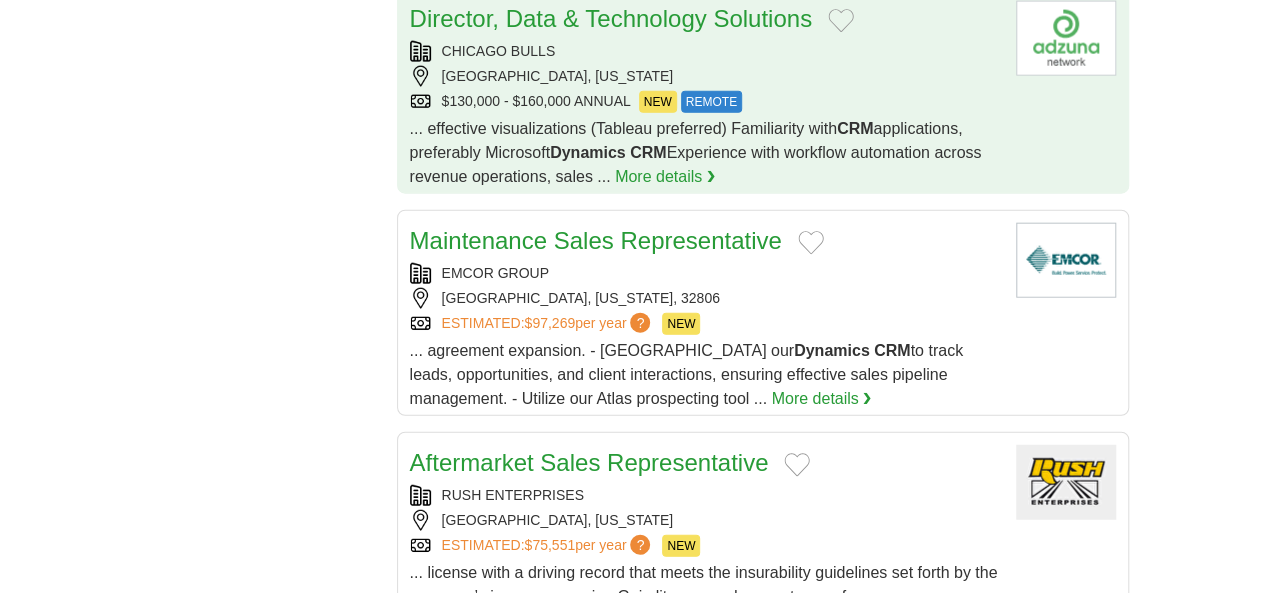 scroll, scrollTop: 2418, scrollLeft: 0, axis: vertical 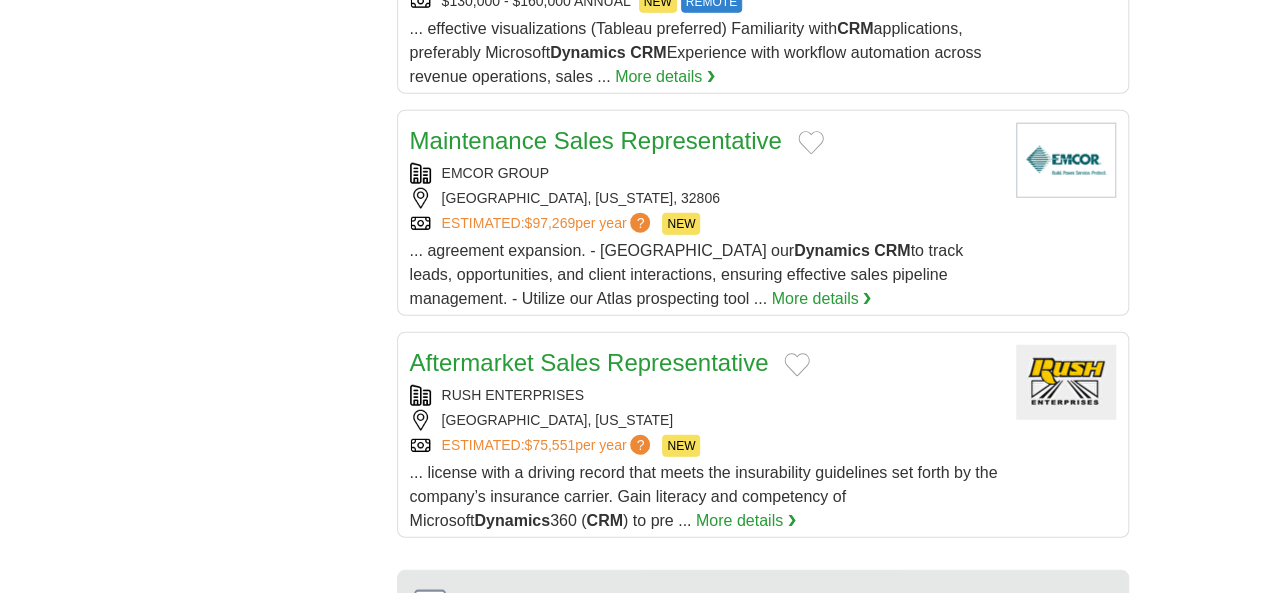 click on "3" at bounding box center (777, 810) 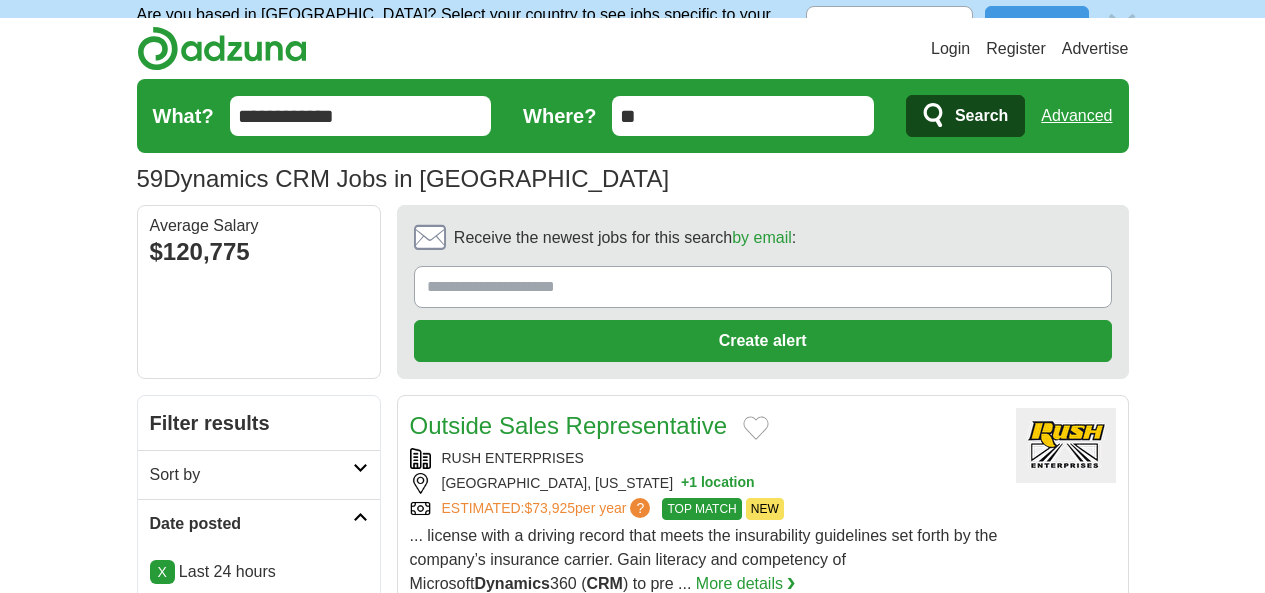 scroll, scrollTop: 0, scrollLeft: 0, axis: both 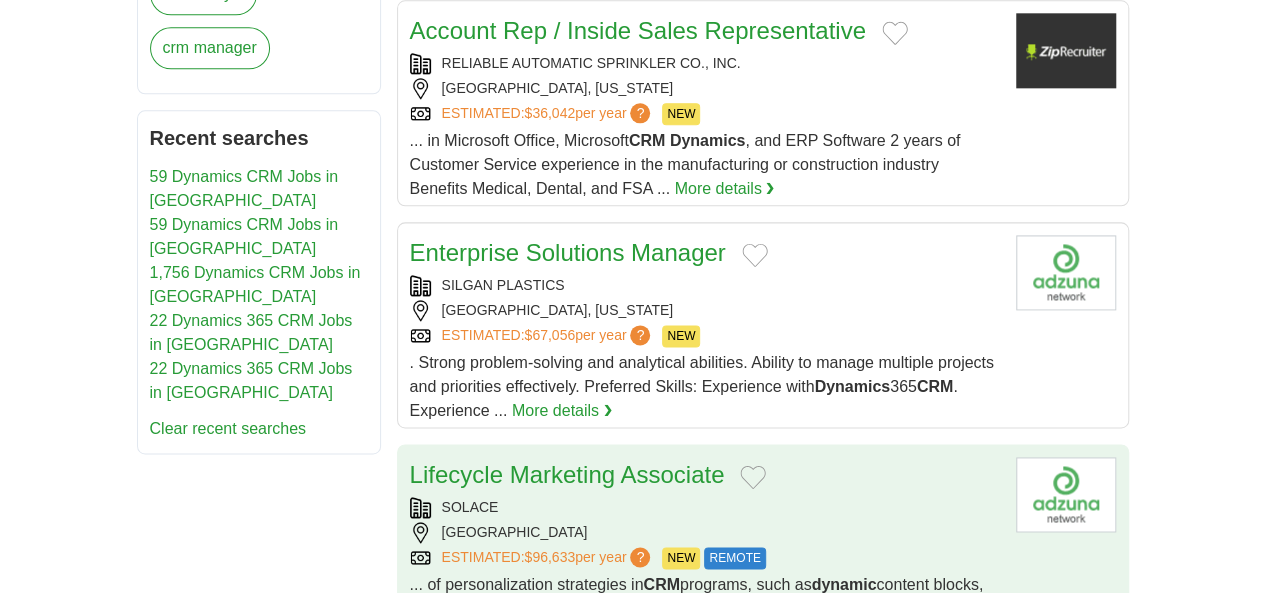 click on "ESTIMATED:
$96,633
per year
?
NEW REMOTE" at bounding box center [705, 558] 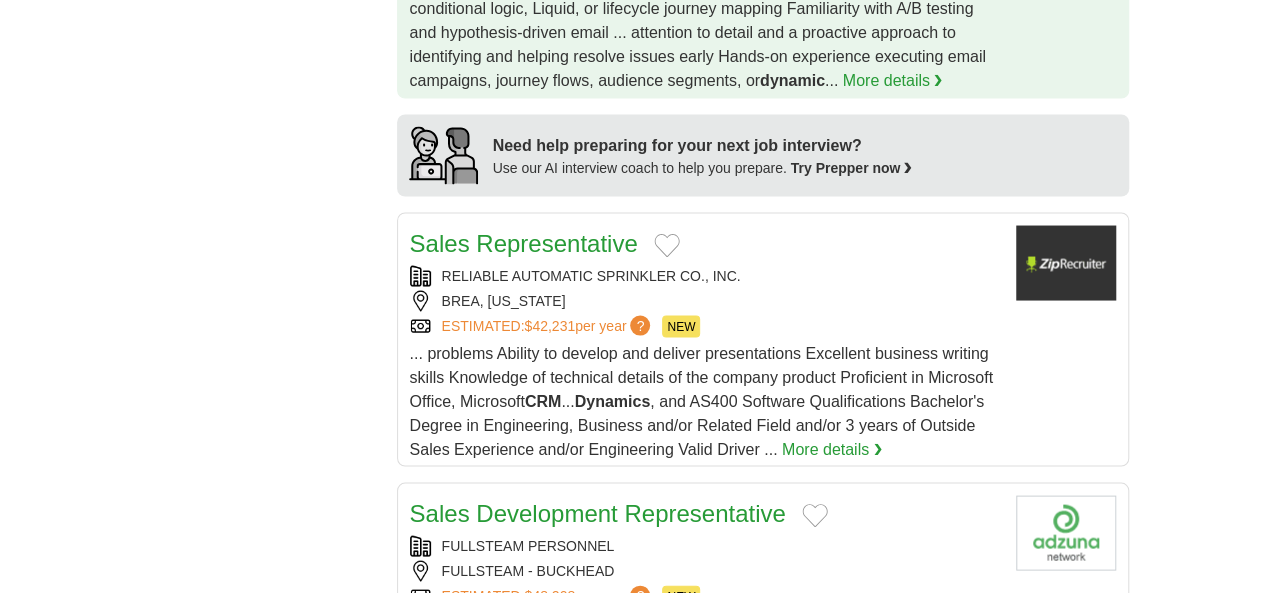 scroll, scrollTop: 1900, scrollLeft: 0, axis: vertical 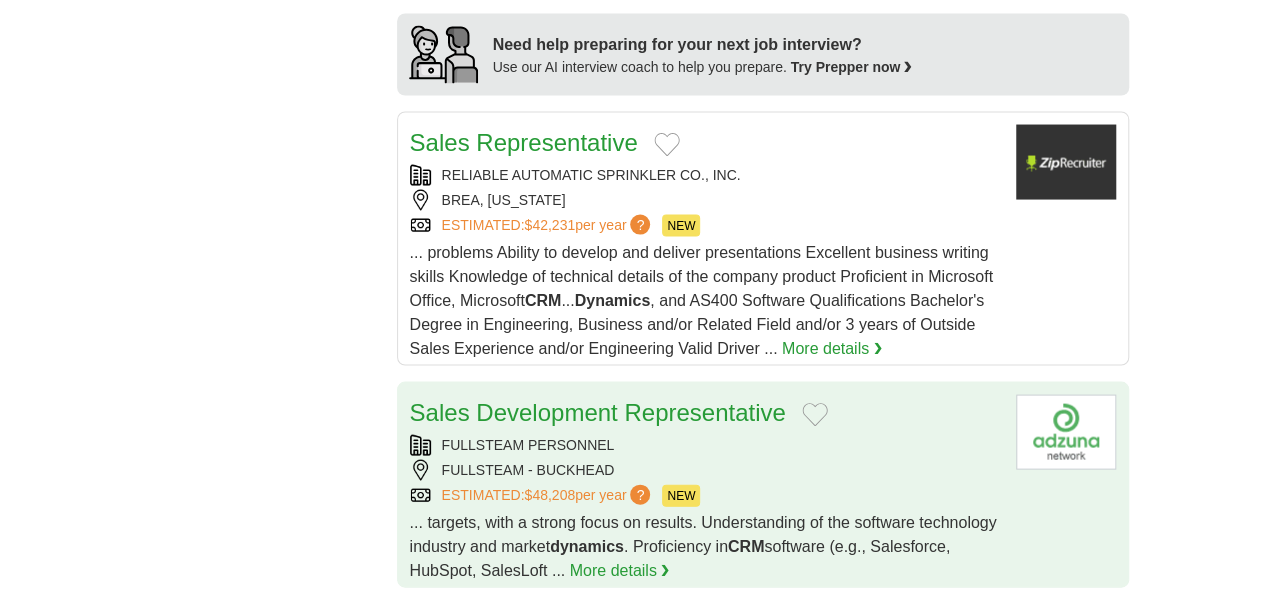 click on "FULLSTEAM - BUCKHEAD" at bounding box center (705, 470) 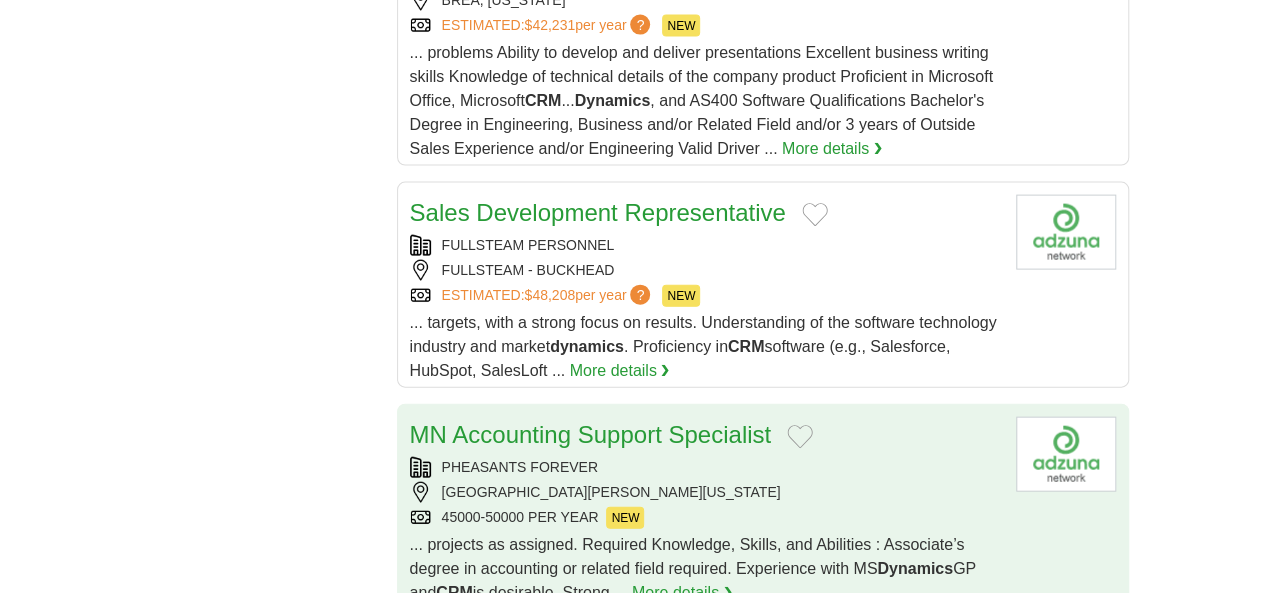 click on "ST PAUL, MINNESOTA, 55110" at bounding box center (705, 492) 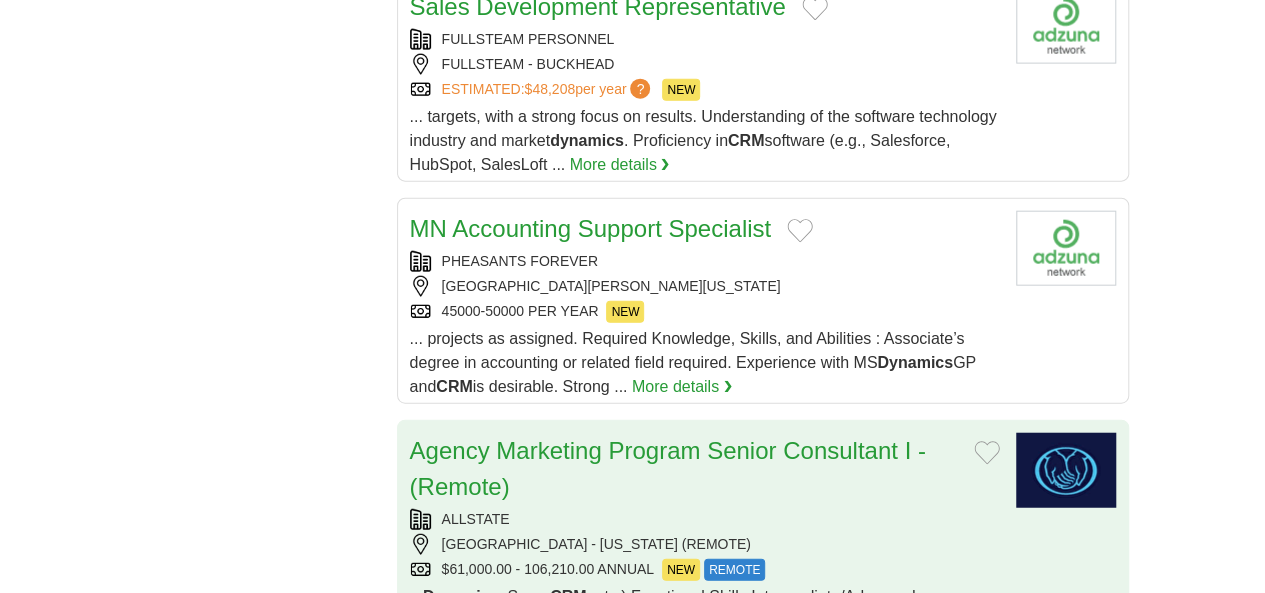 scroll, scrollTop: 2400, scrollLeft: 0, axis: vertical 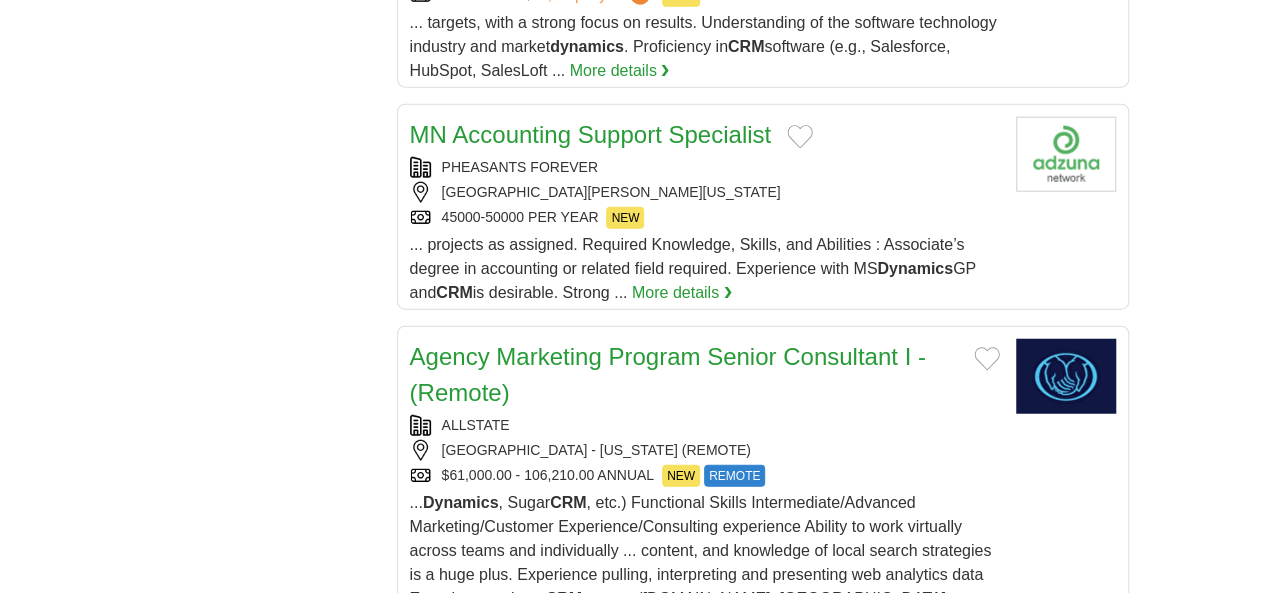 click on "4" at bounding box center (825, 912) 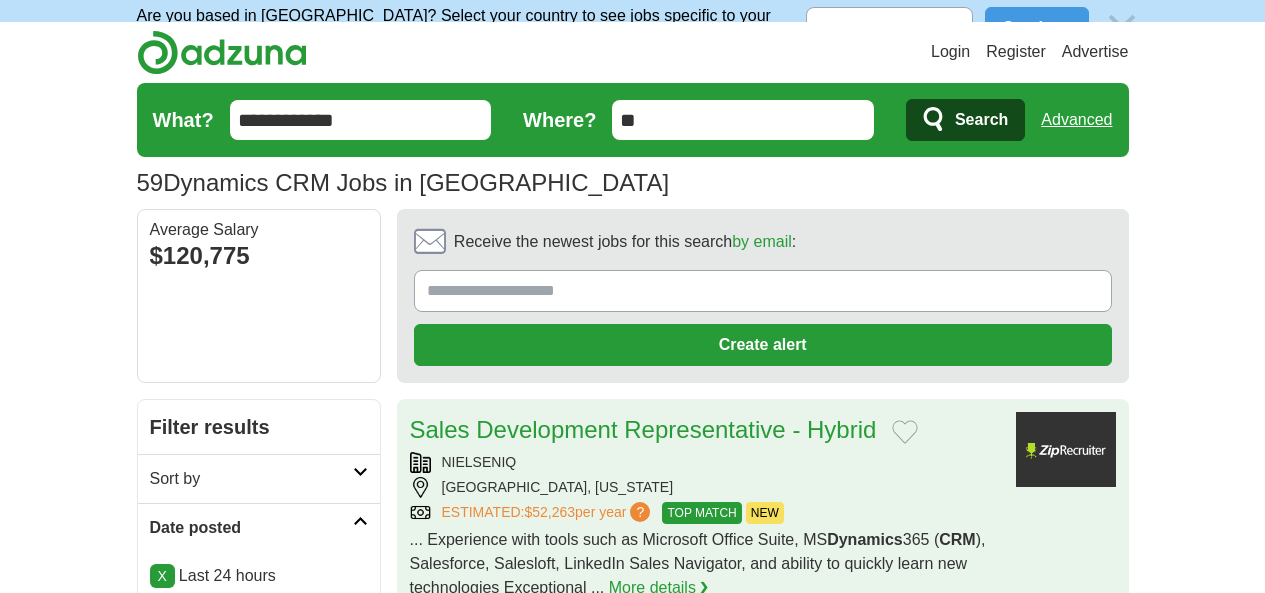 scroll, scrollTop: 0, scrollLeft: 0, axis: both 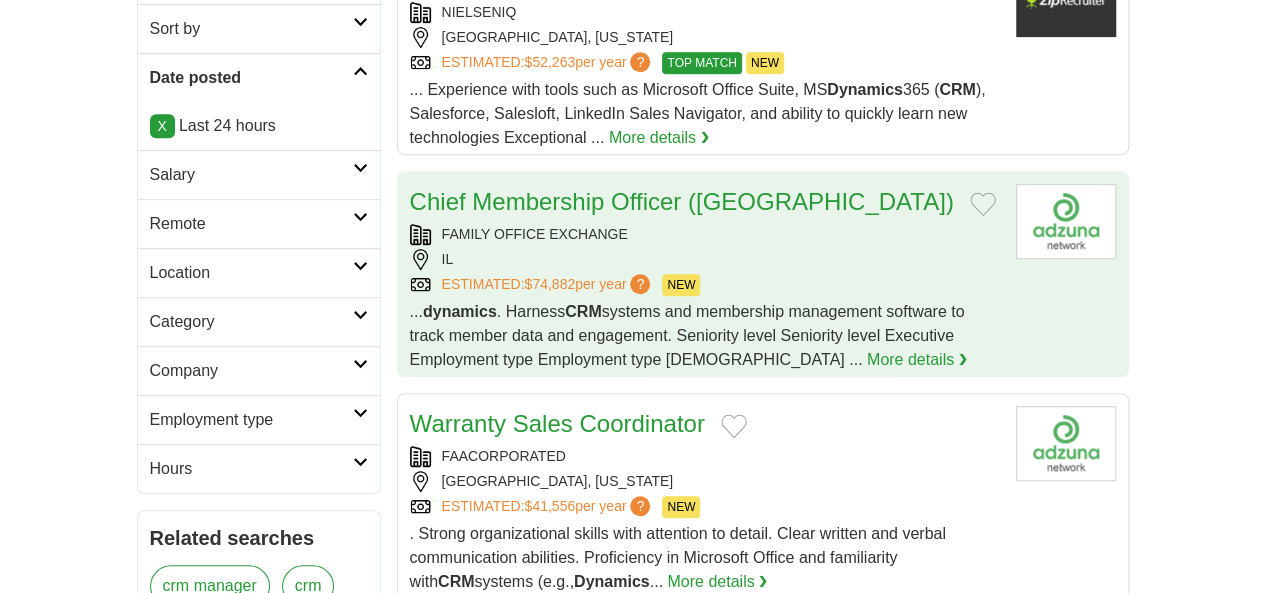 click on "FAACORPORATED" at bounding box center (705, 456) 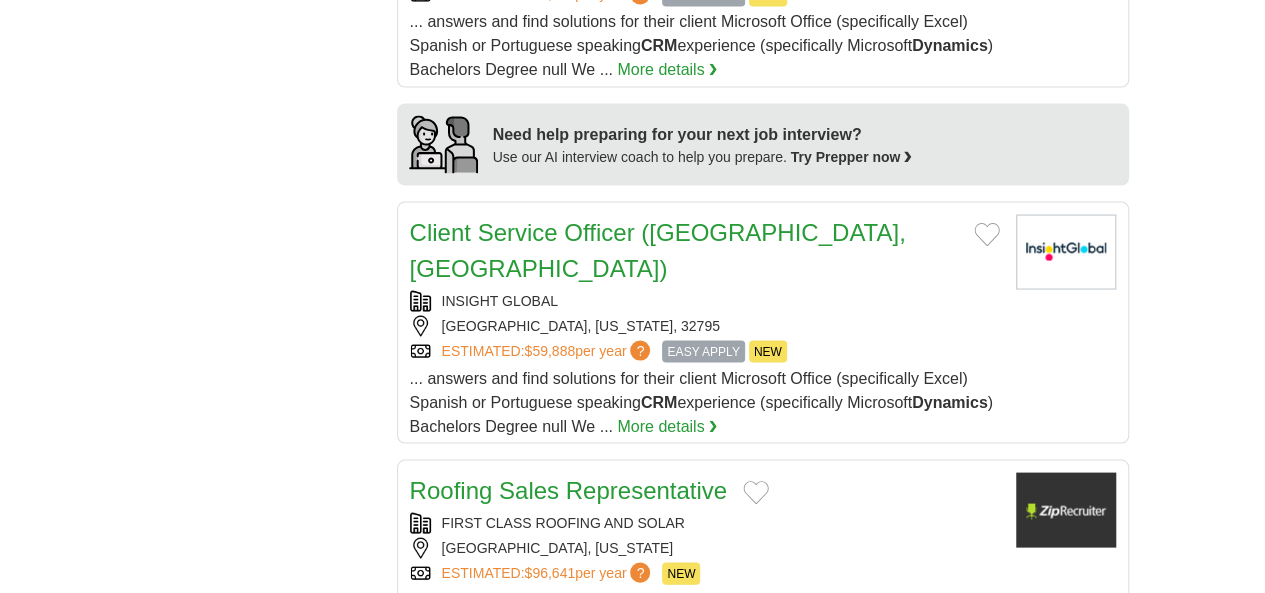 scroll, scrollTop: 1800, scrollLeft: 0, axis: vertical 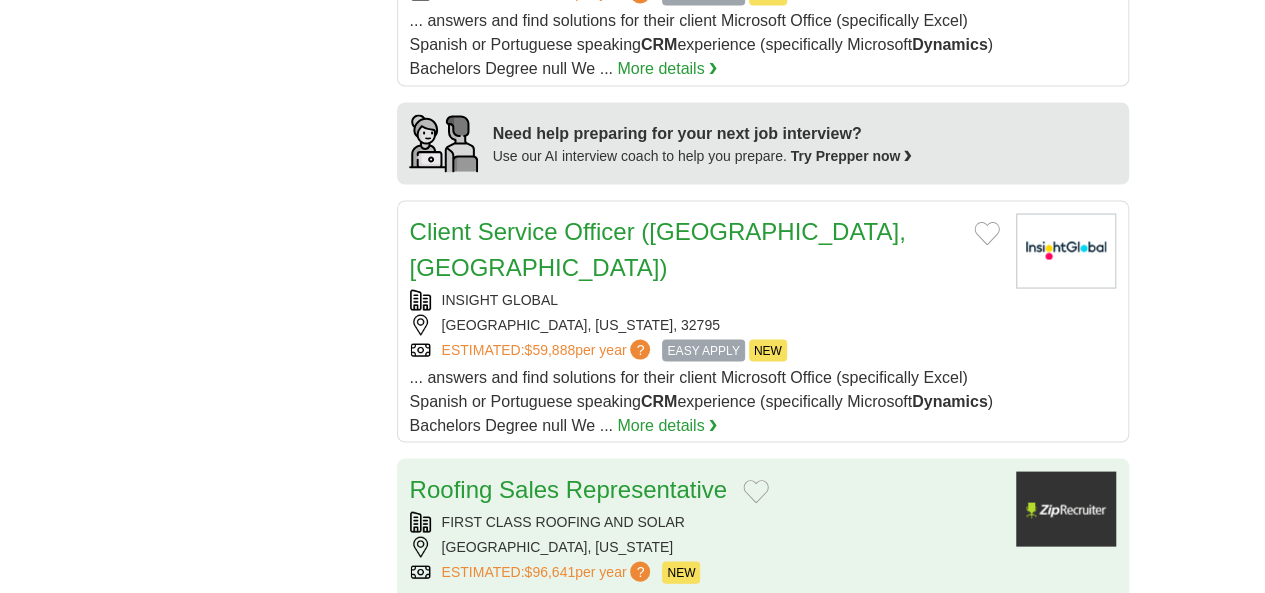 click on "ESTIMATED:
$96,641
per year
?
NEW" at bounding box center [705, 572] 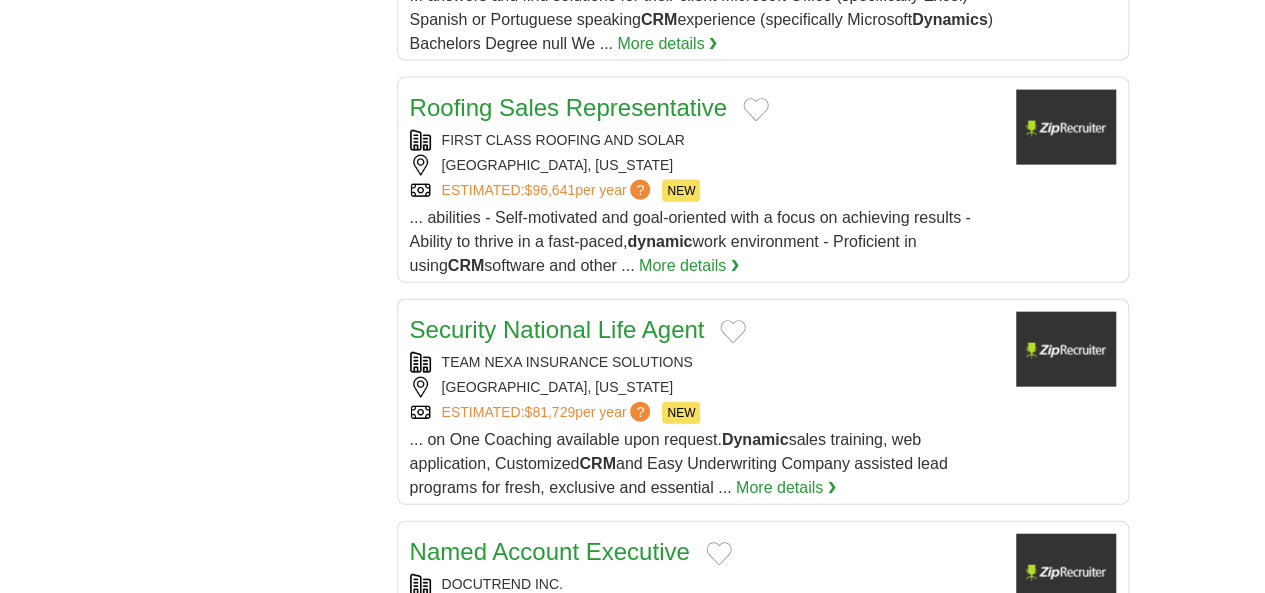 scroll, scrollTop: 2300, scrollLeft: 0, axis: vertical 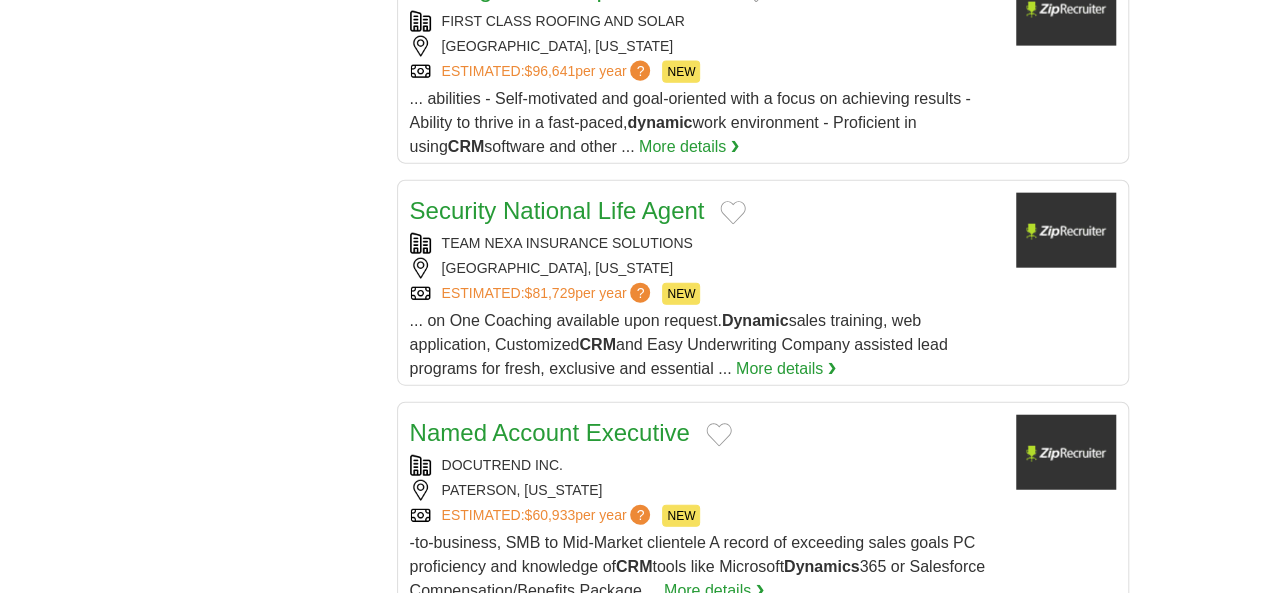 click on "5" at bounding box center (872, 880) 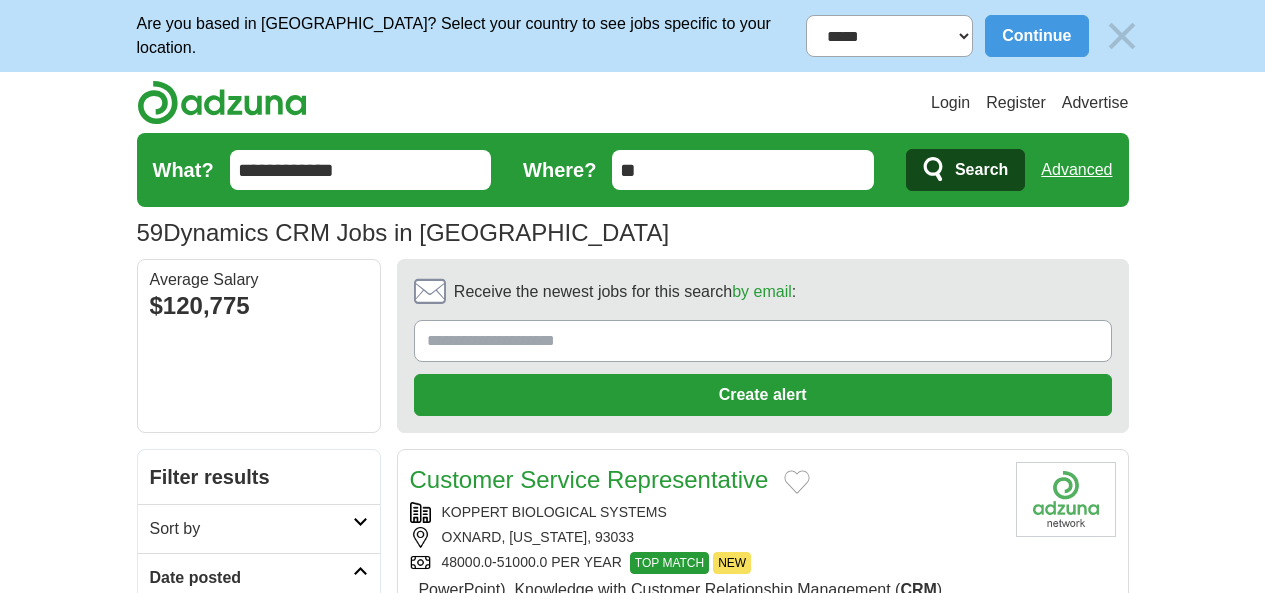 scroll, scrollTop: 0, scrollLeft: 0, axis: both 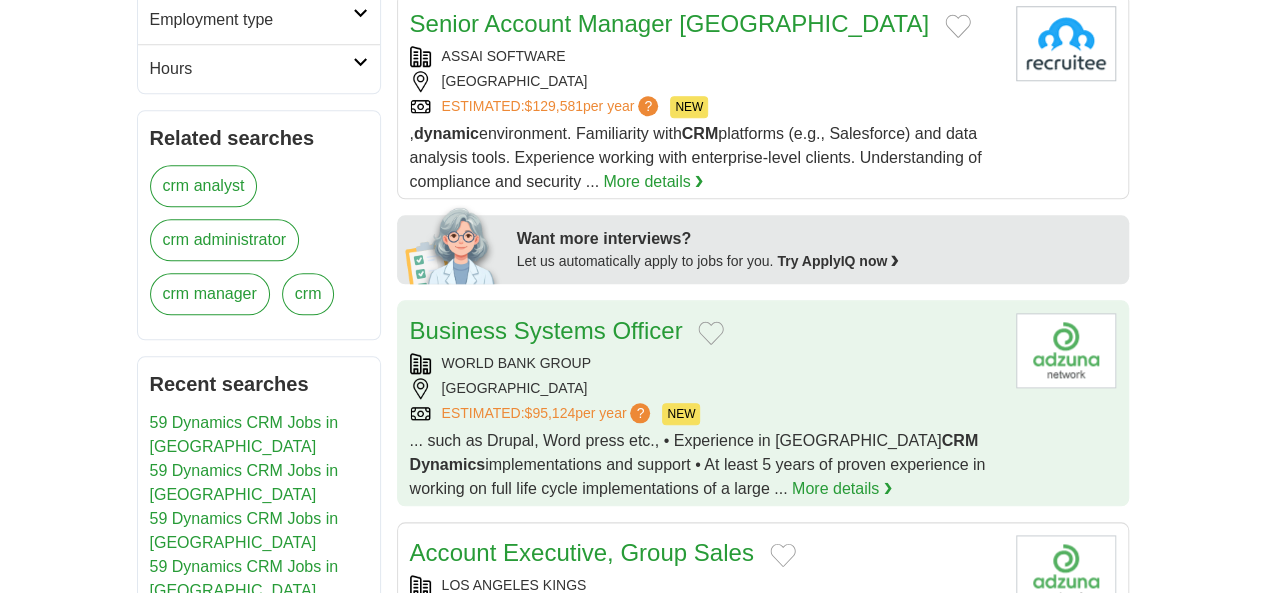 click on "[GEOGRAPHIC_DATA]" at bounding box center [705, 388] 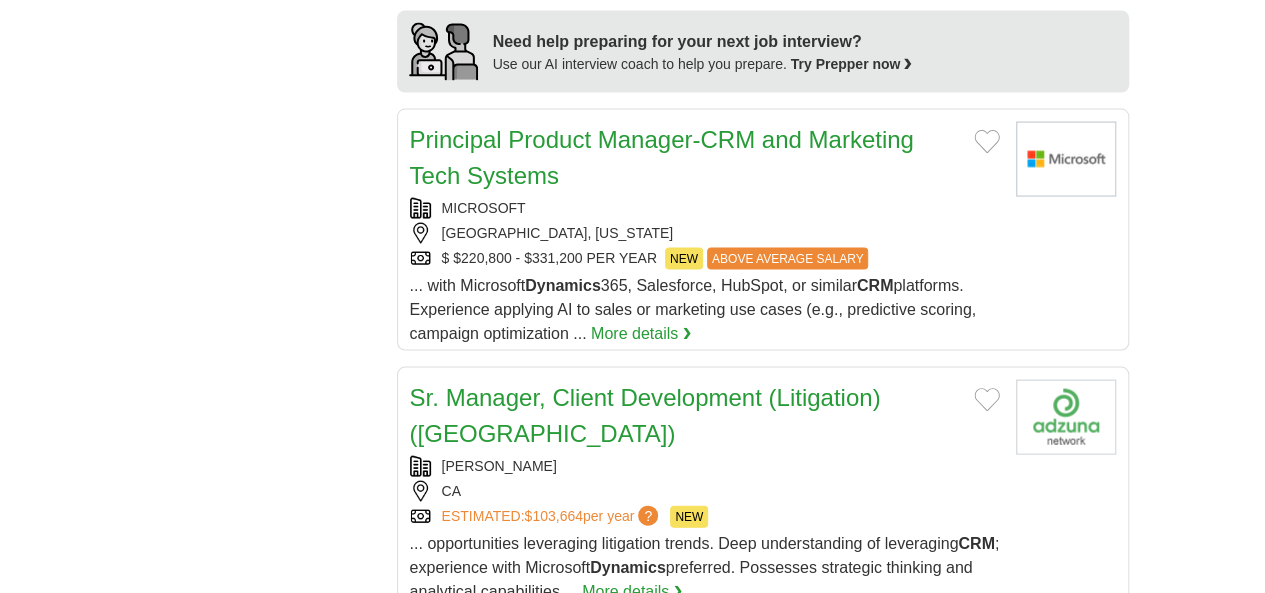 scroll, scrollTop: 1900, scrollLeft: 0, axis: vertical 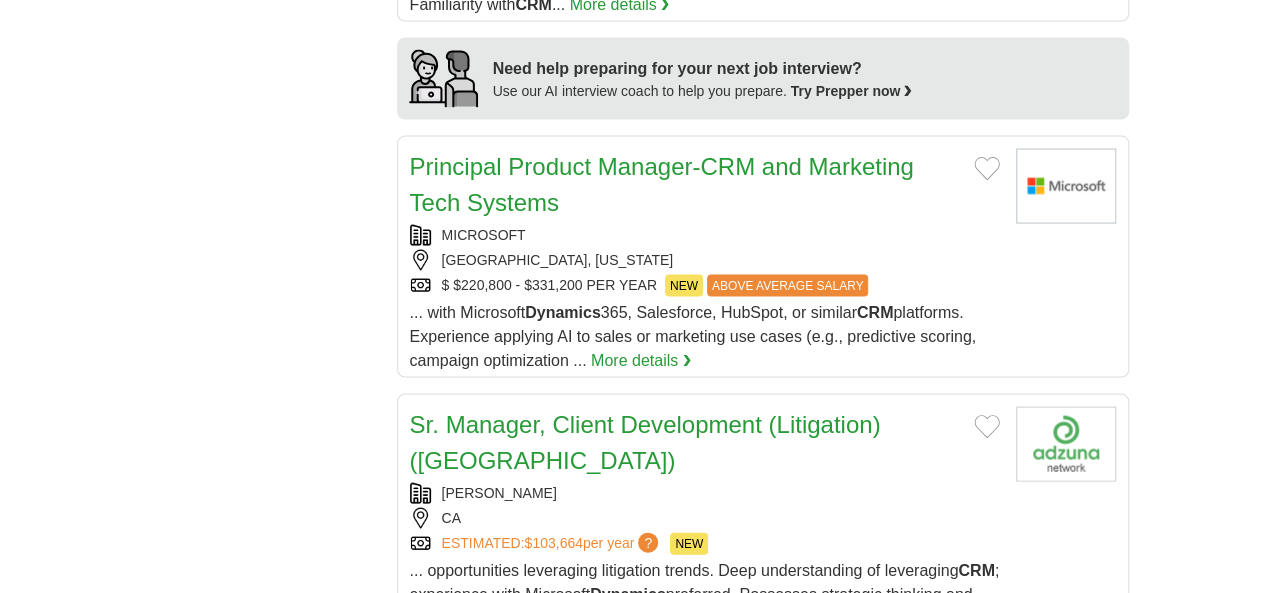 click on "BOSTON, DISTRICT OF COLUMBIA" at bounding box center (705, 740) 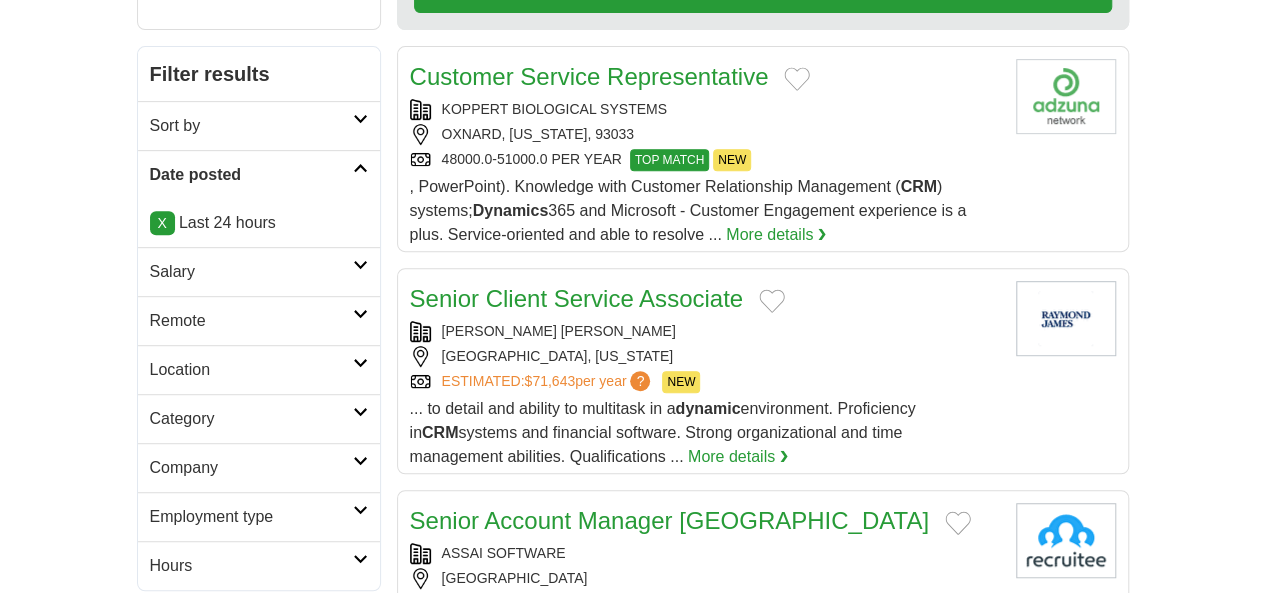 scroll, scrollTop: 156, scrollLeft: 0, axis: vertical 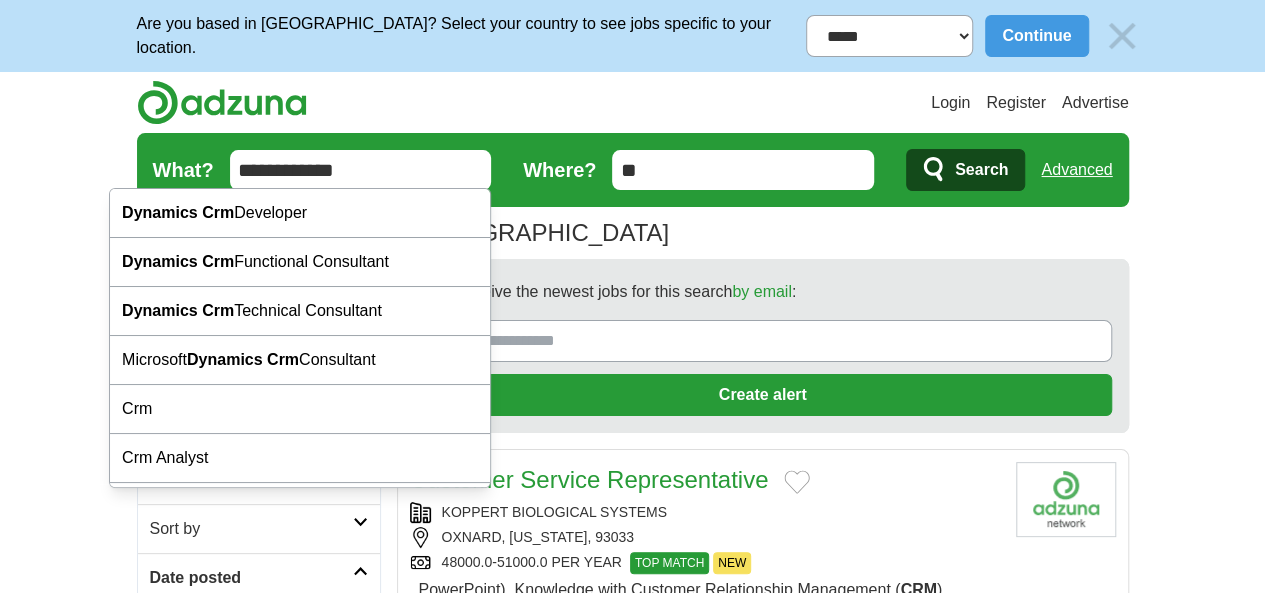 drag, startPoint x: 356, startPoint y: 13, endPoint x: 126, endPoint y: -6, distance: 230.78345 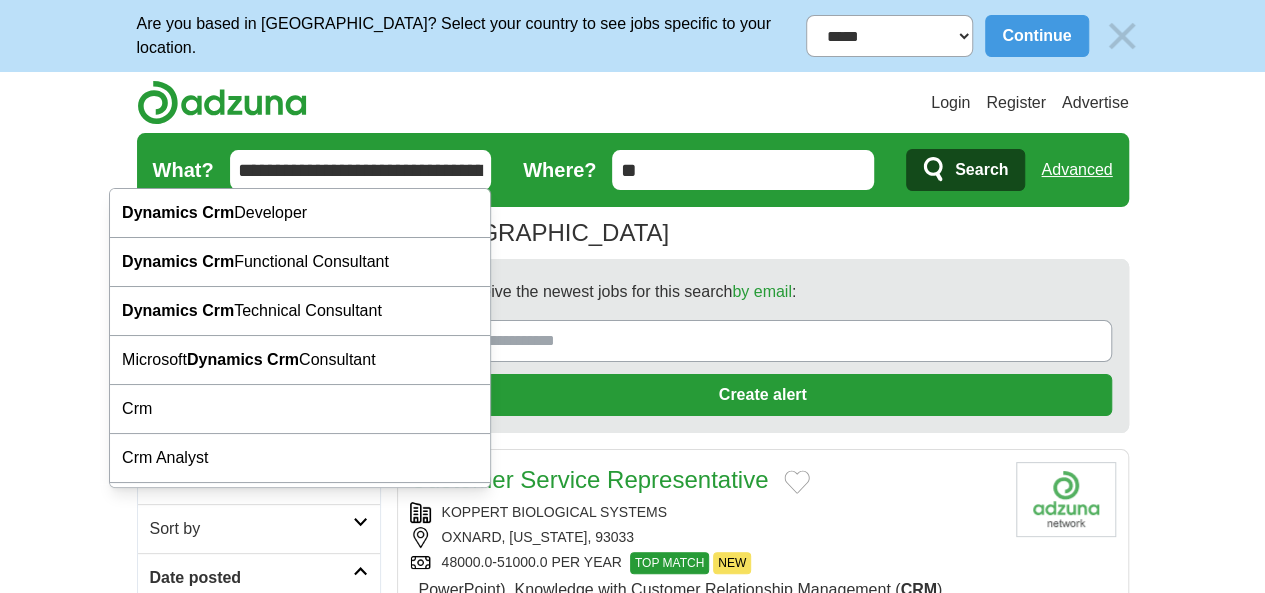 scroll, scrollTop: 0, scrollLeft: 26, axis: horizontal 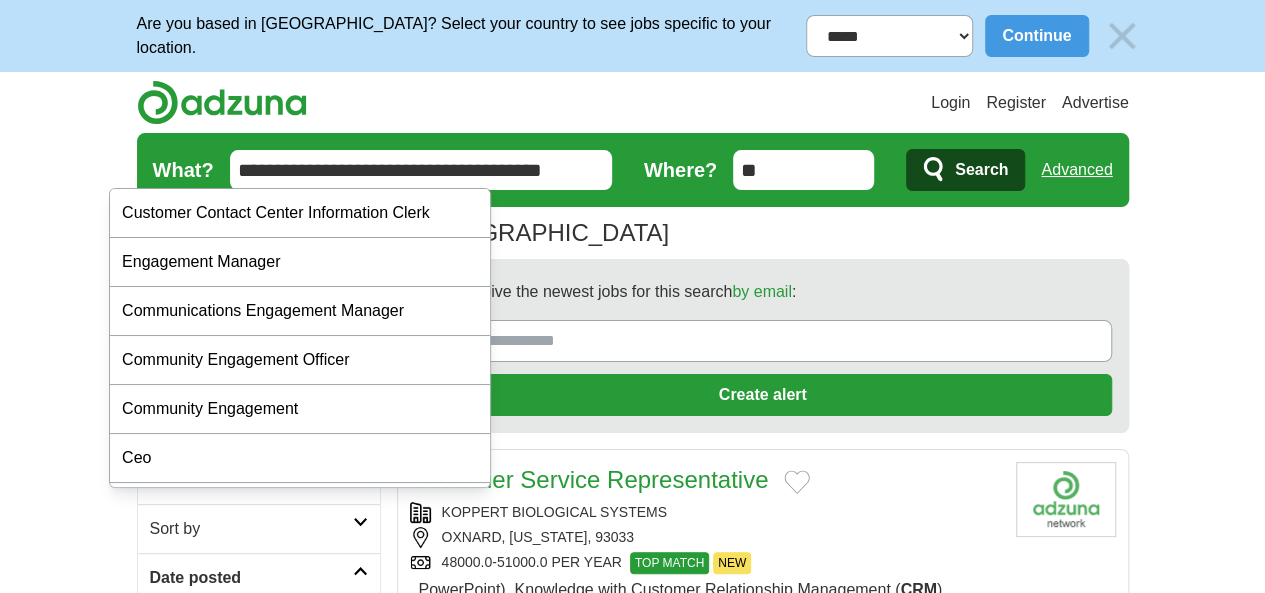 type on "**********" 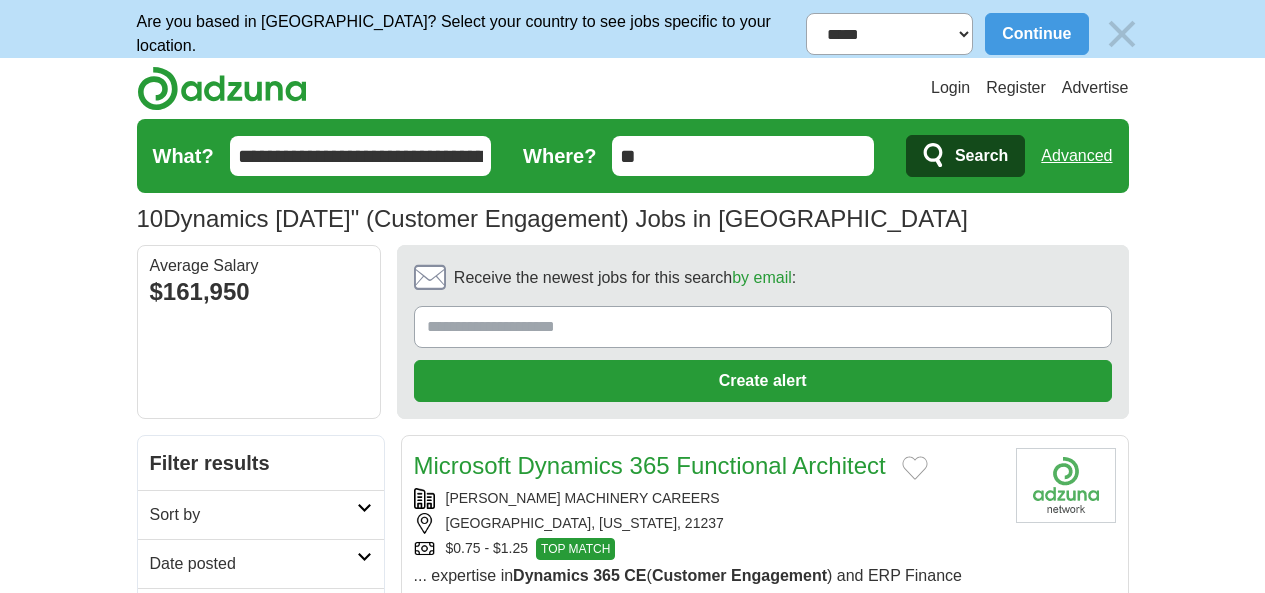 scroll, scrollTop: 217, scrollLeft: 0, axis: vertical 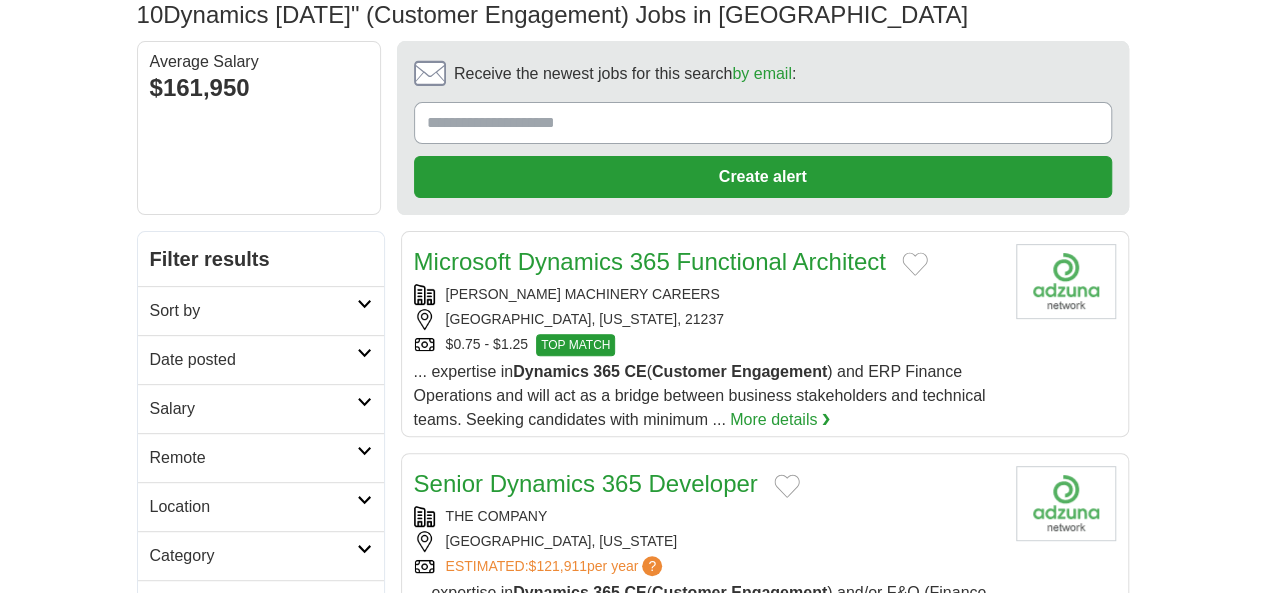 click on "Date posted" at bounding box center [253, 360] 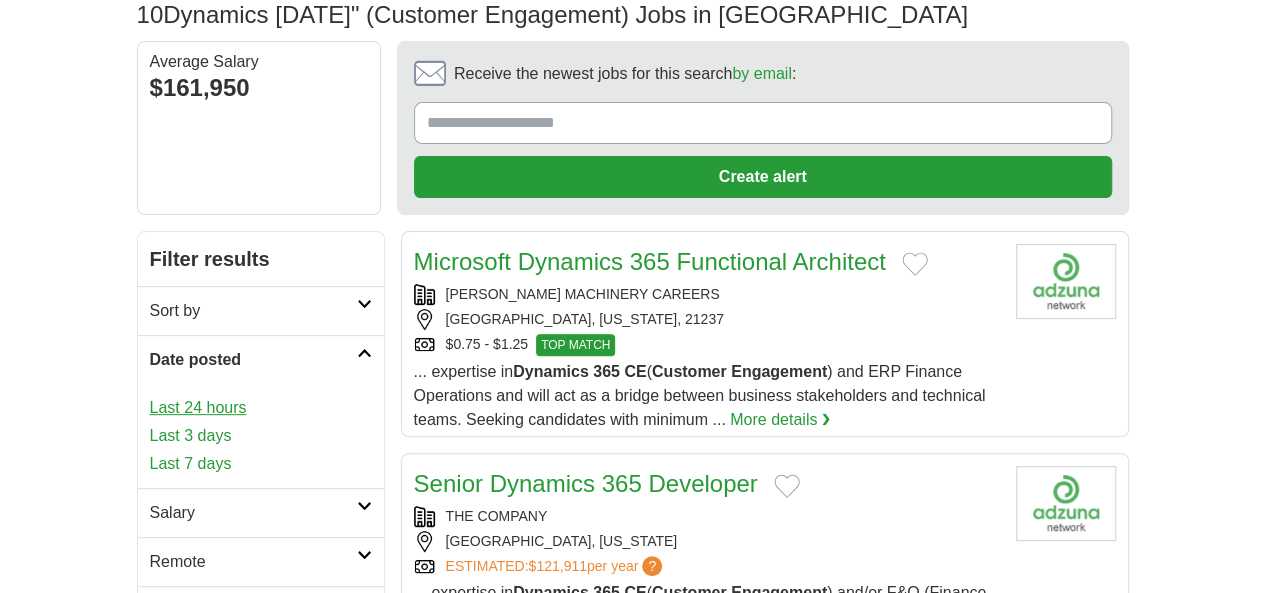 click on "Last 24 hours" at bounding box center [261, 408] 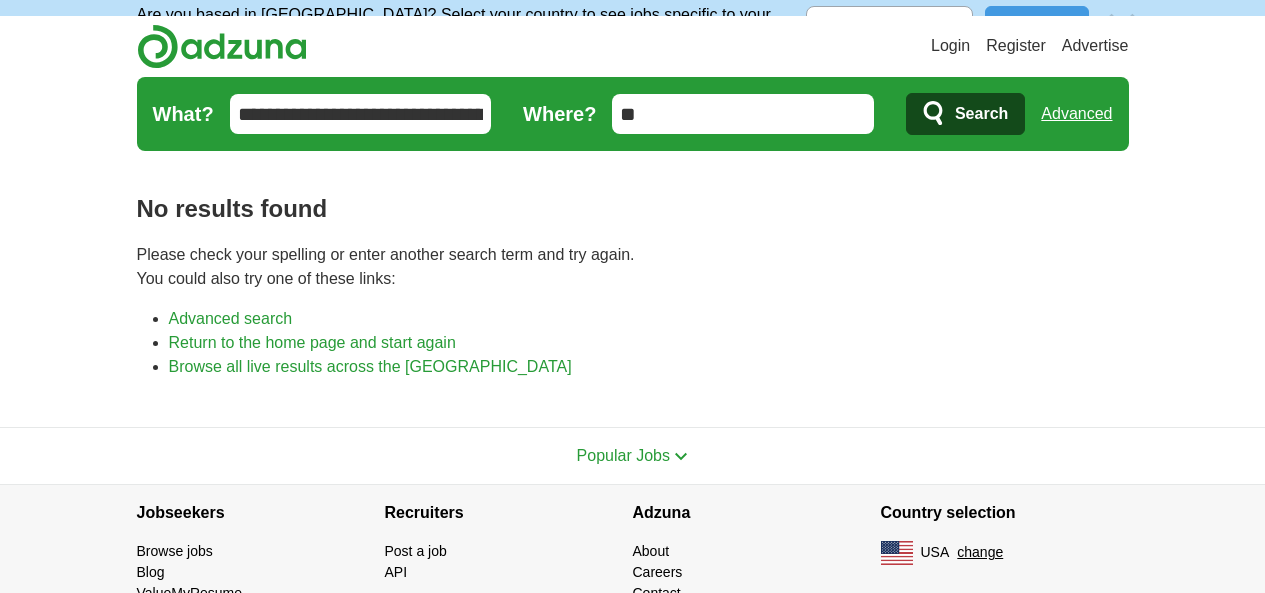 scroll, scrollTop: 0, scrollLeft: 0, axis: both 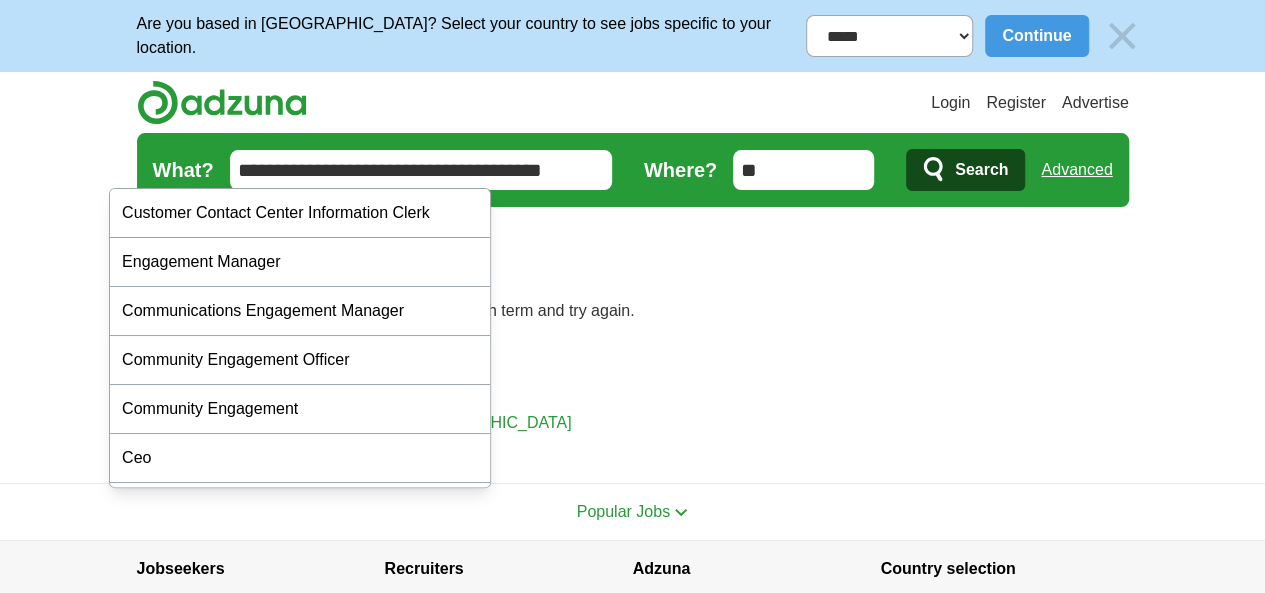 drag, startPoint x: 484, startPoint y: 175, endPoint x: 119, endPoint y: 187, distance: 365.1972 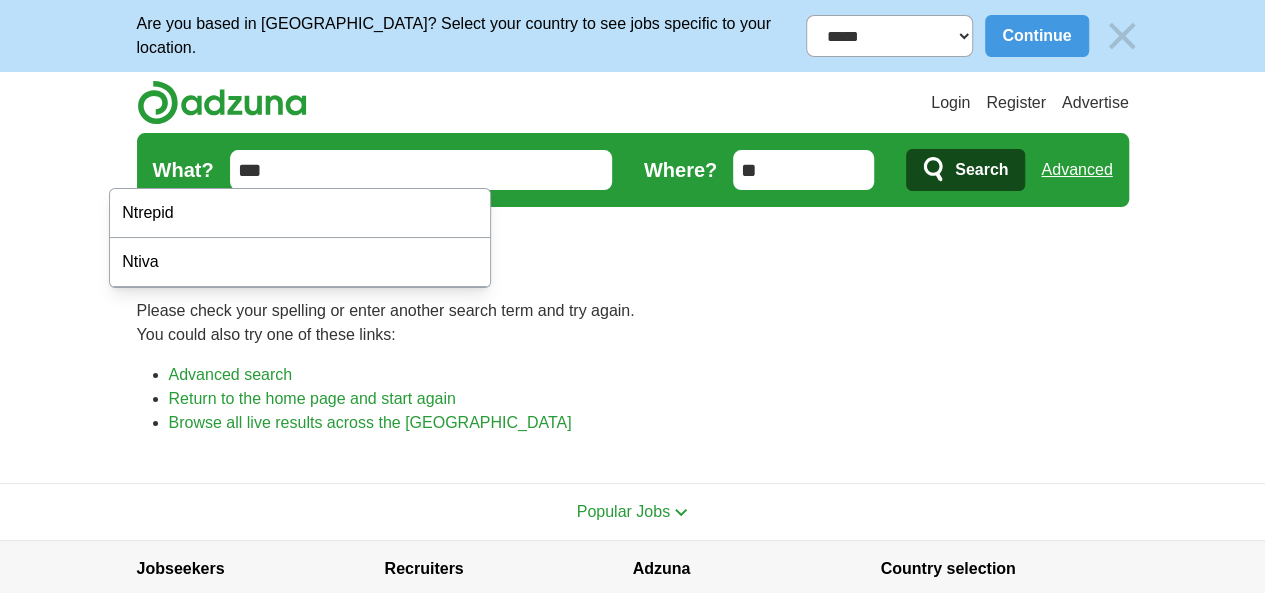drag, startPoint x: 159, startPoint y: 160, endPoint x: 44, endPoint y: 180, distance: 116.72617 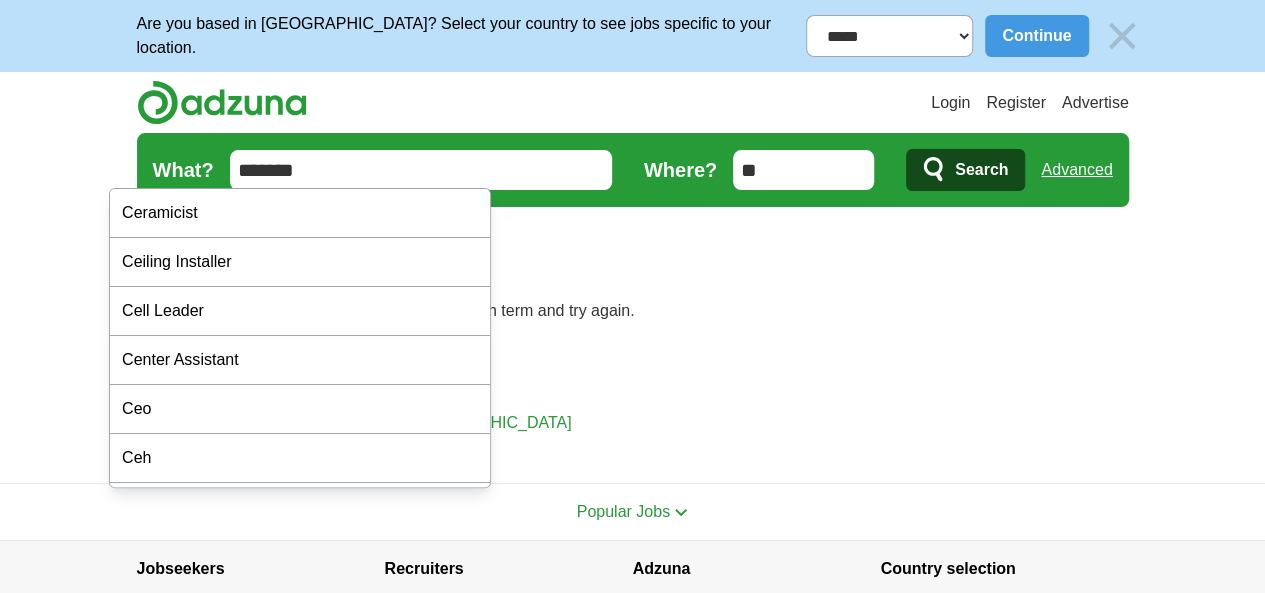 type on "*******" 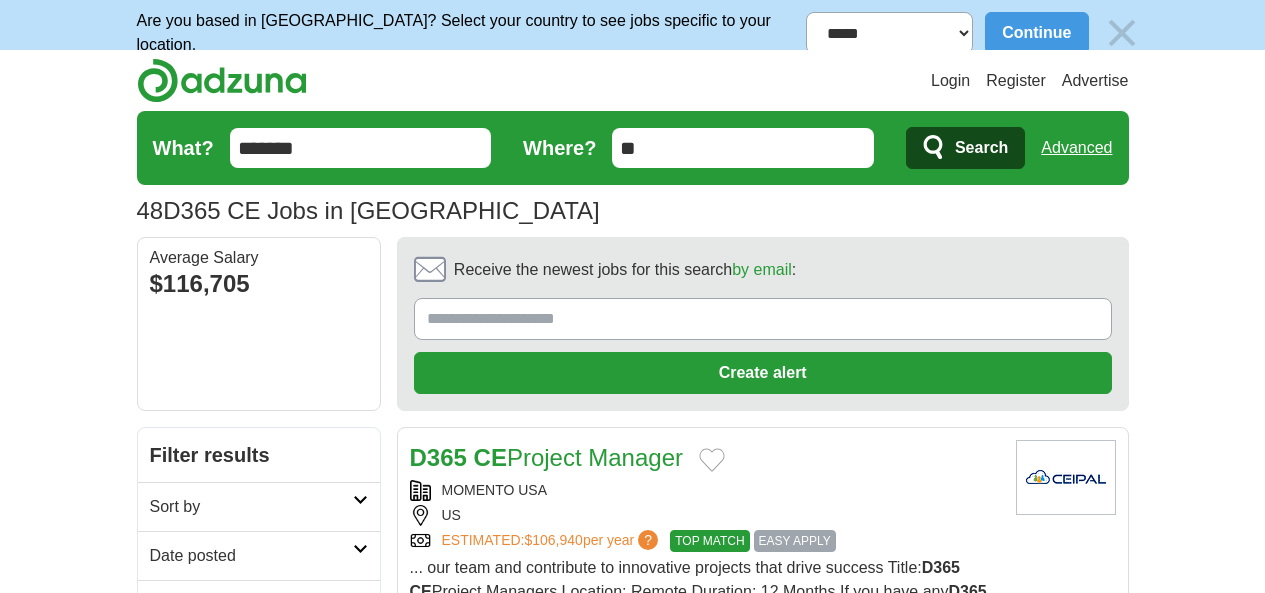 scroll, scrollTop: 0, scrollLeft: 0, axis: both 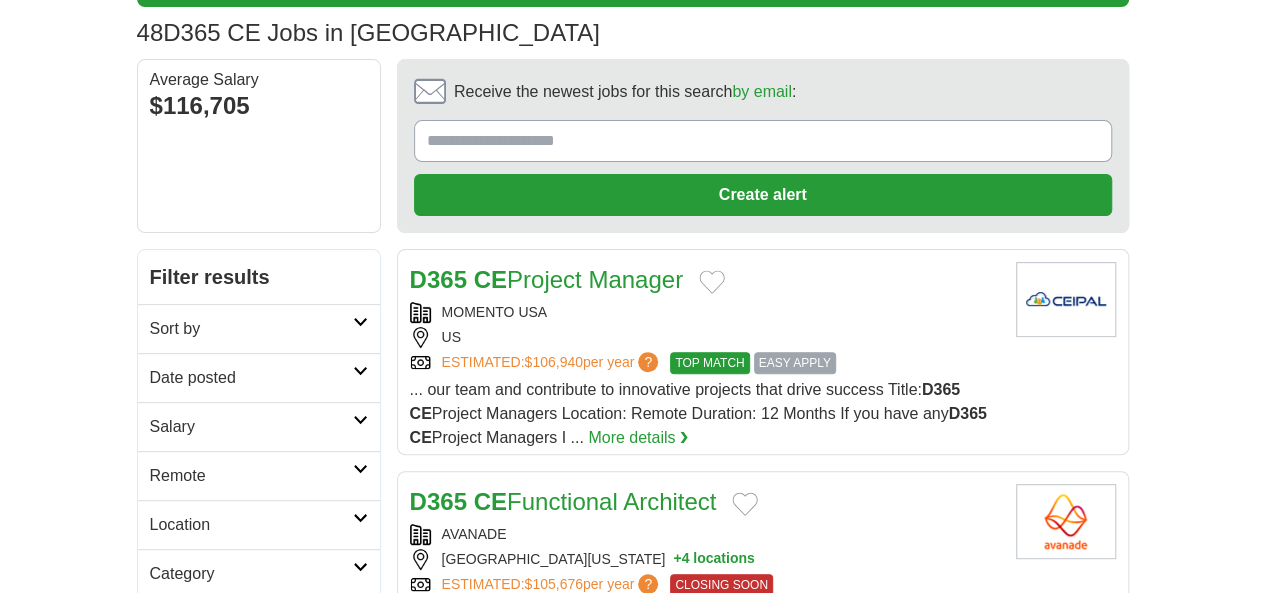 click on "Date posted" at bounding box center (251, 378) 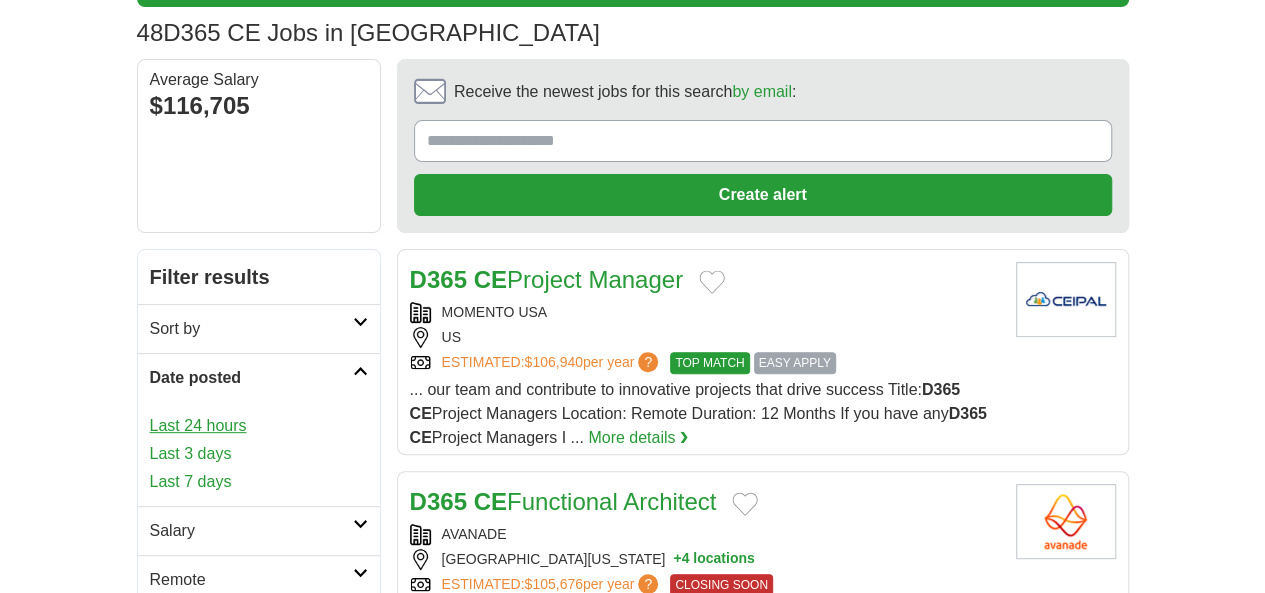 click on "Last 24 hours" at bounding box center (259, 426) 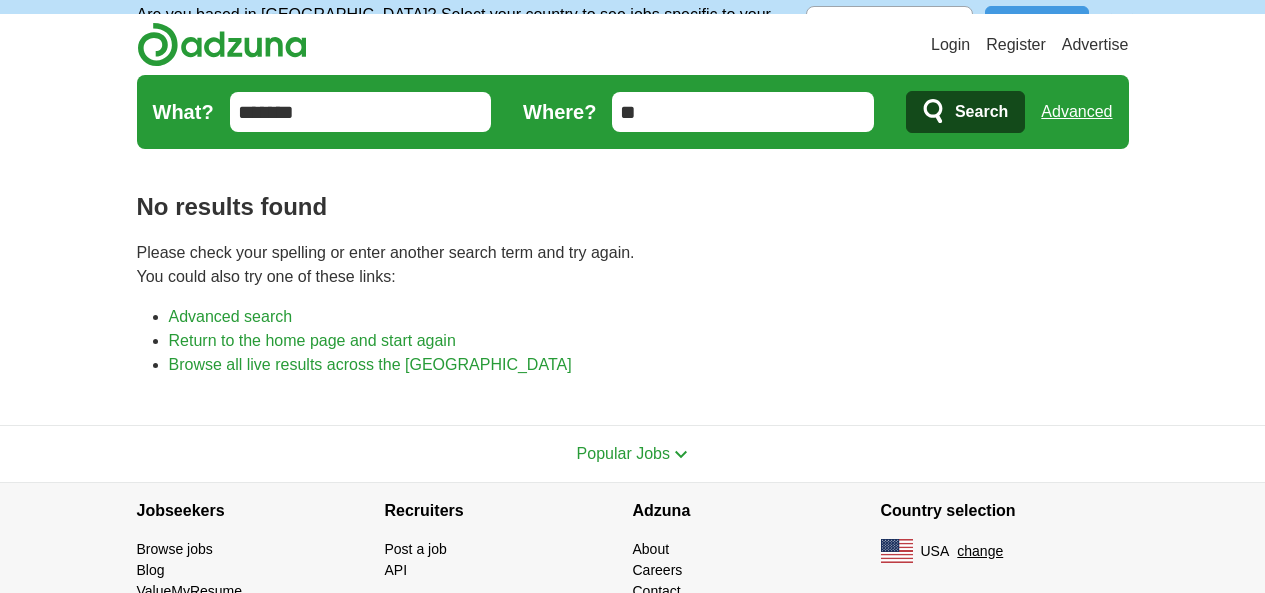 scroll, scrollTop: 0, scrollLeft: 0, axis: both 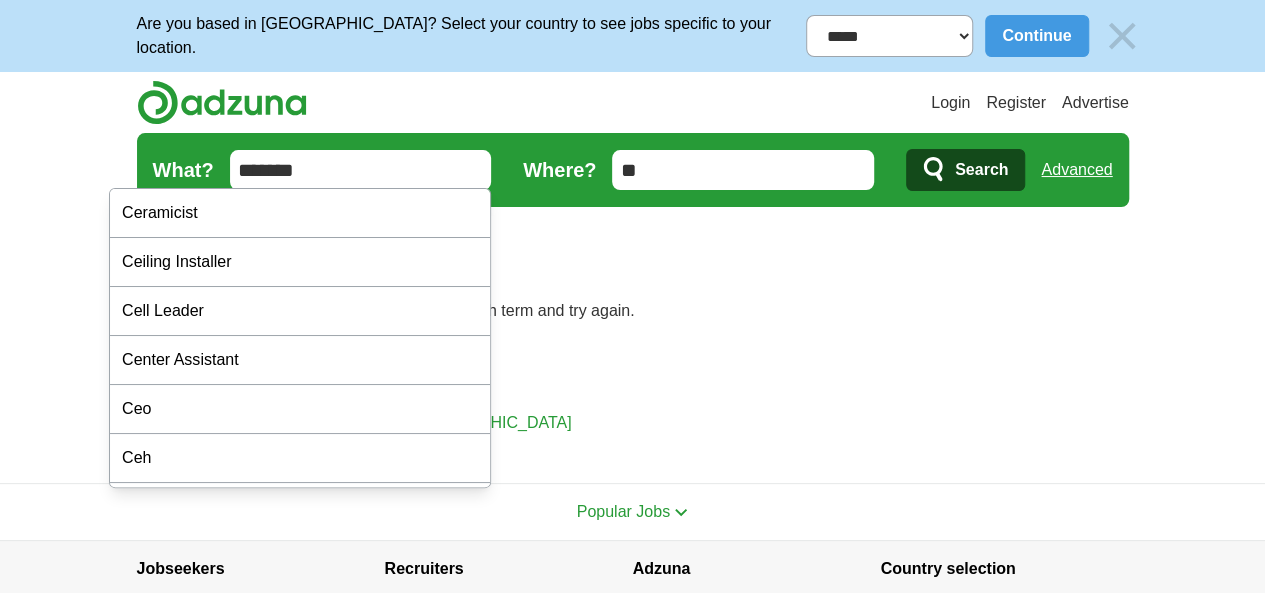 drag, startPoint x: 220, startPoint y: 171, endPoint x: 0, endPoint y: 198, distance: 221.65062 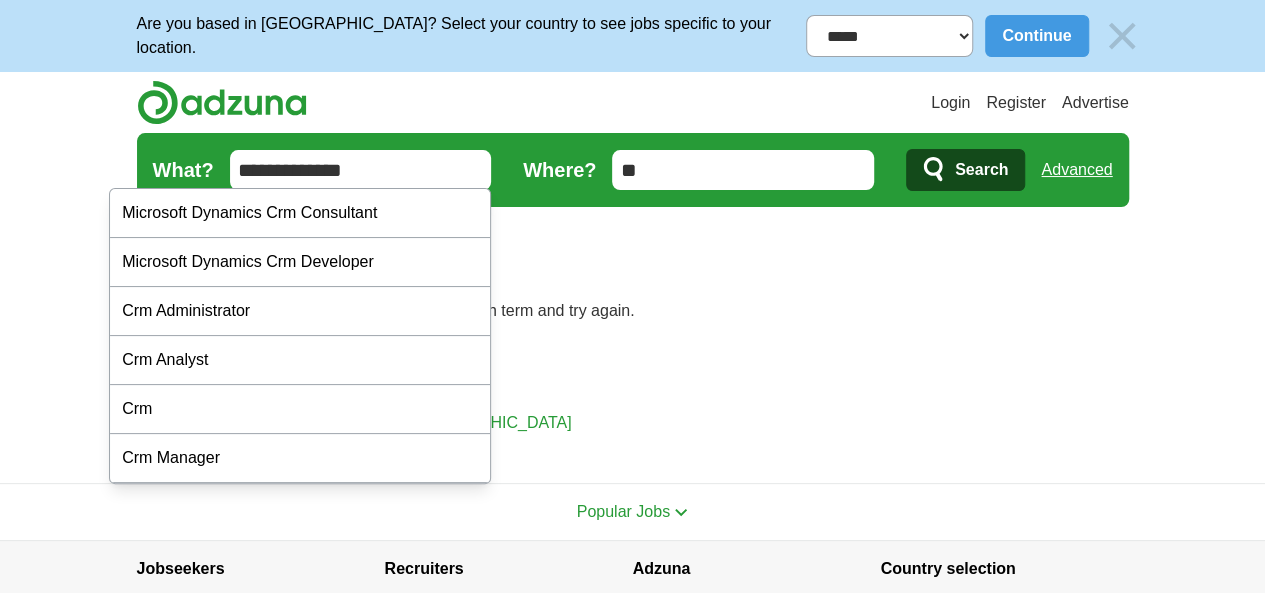 click on "**********" at bounding box center [361, 170] 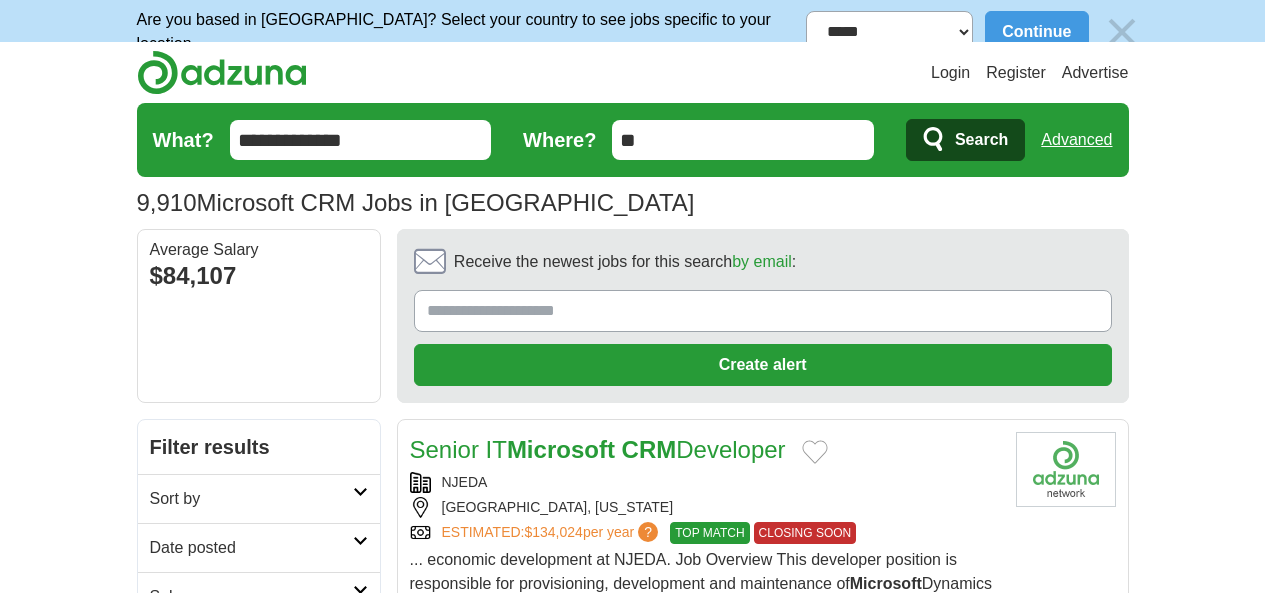 scroll, scrollTop: 58, scrollLeft: 0, axis: vertical 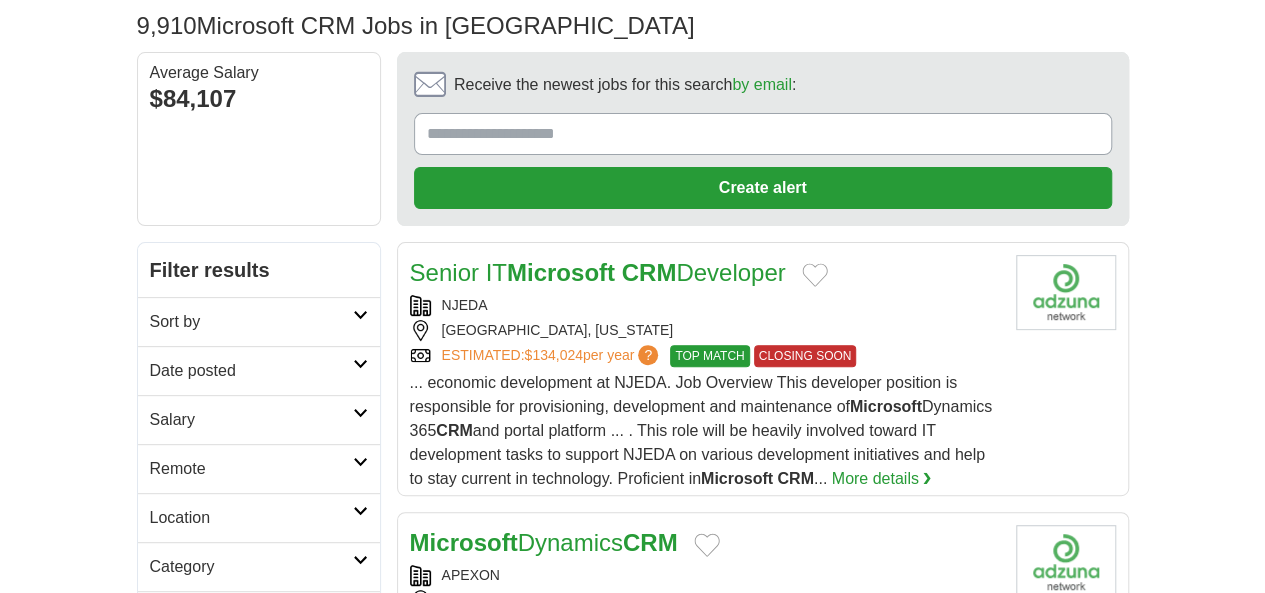 click on "Date posted" at bounding box center [251, 371] 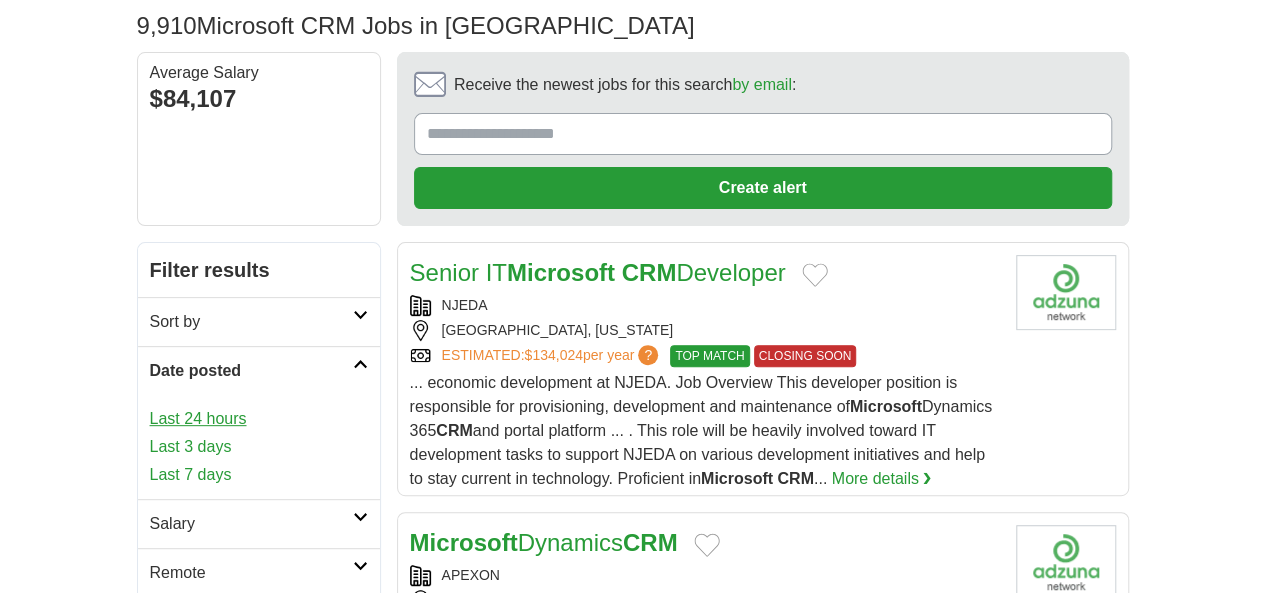 click on "Last 24 hours" at bounding box center (259, 419) 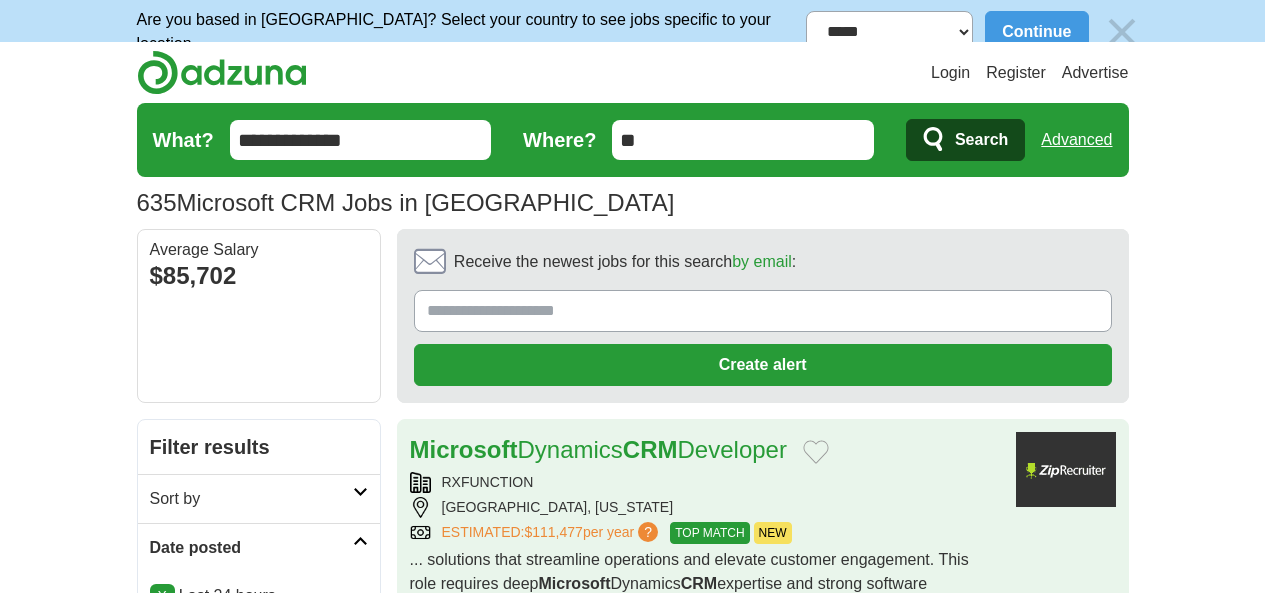 scroll, scrollTop: 0, scrollLeft: 0, axis: both 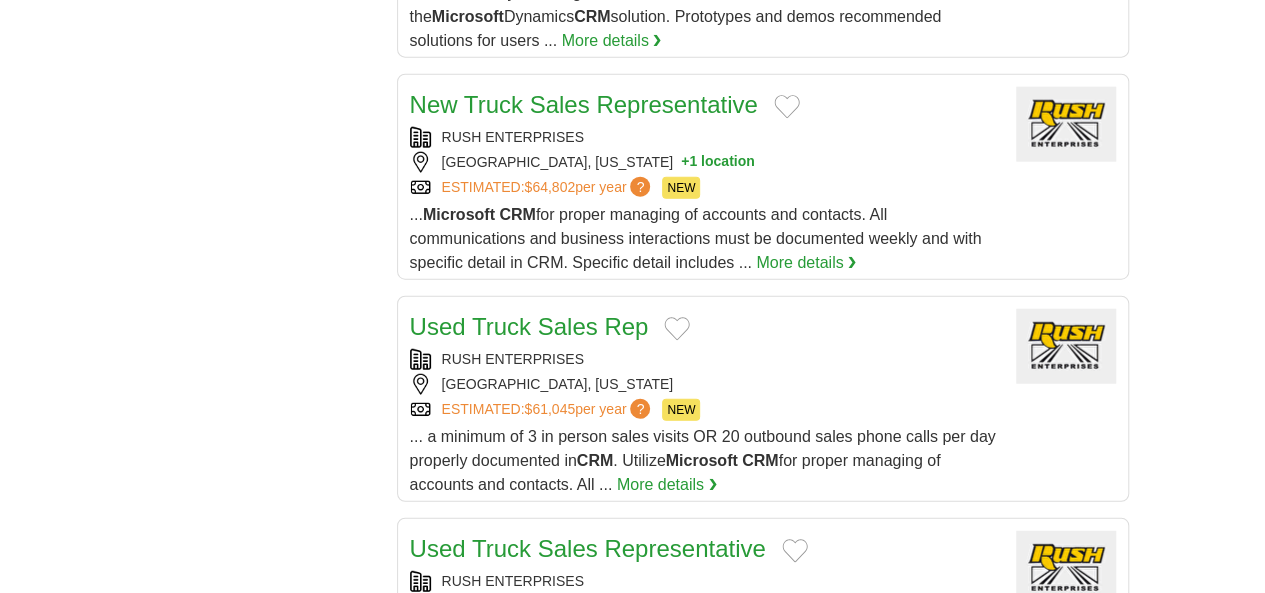 click on "2" at bounding box center [607, 996] 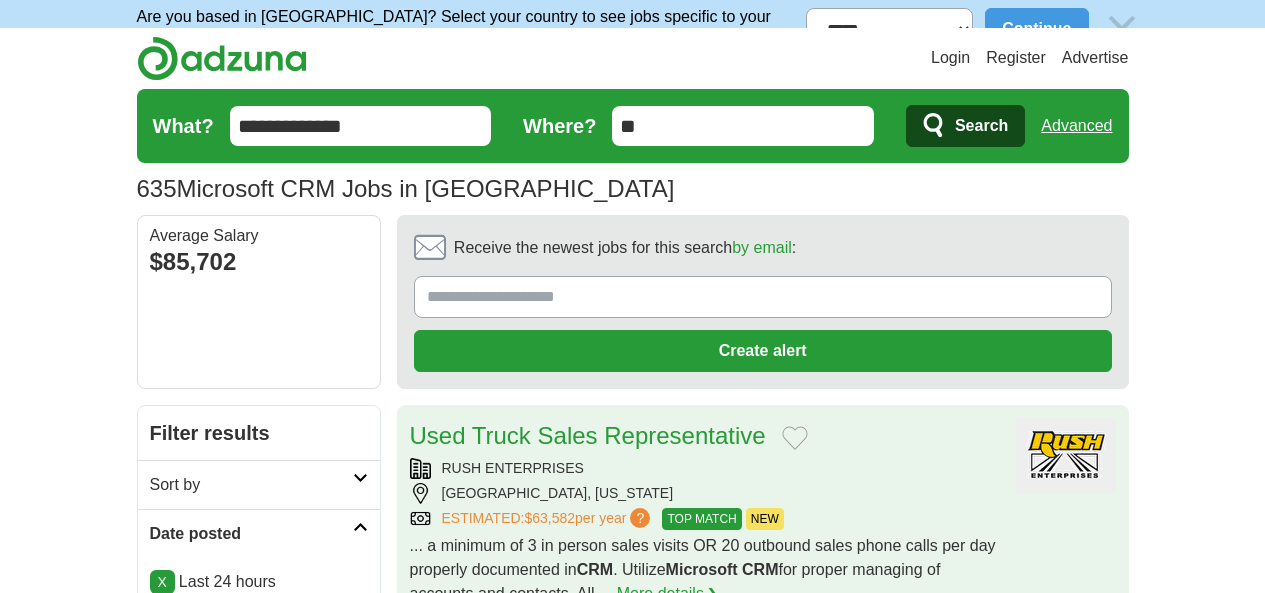 scroll, scrollTop: 0, scrollLeft: 0, axis: both 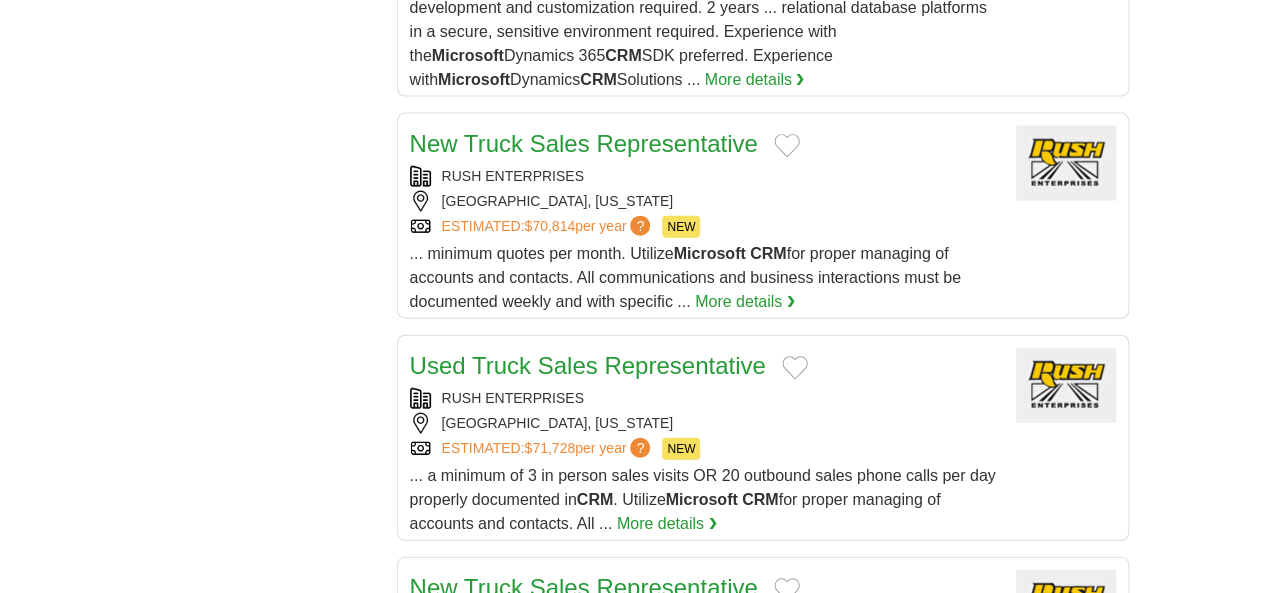 click on "3" at bounding box center [708, 1035] 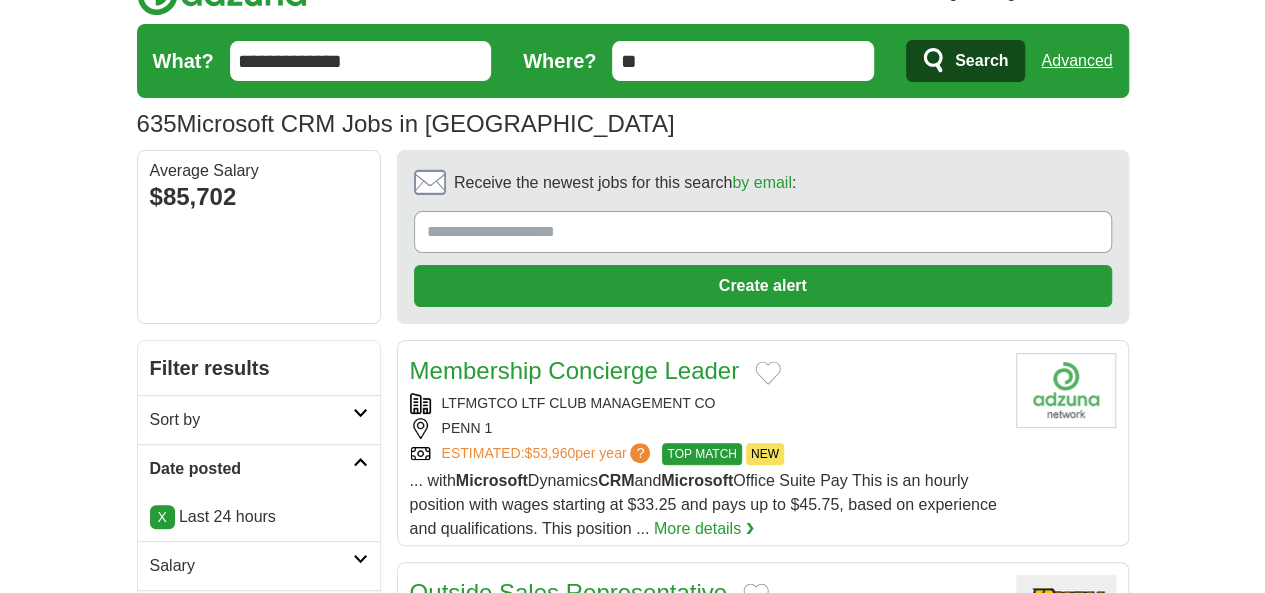 scroll, scrollTop: 0, scrollLeft: 0, axis: both 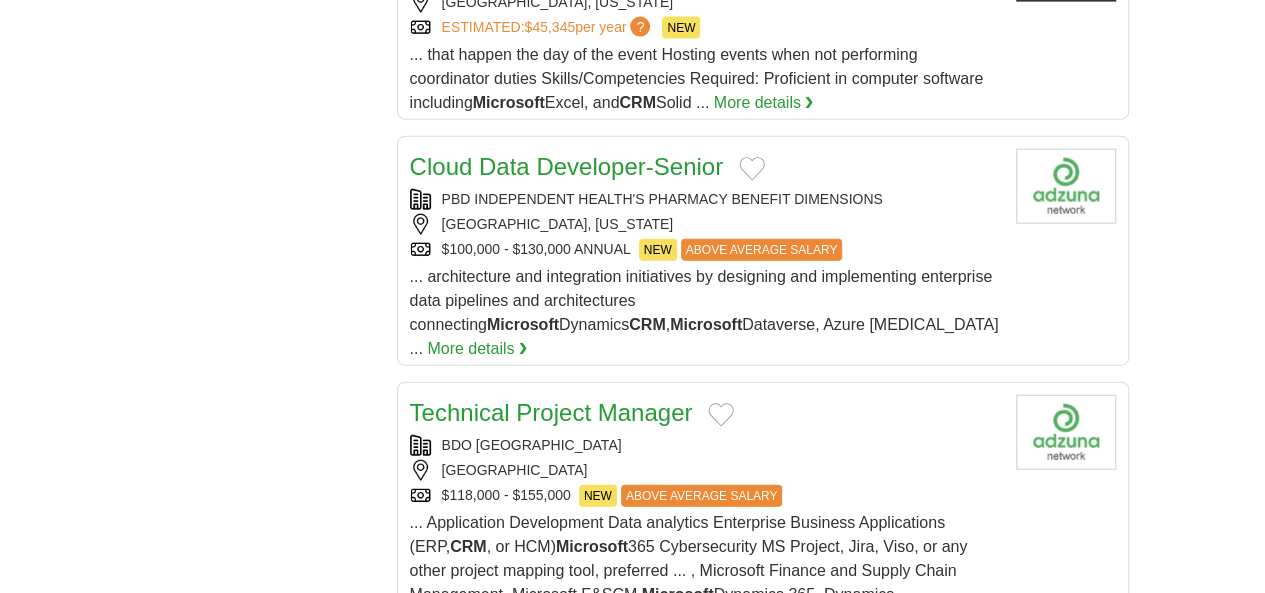 click on "4" at bounding box center (755, 932) 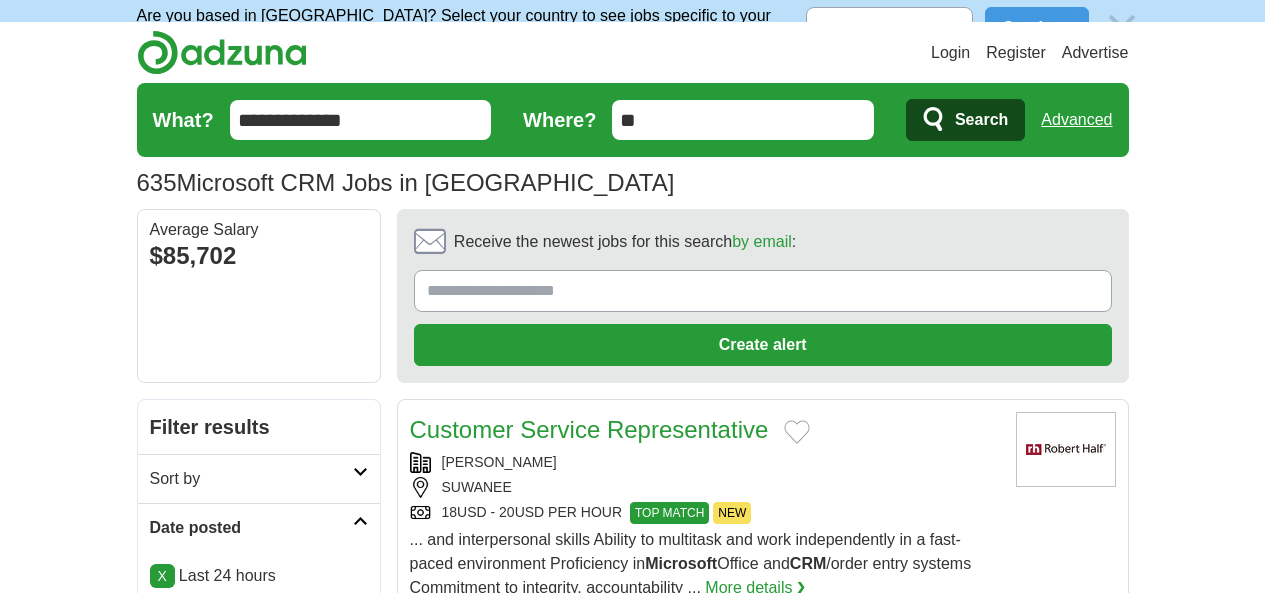 scroll, scrollTop: 0, scrollLeft: 0, axis: both 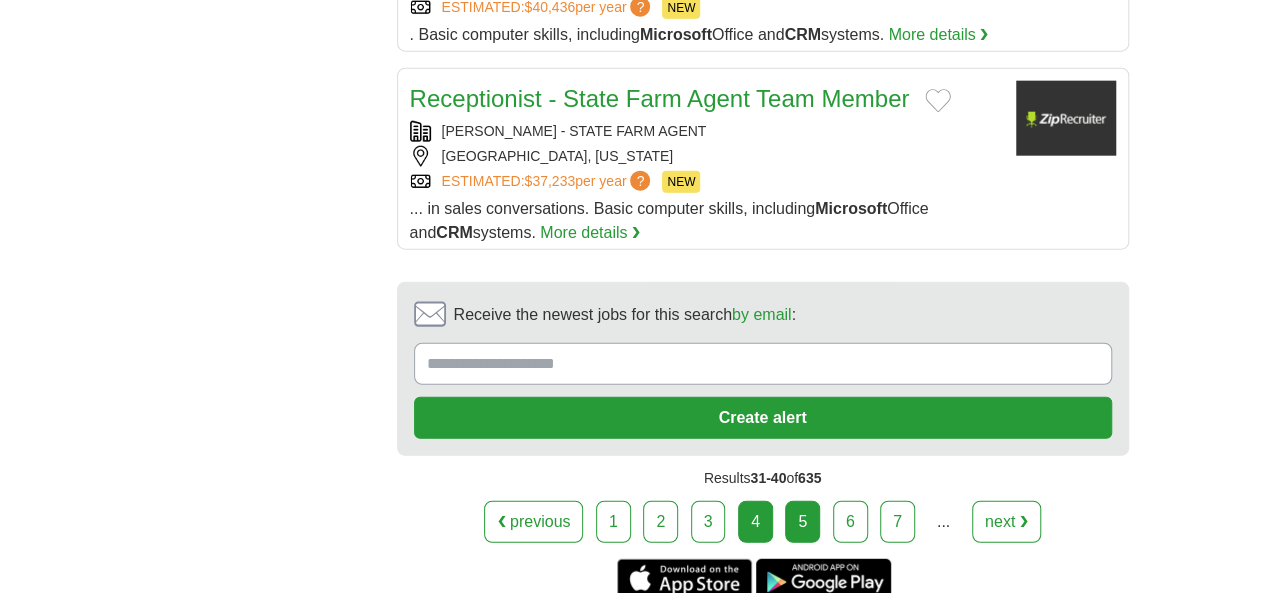 click on "5" at bounding box center (802, 522) 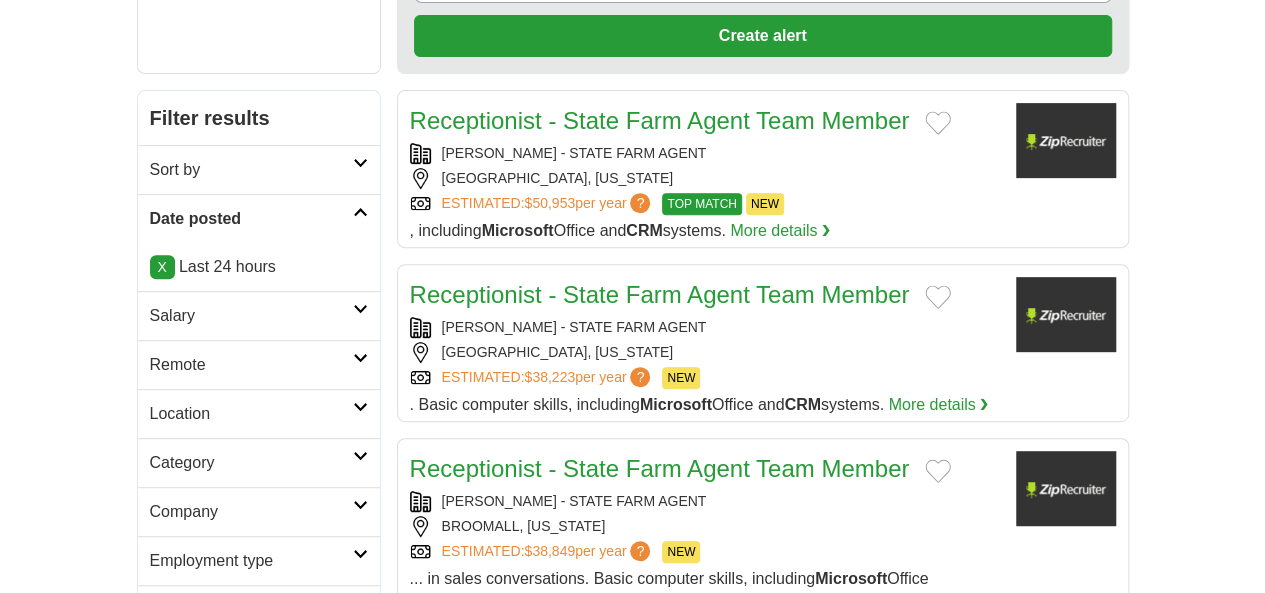 scroll, scrollTop: 0, scrollLeft: 0, axis: both 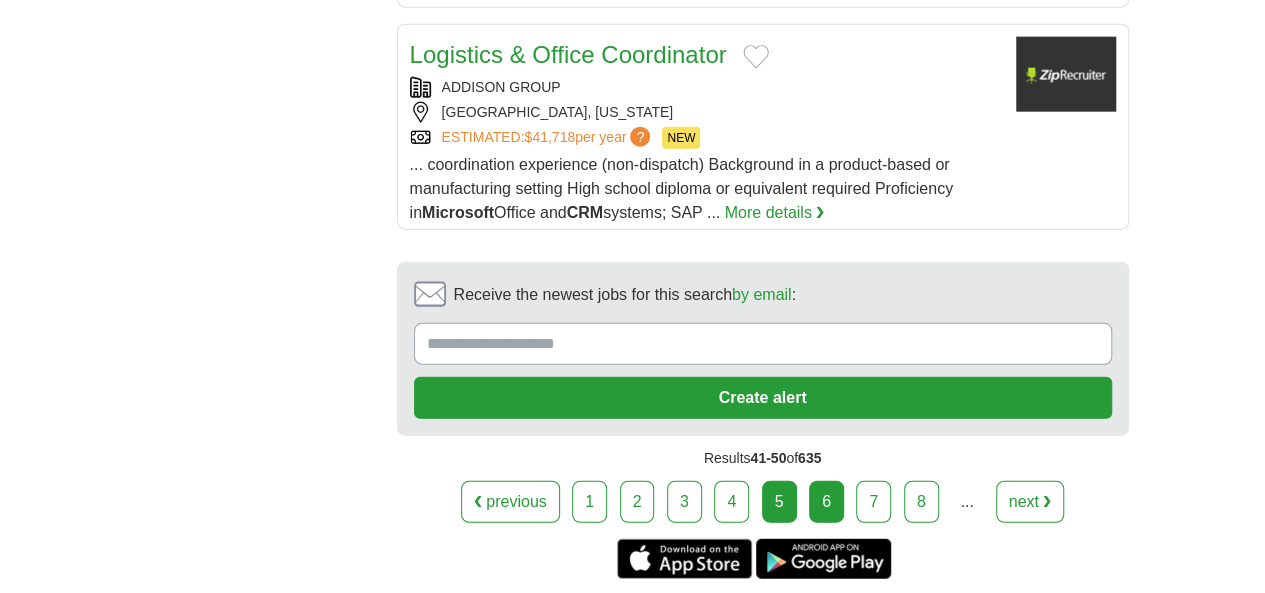 click on "6" at bounding box center (826, 502) 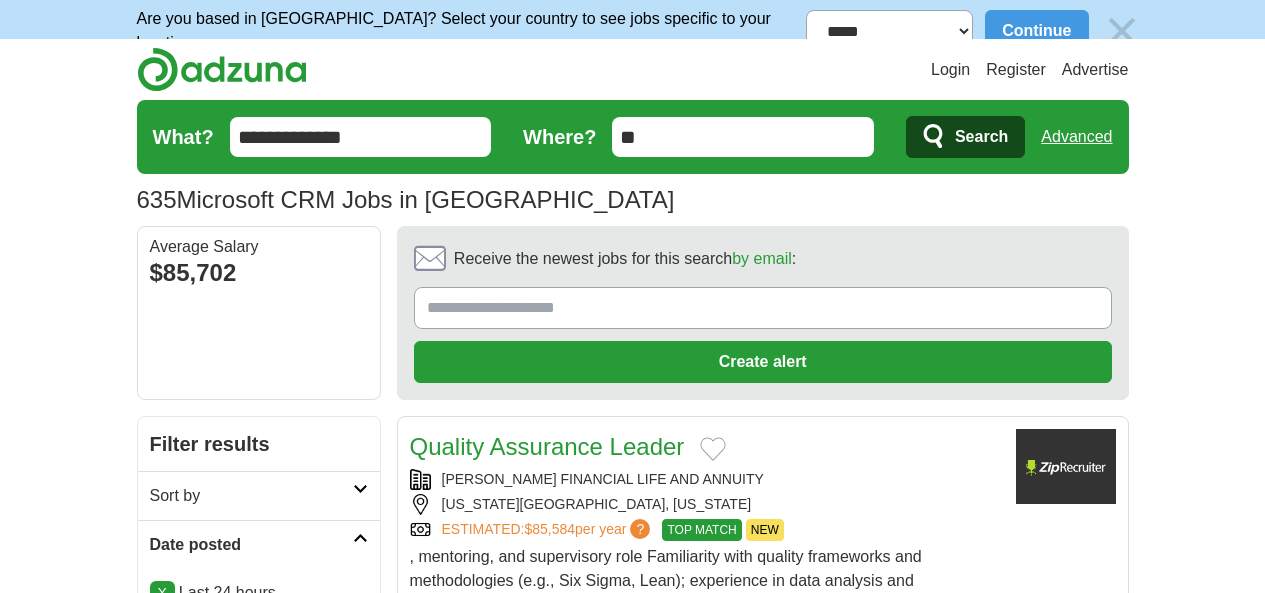 scroll, scrollTop: 230, scrollLeft: 0, axis: vertical 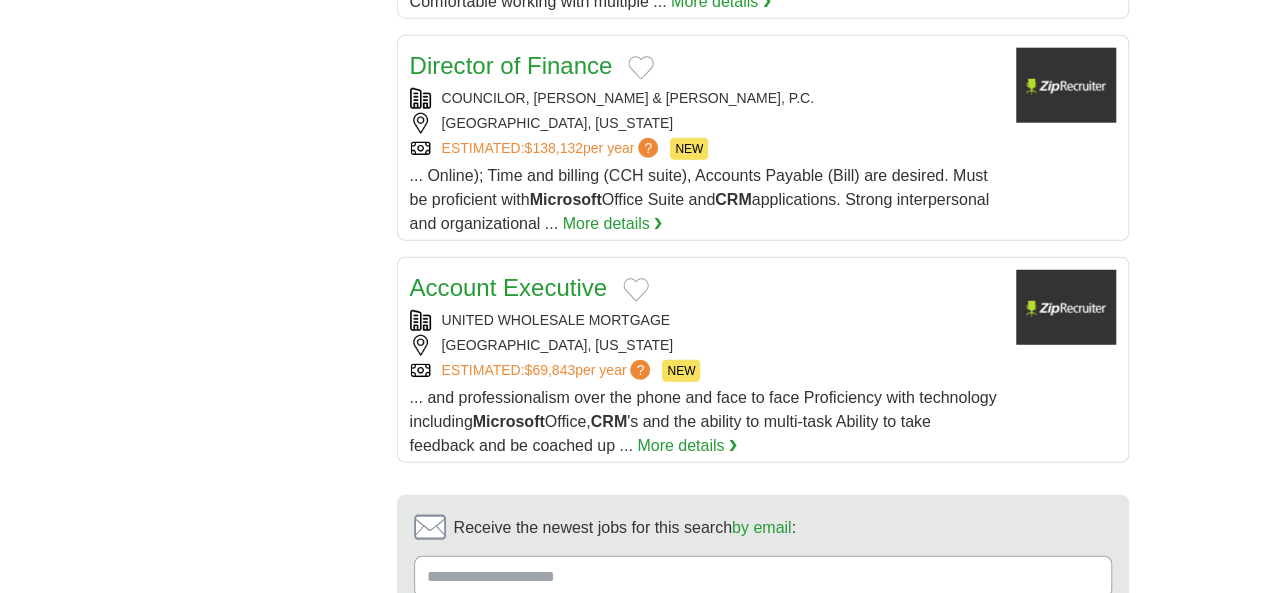 click on "7" at bounding box center (850, 735) 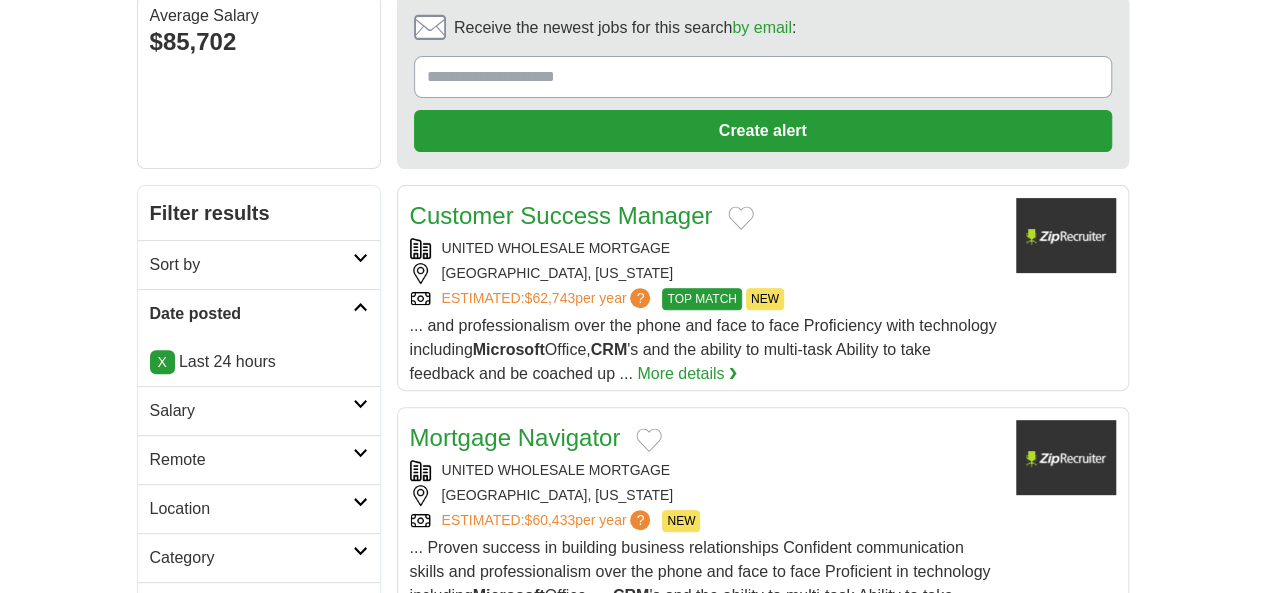 scroll, scrollTop: 0, scrollLeft: 0, axis: both 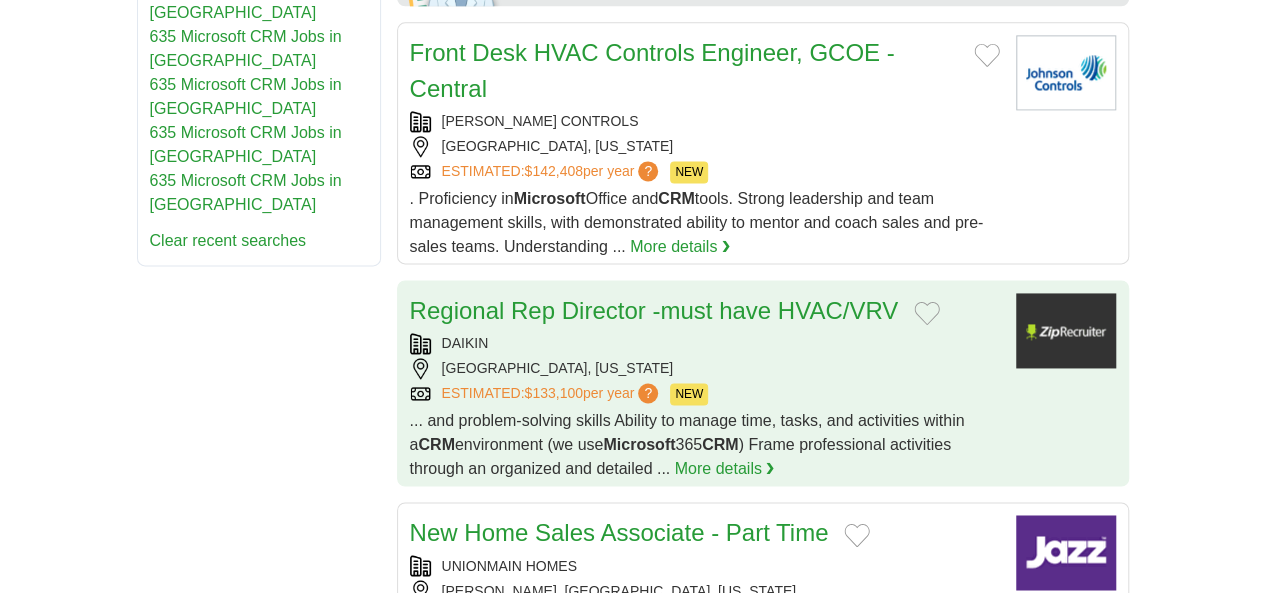 click on "ESTIMATED:
$133,100
per year
?
NEW" at bounding box center [705, 394] 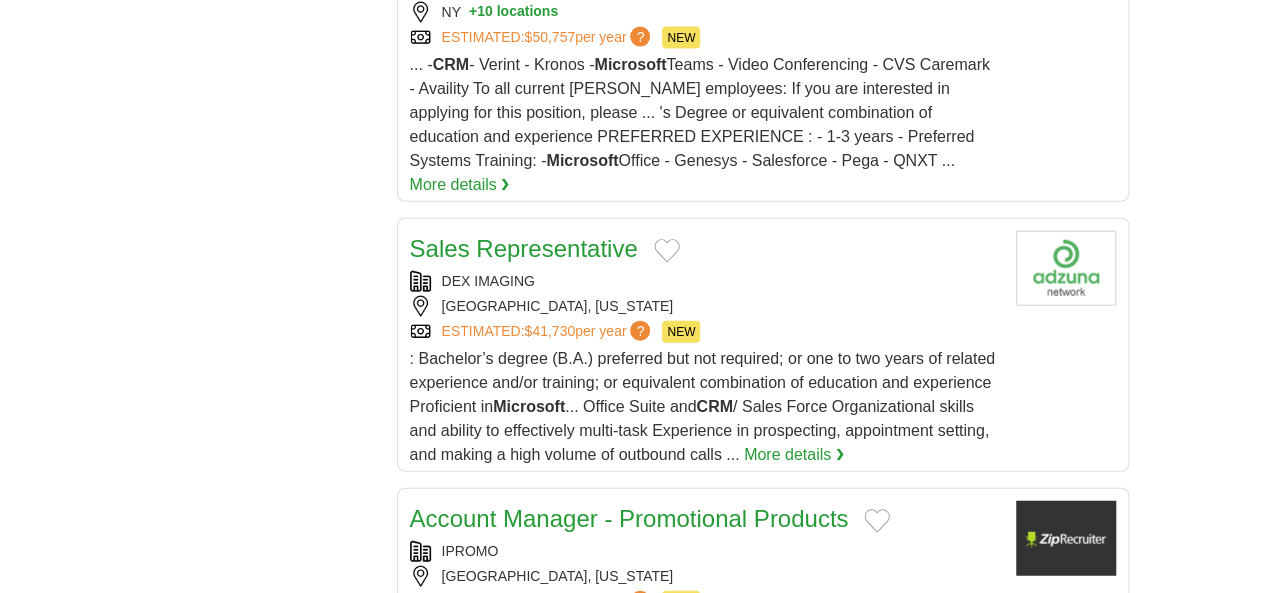 scroll, scrollTop: 2434, scrollLeft: 0, axis: vertical 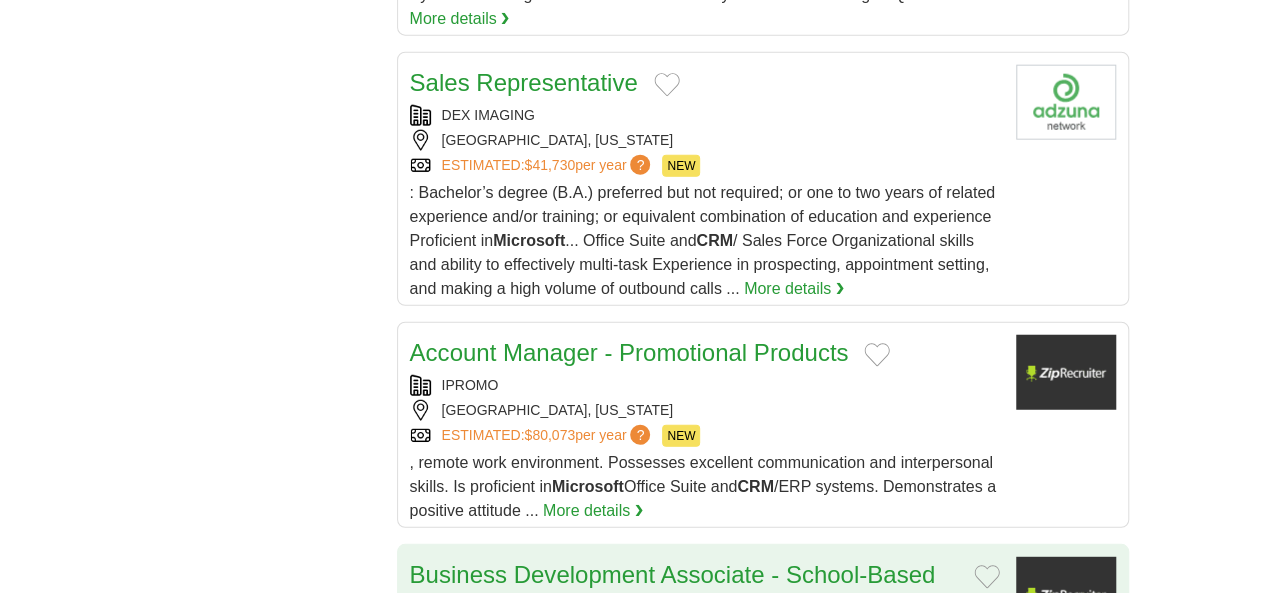 click on "More details ❯" at bounding box center (643, 769) 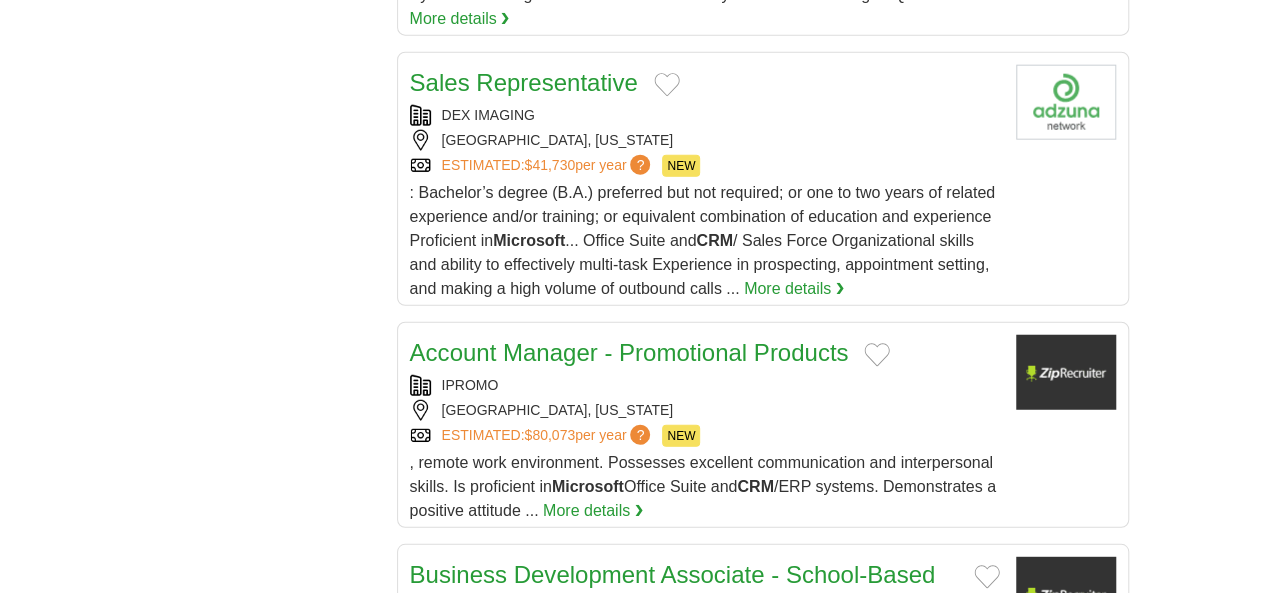 click on "8" at bounding box center (890, 1058) 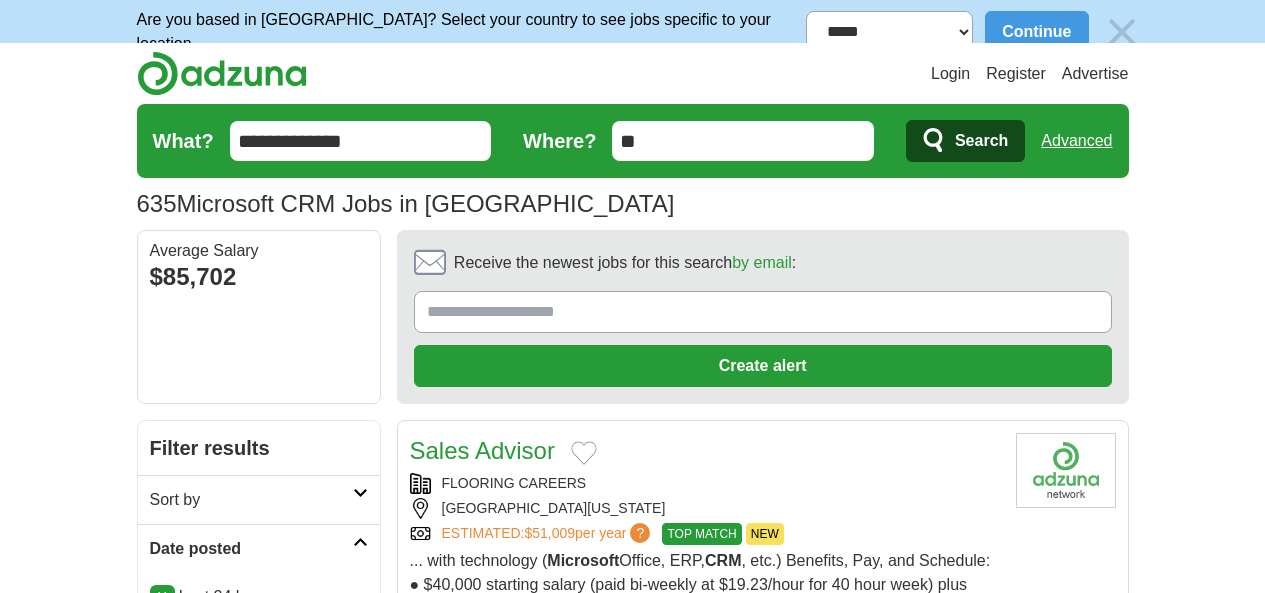 scroll, scrollTop: 6, scrollLeft: 0, axis: vertical 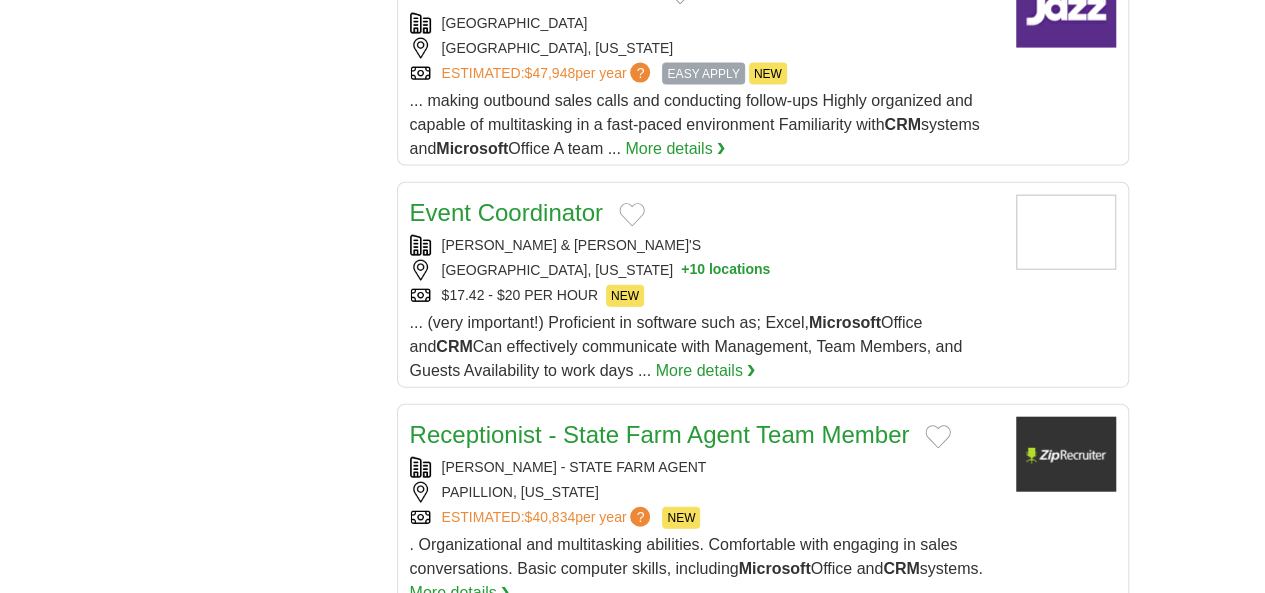 click on "9" at bounding box center [885, 882] 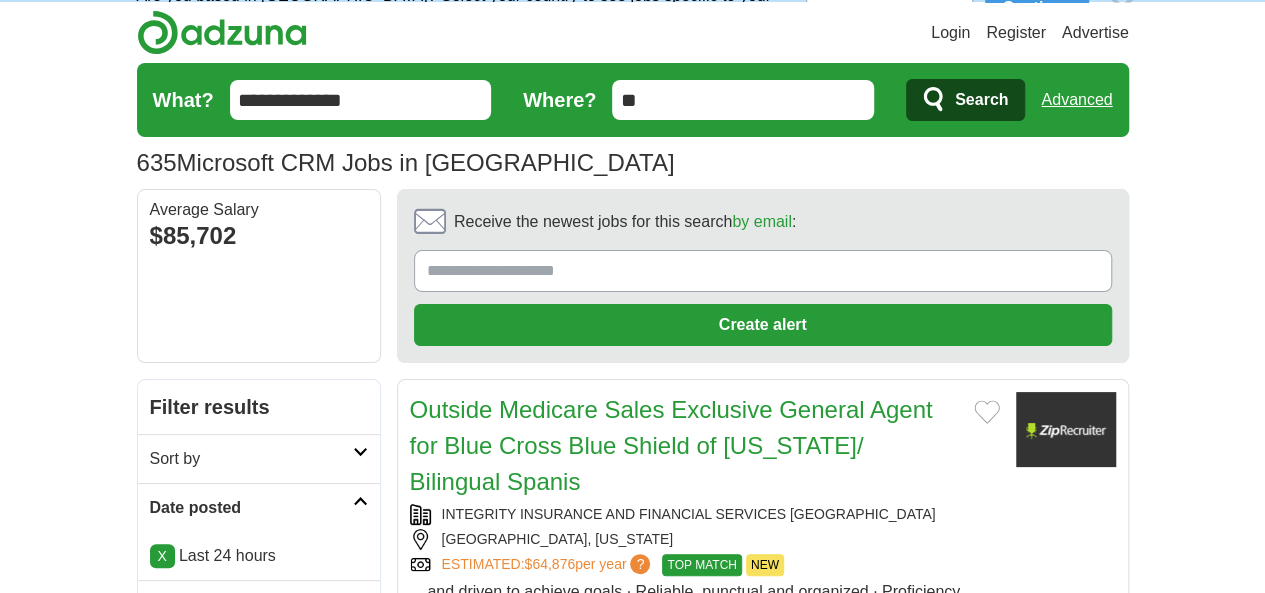 scroll, scrollTop: 0, scrollLeft: 0, axis: both 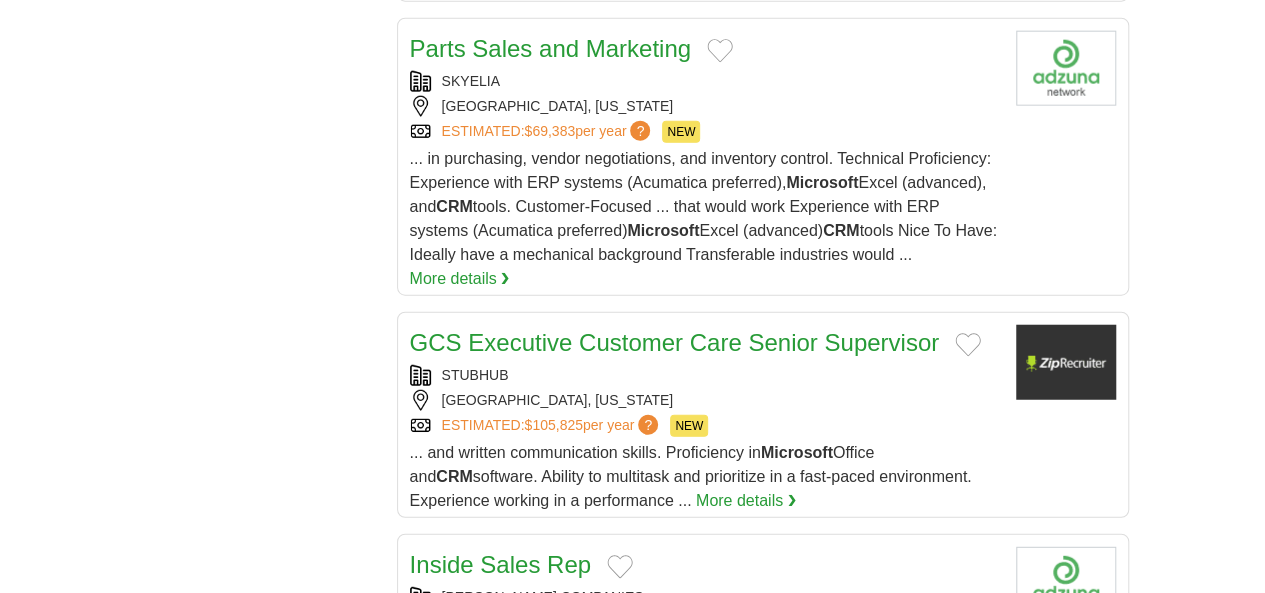 click on "10" at bounding box center (886, 1060) 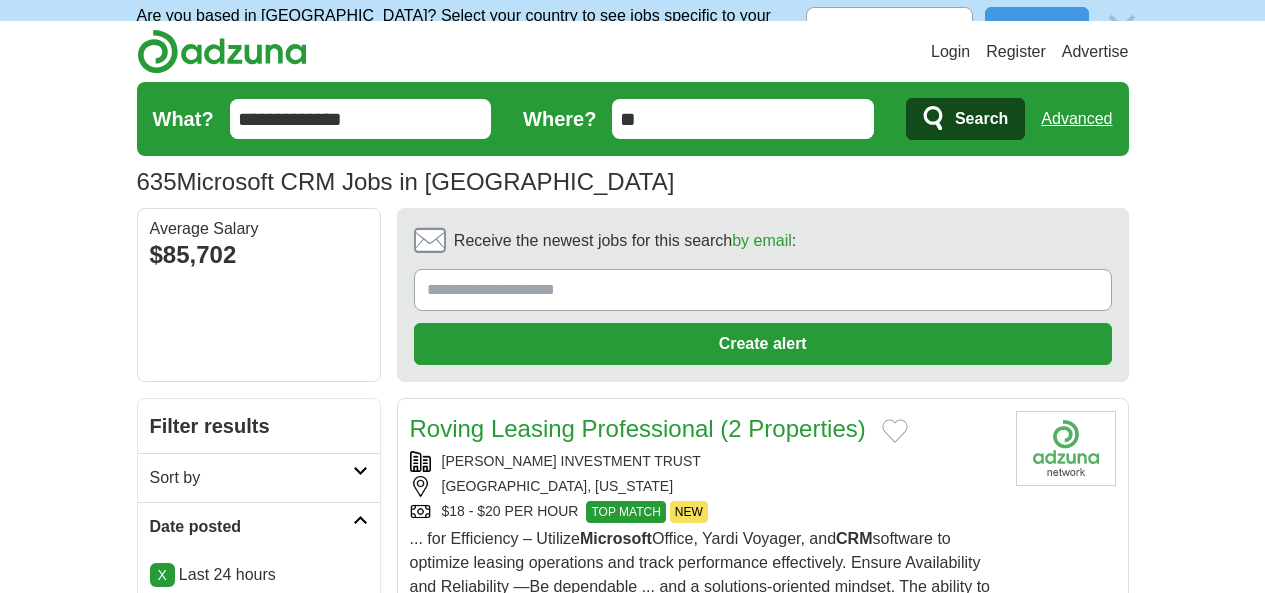 scroll, scrollTop: 0, scrollLeft: 0, axis: both 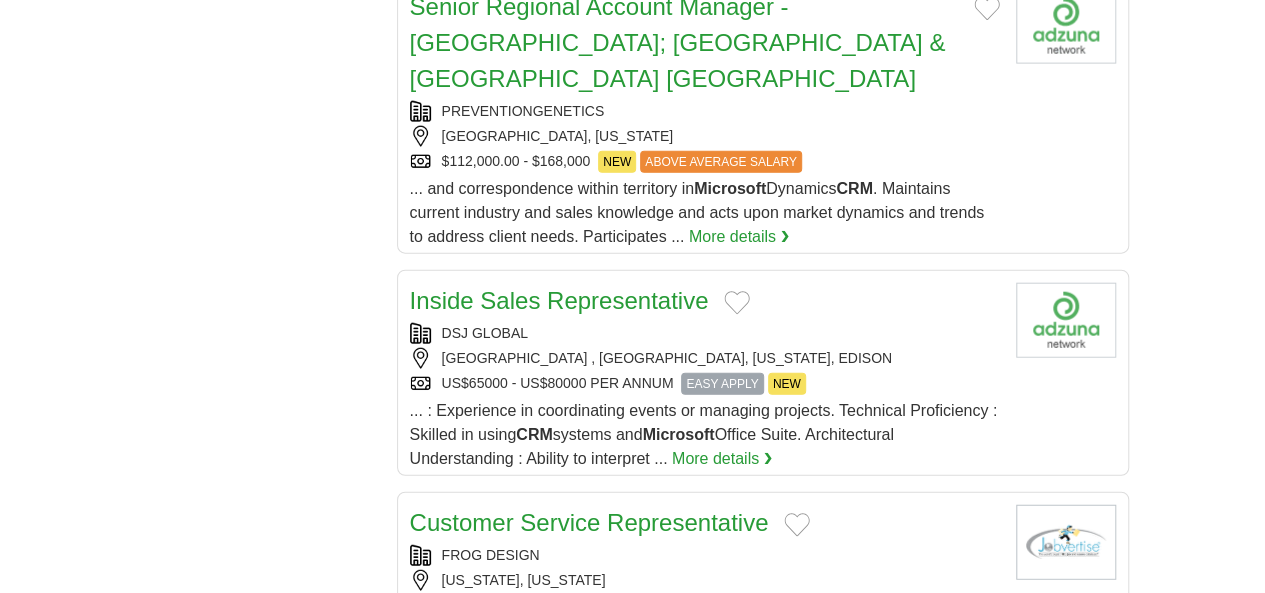 click on "11" at bounding box center [890, 970] 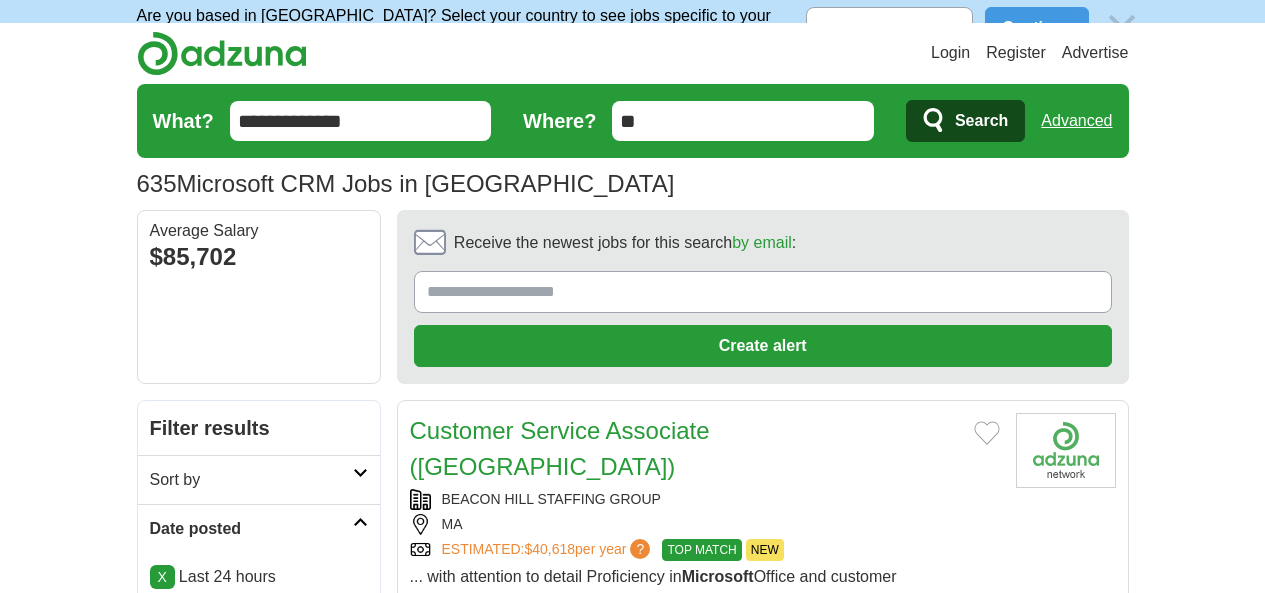 scroll, scrollTop: 0, scrollLeft: 0, axis: both 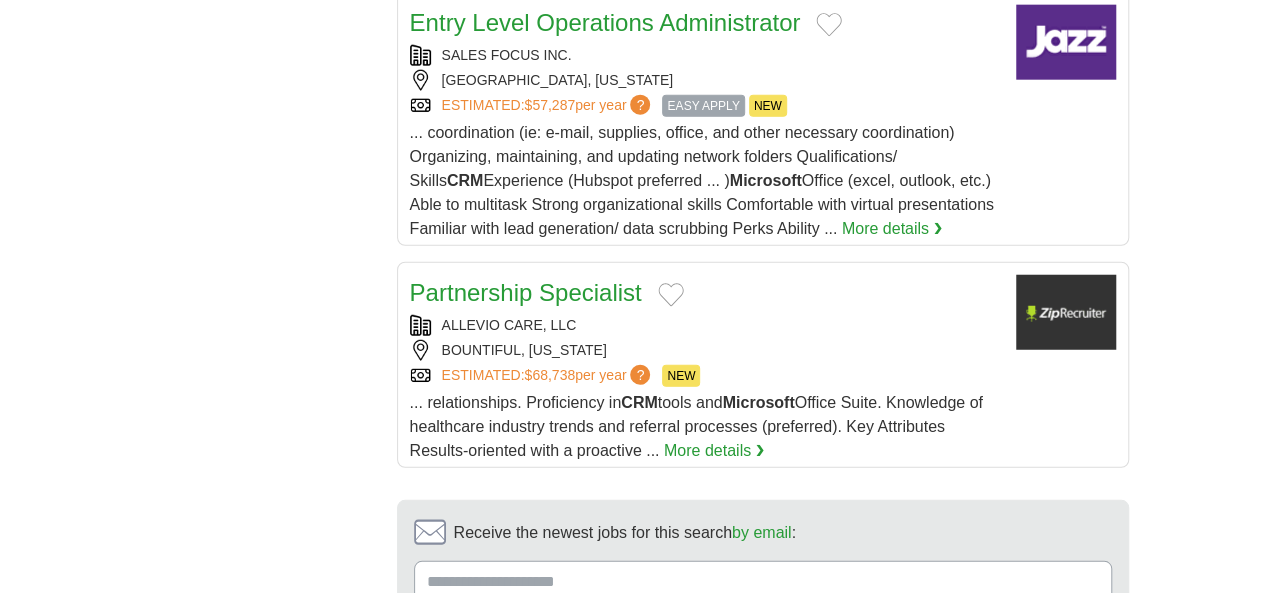 click on "12" at bounding box center [895, 740] 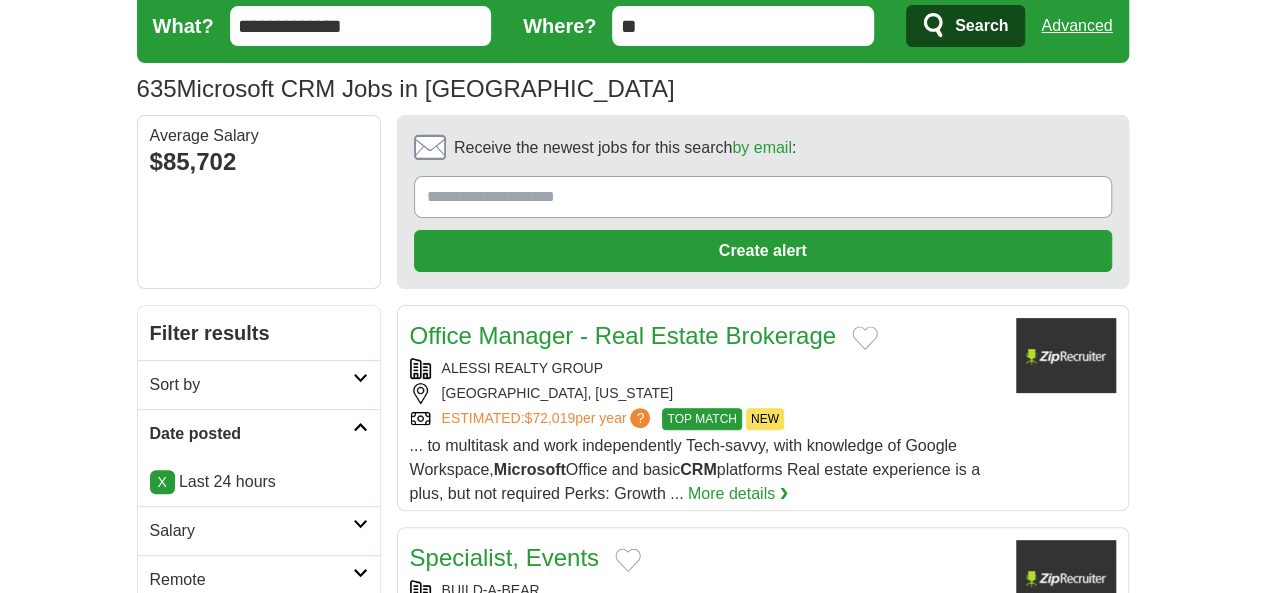 scroll, scrollTop: 0, scrollLeft: 0, axis: both 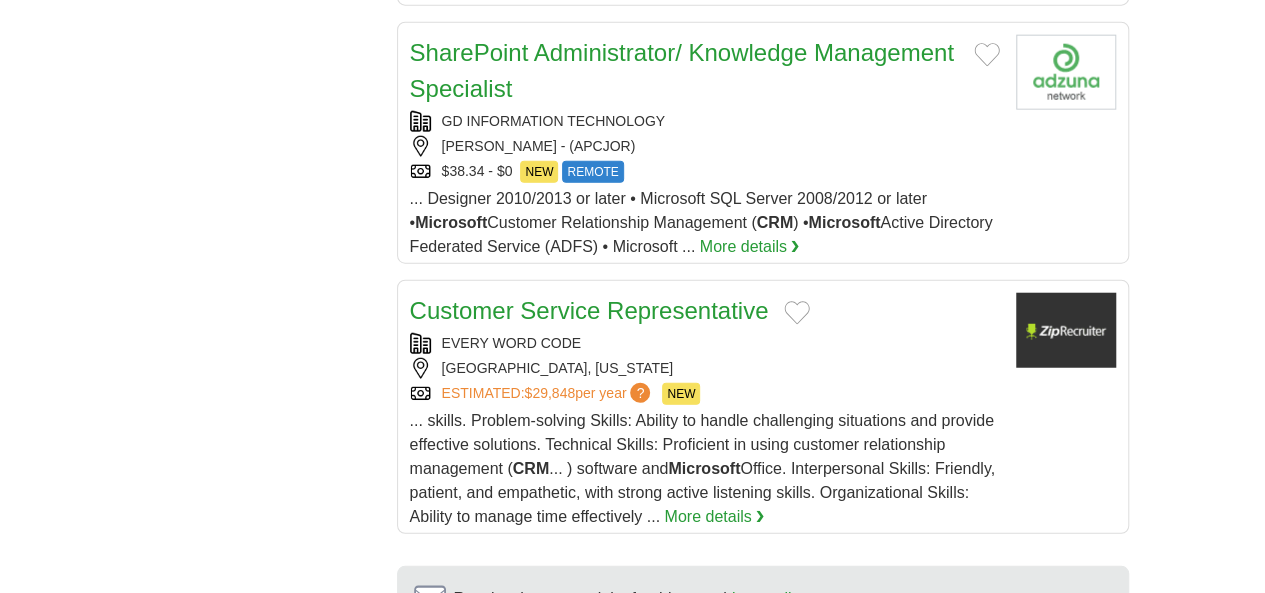 click on "13" at bounding box center (899, 806) 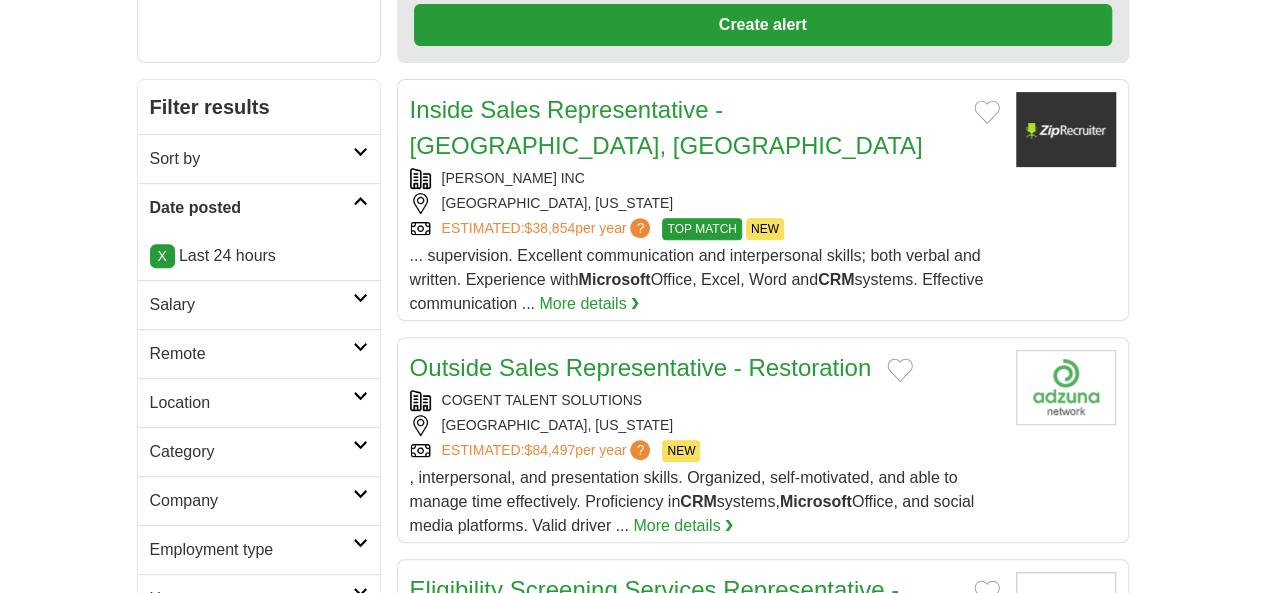 scroll, scrollTop: 0, scrollLeft: 0, axis: both 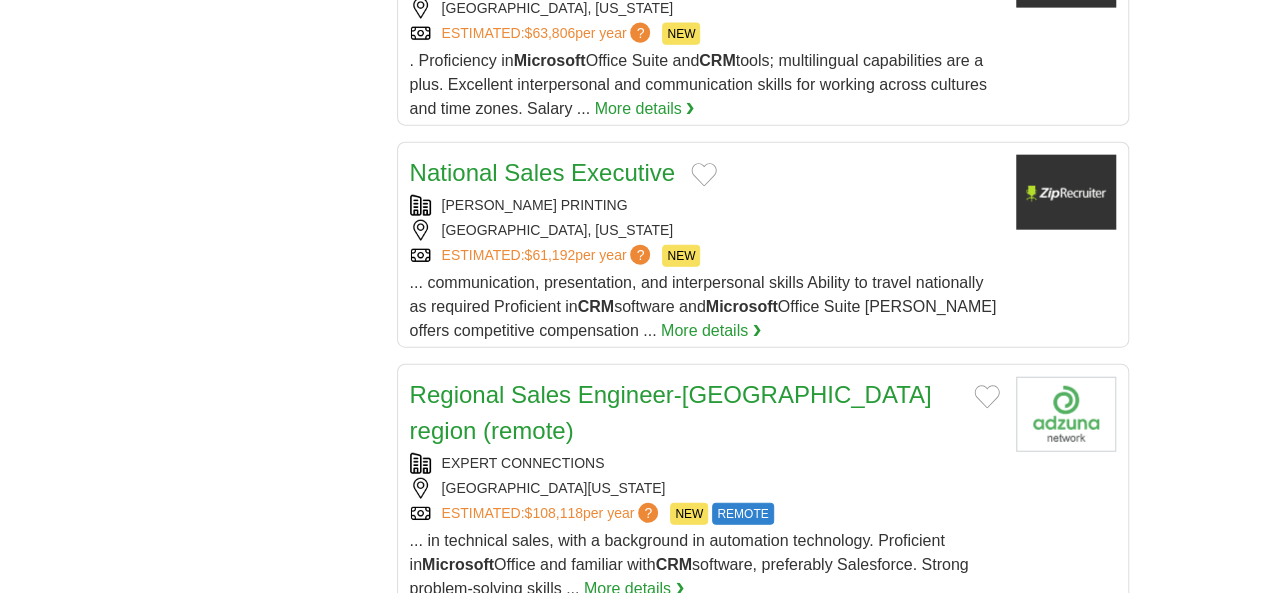 click on "14" at bounding box center (942, 878) 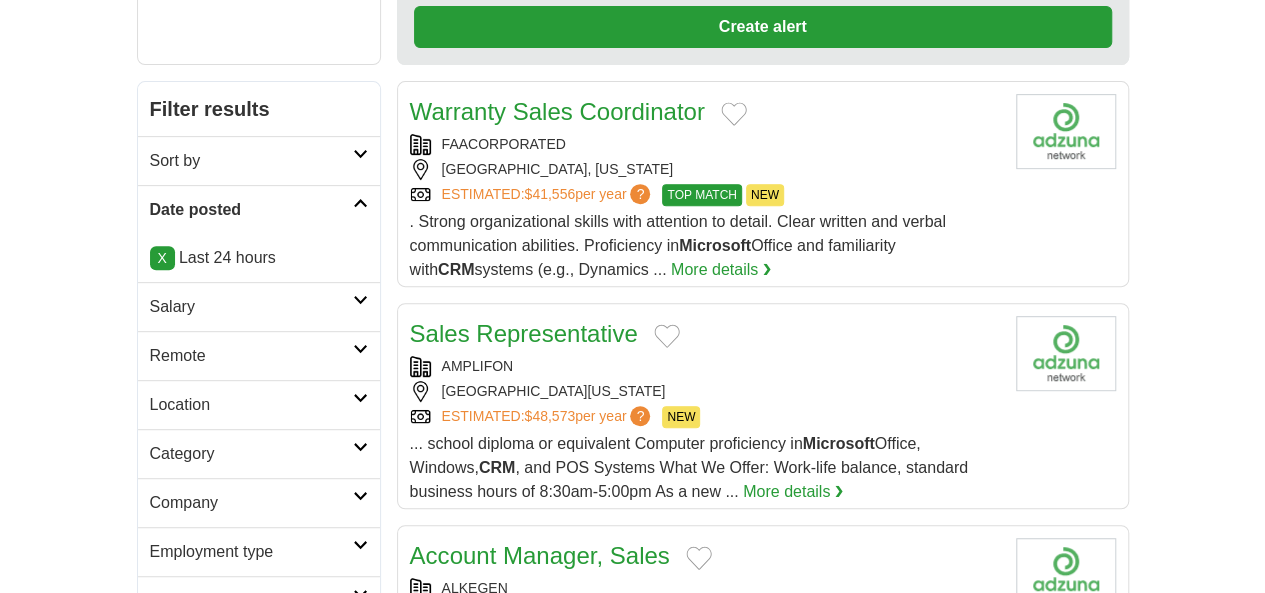 scroll, scrollTop: 0, scrollLeft: 0, axis: both 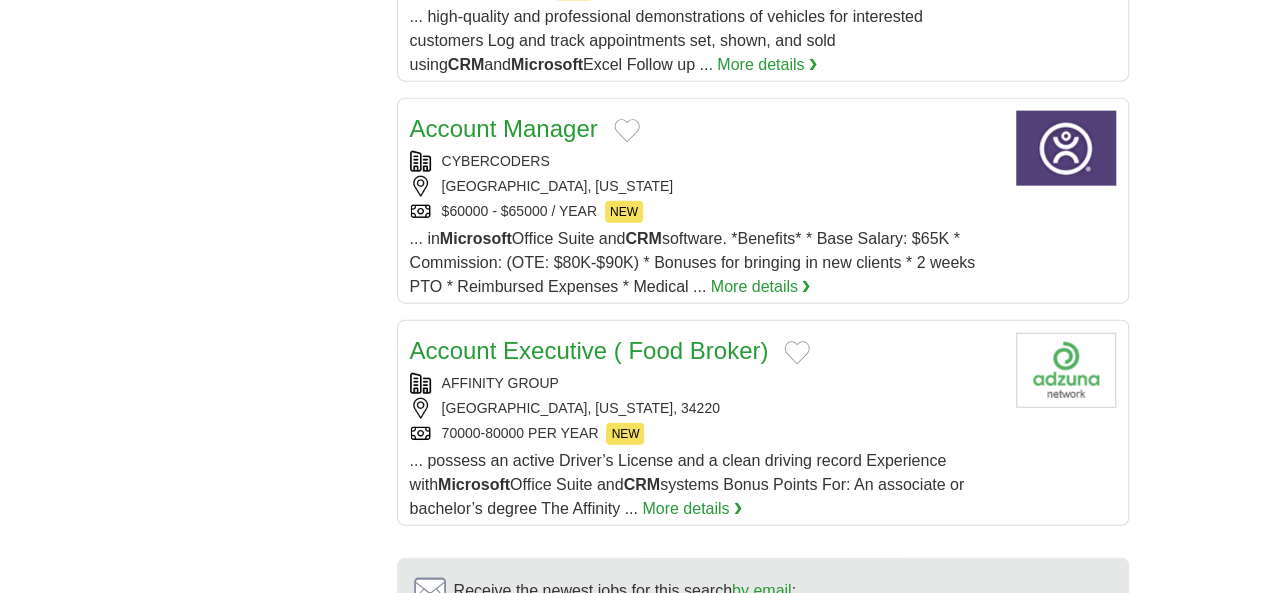 click on "15" at bounding box center (942, 798) 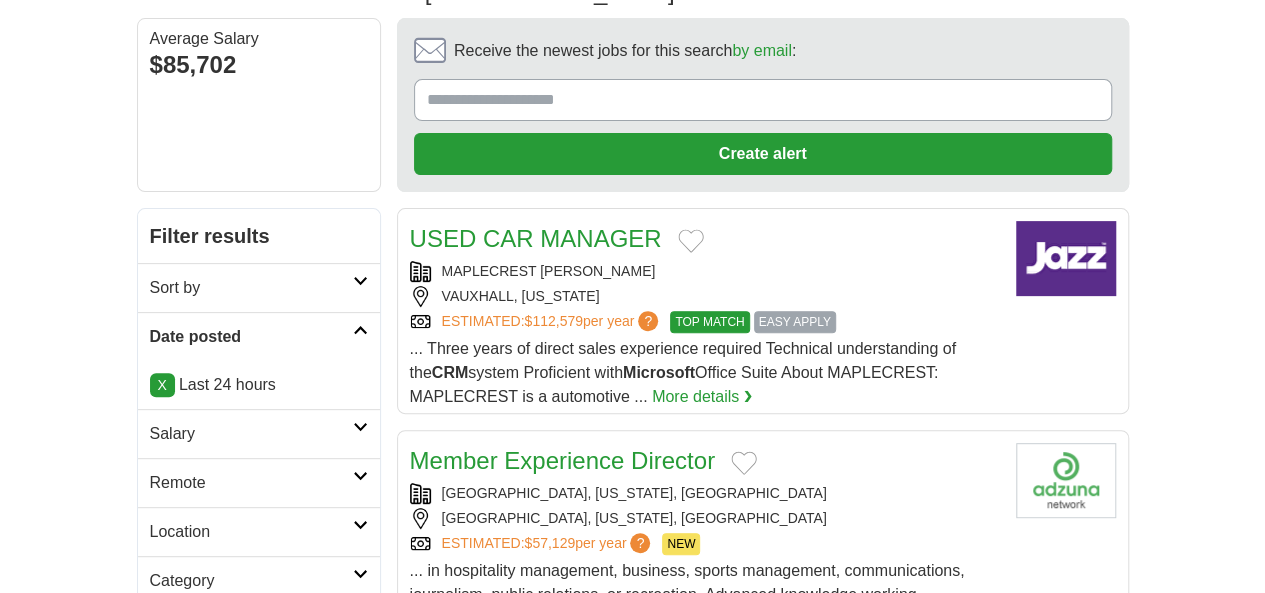 scroll, scrollTop: 0, scrollLeft: 0, axis: both 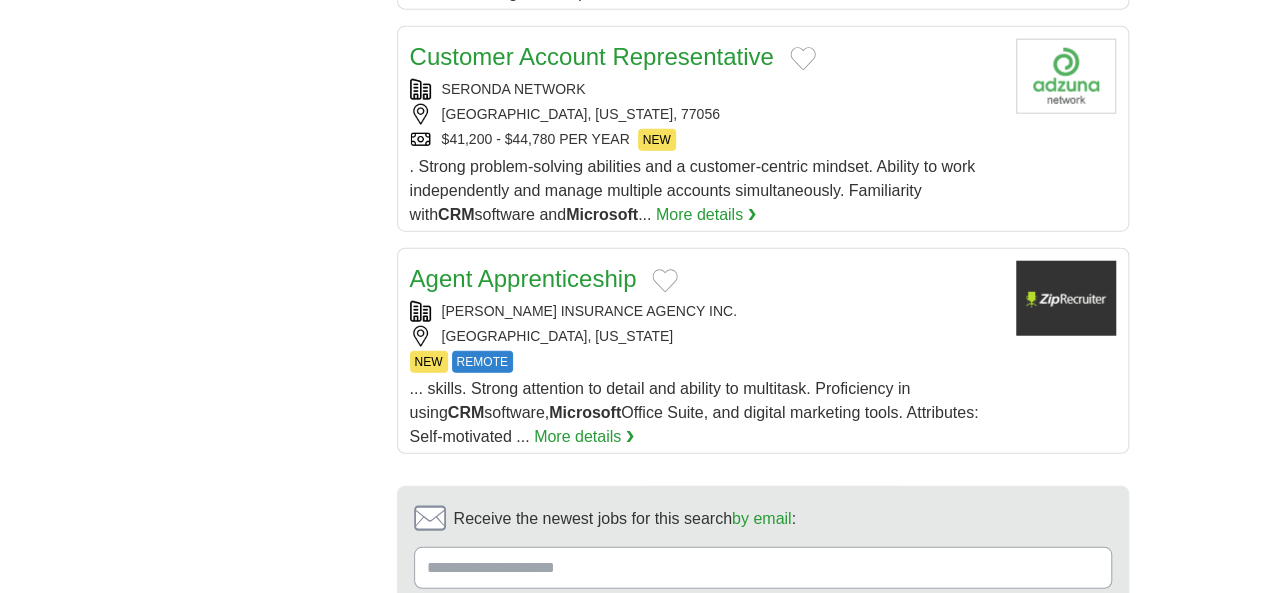 drag, startPoint x: 0, startPoint y: 0, endPoint x: 934, endPoint y: 295, distance: 979.48 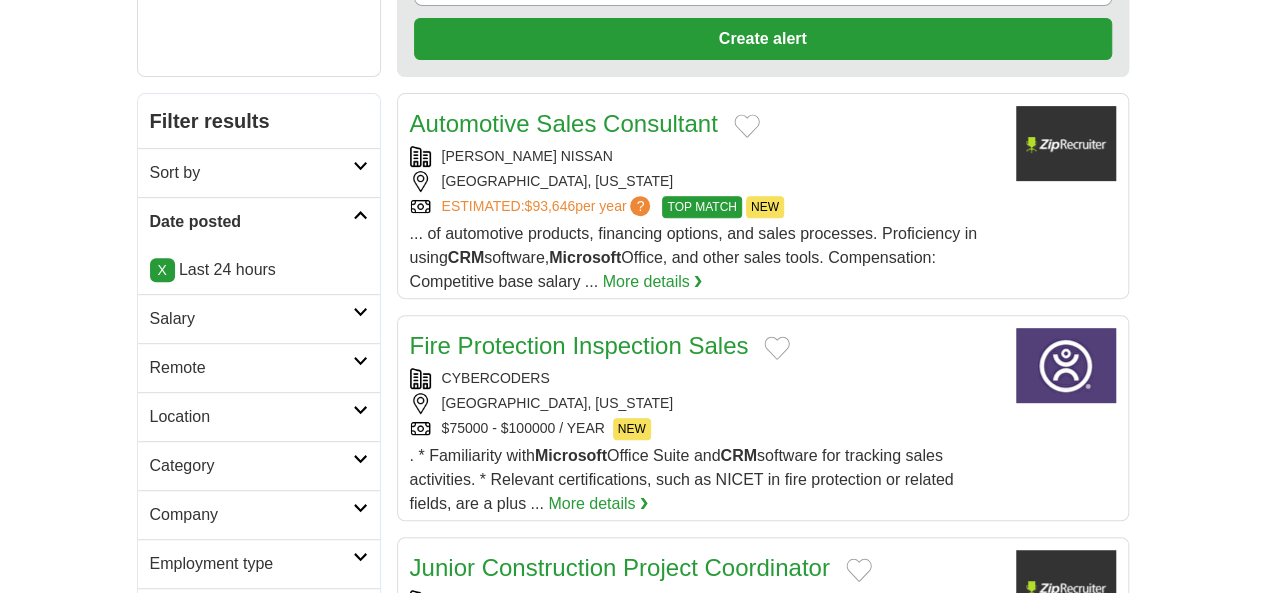 scroll, scrollTop: 0, scrollLeft: 0, axis: both 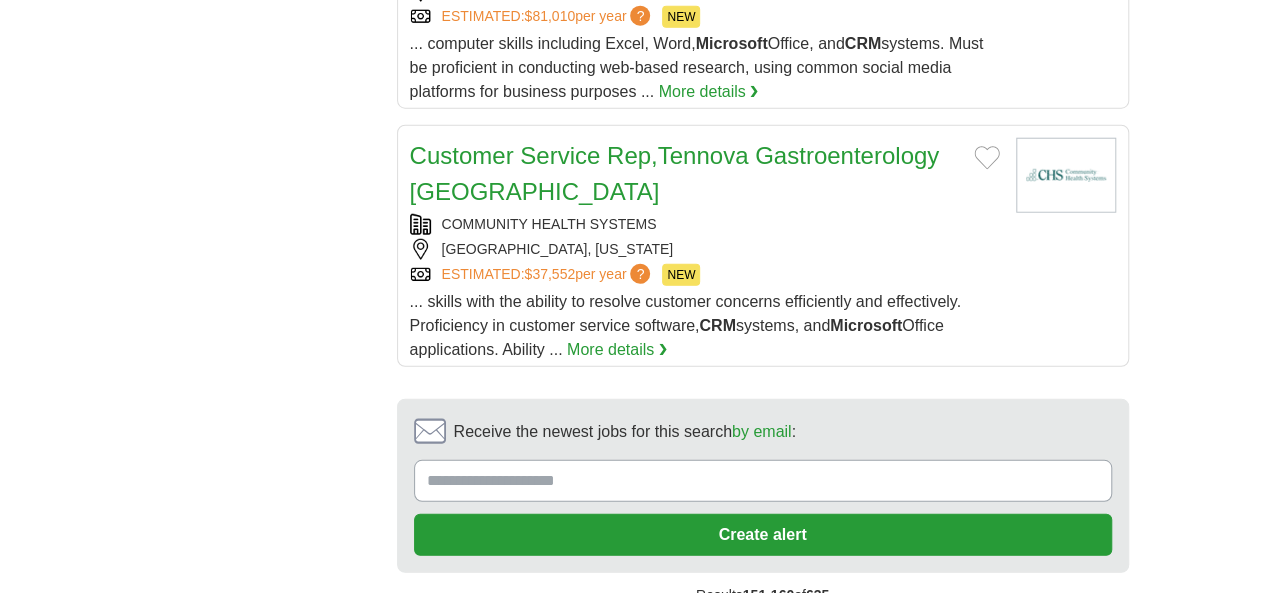 click on "17" at bounding box center [942, 639] 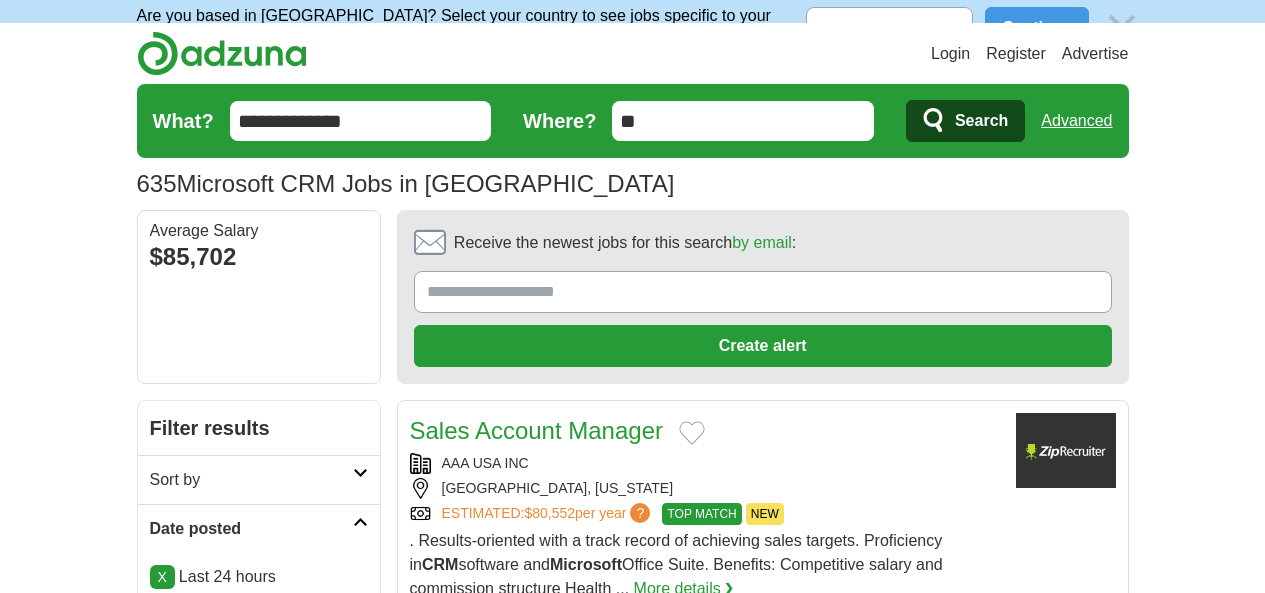 scroll, scrollTop: 0, scrollLeft: 0, axis: both 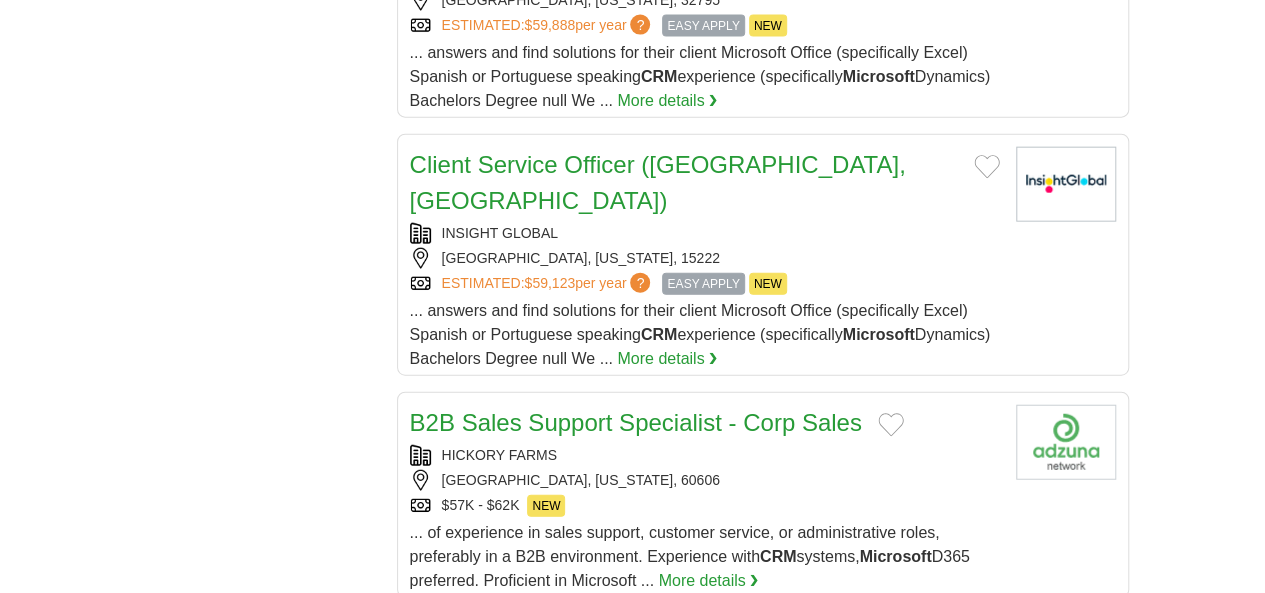click on "18" at bounding box center (942, 870) 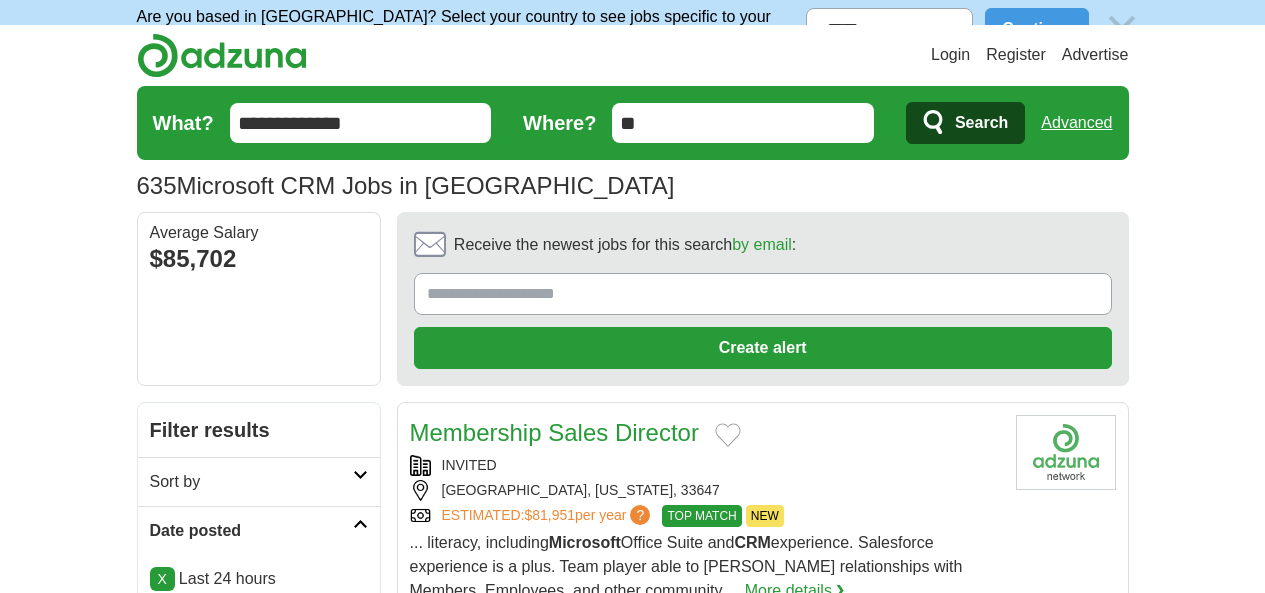 scroll, scrollTop: 156, scrollLeft: 0, axis: vertical 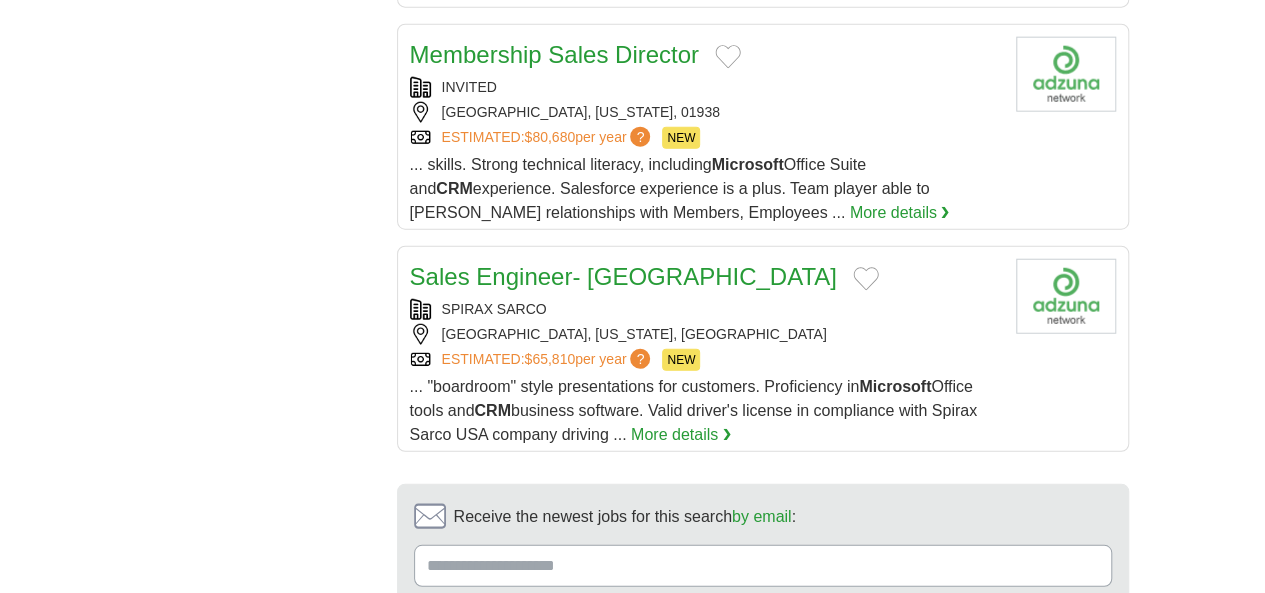 click on "19" at bounding box center [932, 724] 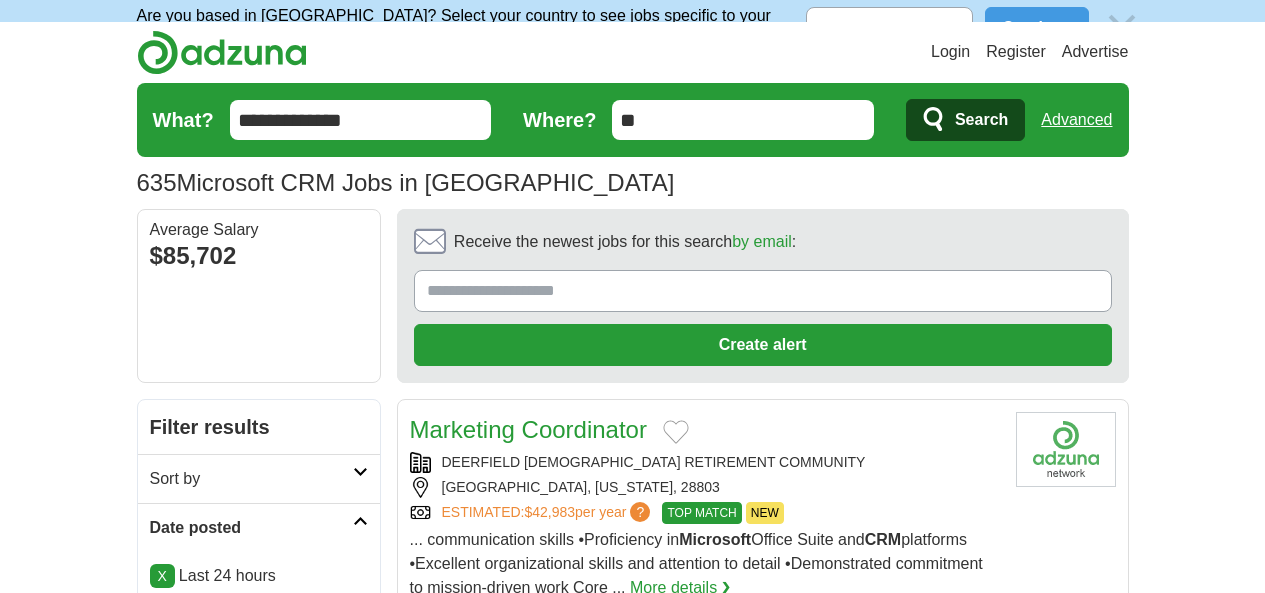 scroll, scrollTop: 0, scrollLeft: 0, axis: both 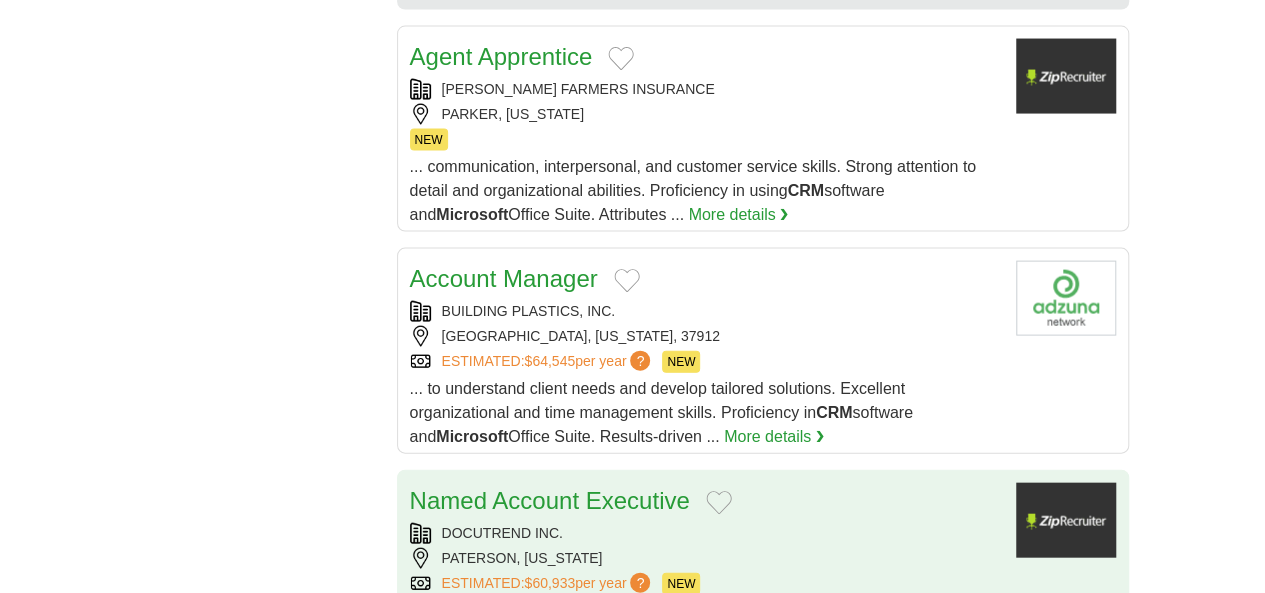 click on "DOCUTREND INC." at bounding box center [705, 533] 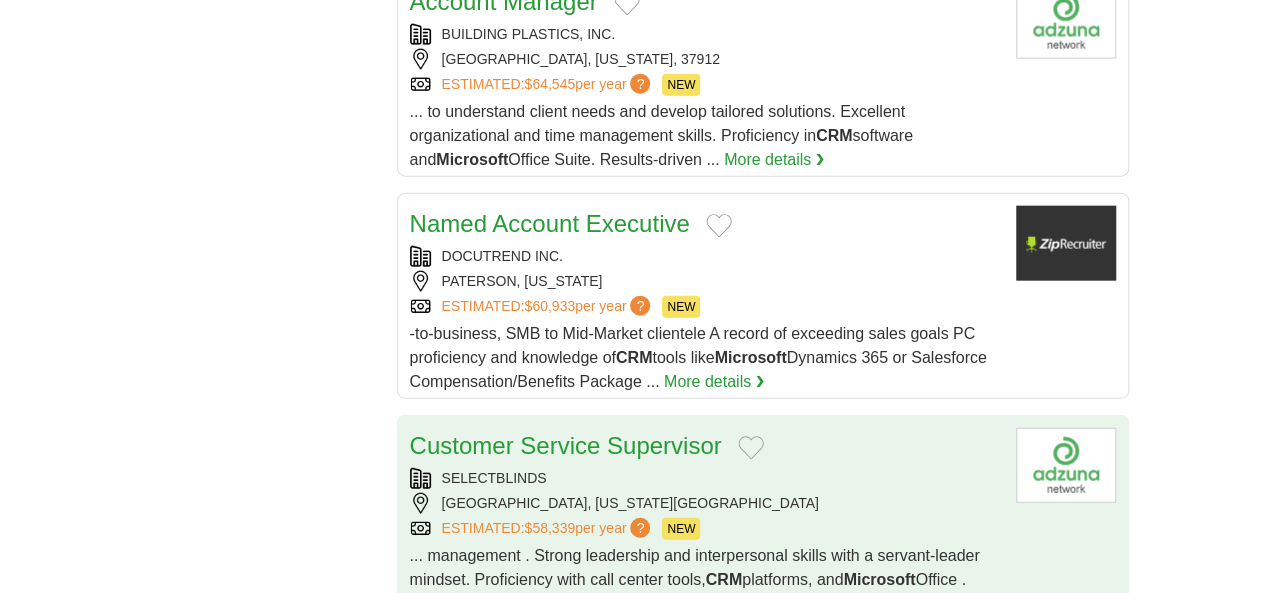 scroll, scrollTop: 2322, scrollLeft: 0, axis: vertical 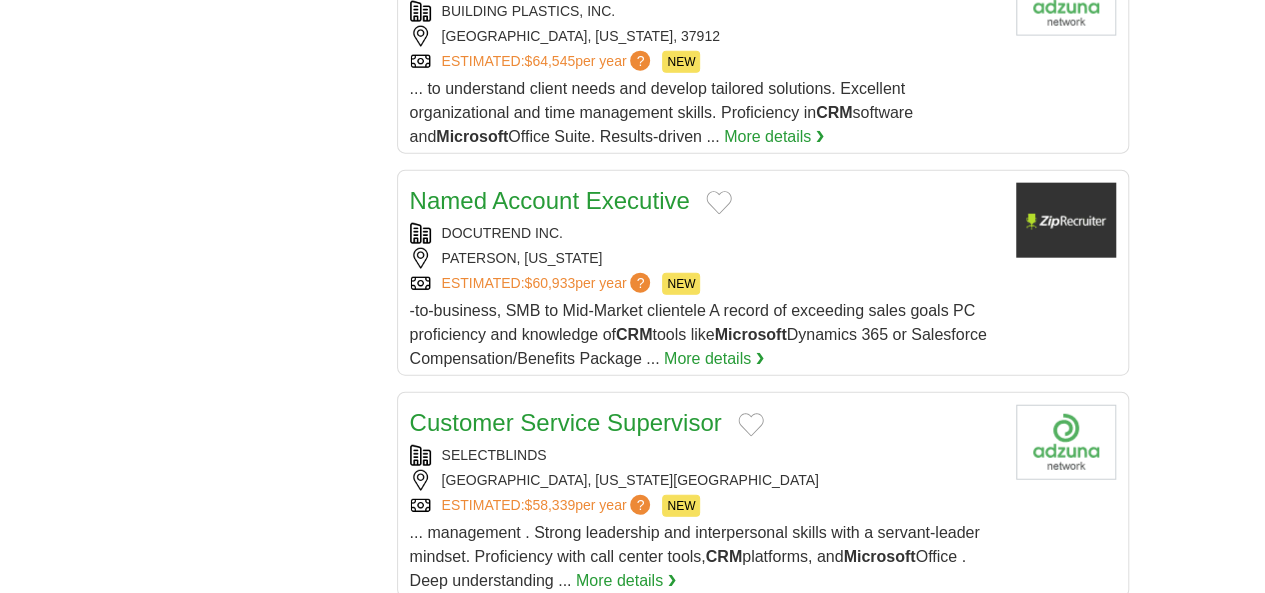 click on "20" at bounding box center [960, 870] 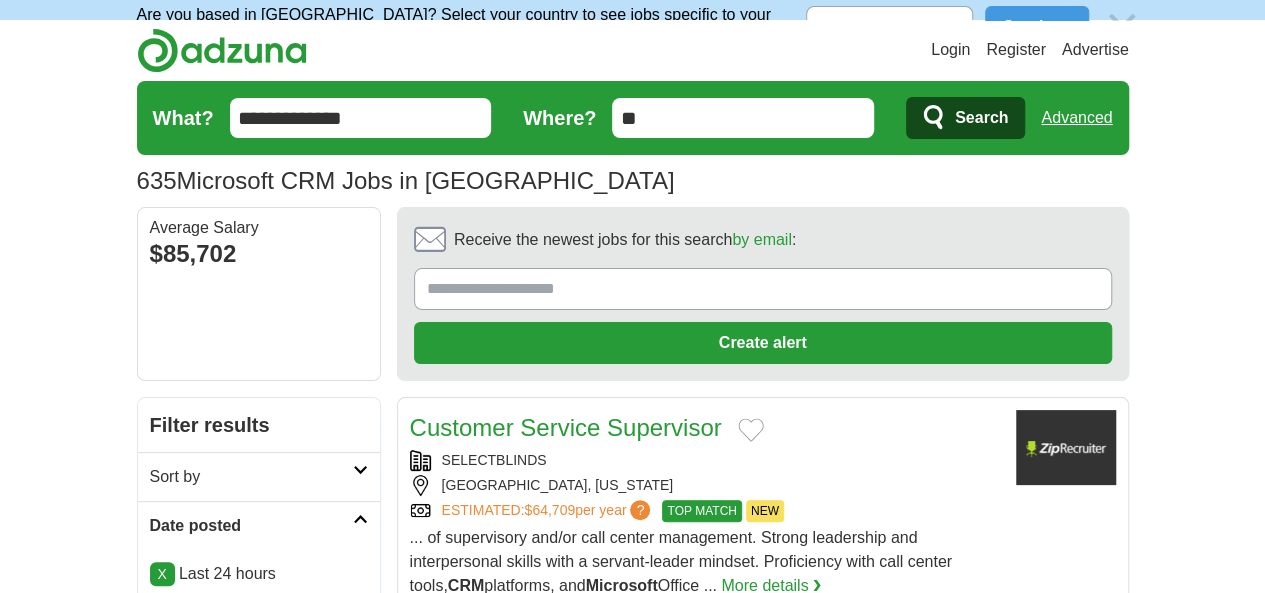 scroll, scrollTop: 0, scrollLeft: 0, axis: both 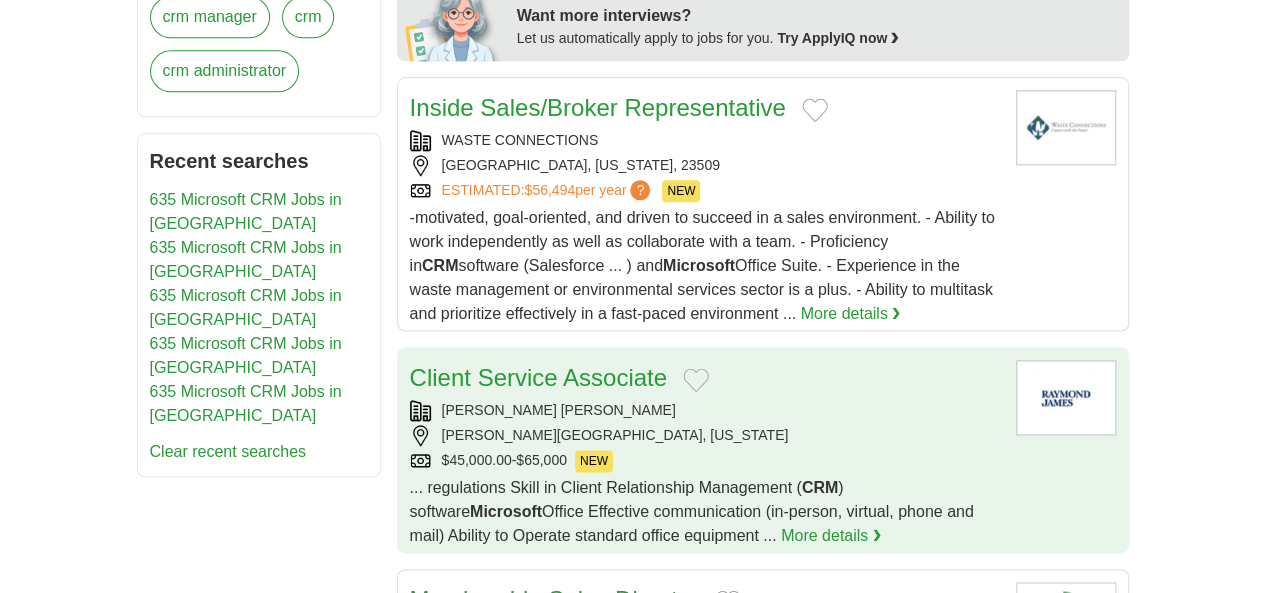 click on "ROCHELLE PARK, NEW JERSEY" at bounding box center (705, 435) 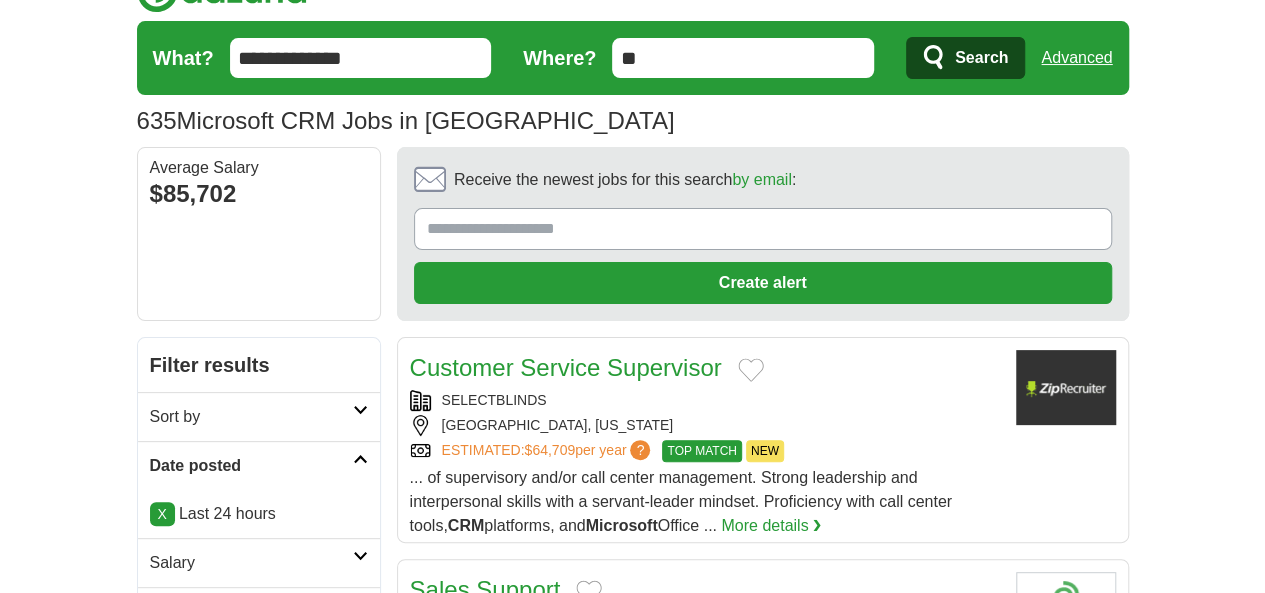 scroll, scrollTop: 0, scrollLeft: 0, axis: both 